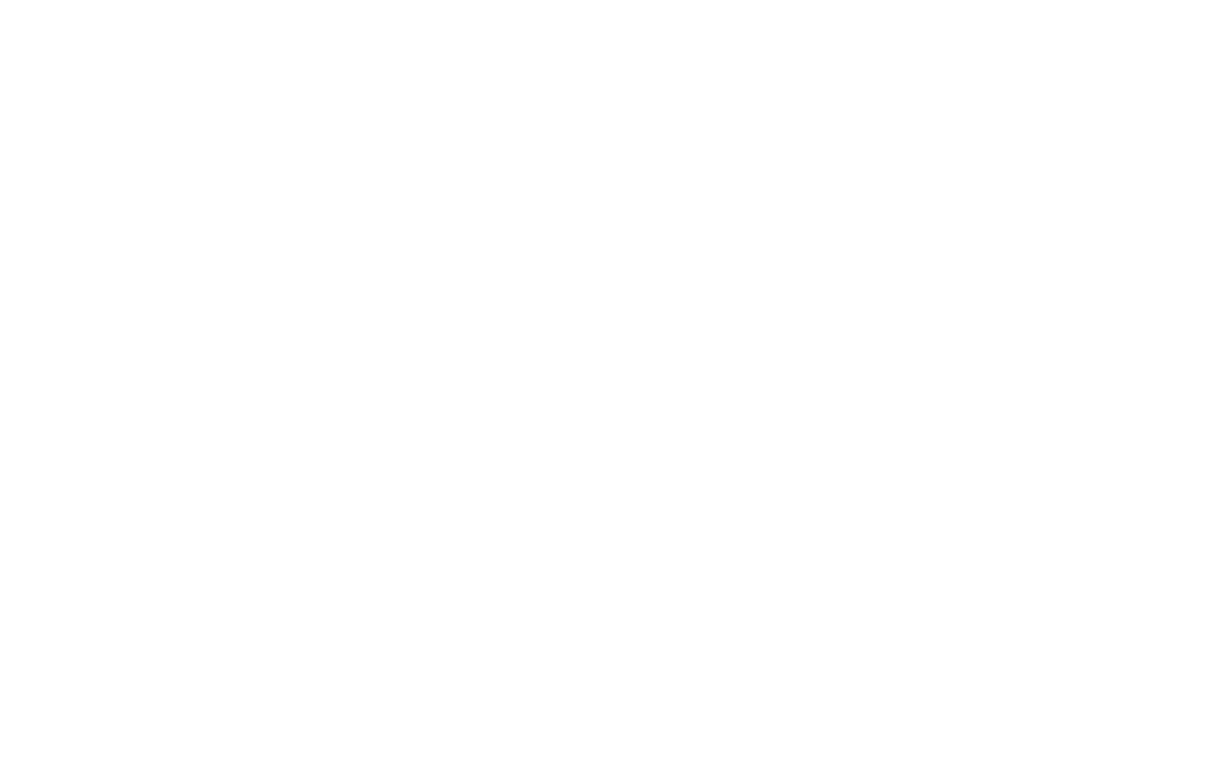 scroll, scrollTop: 0, scrollLeft: 0, axis: both 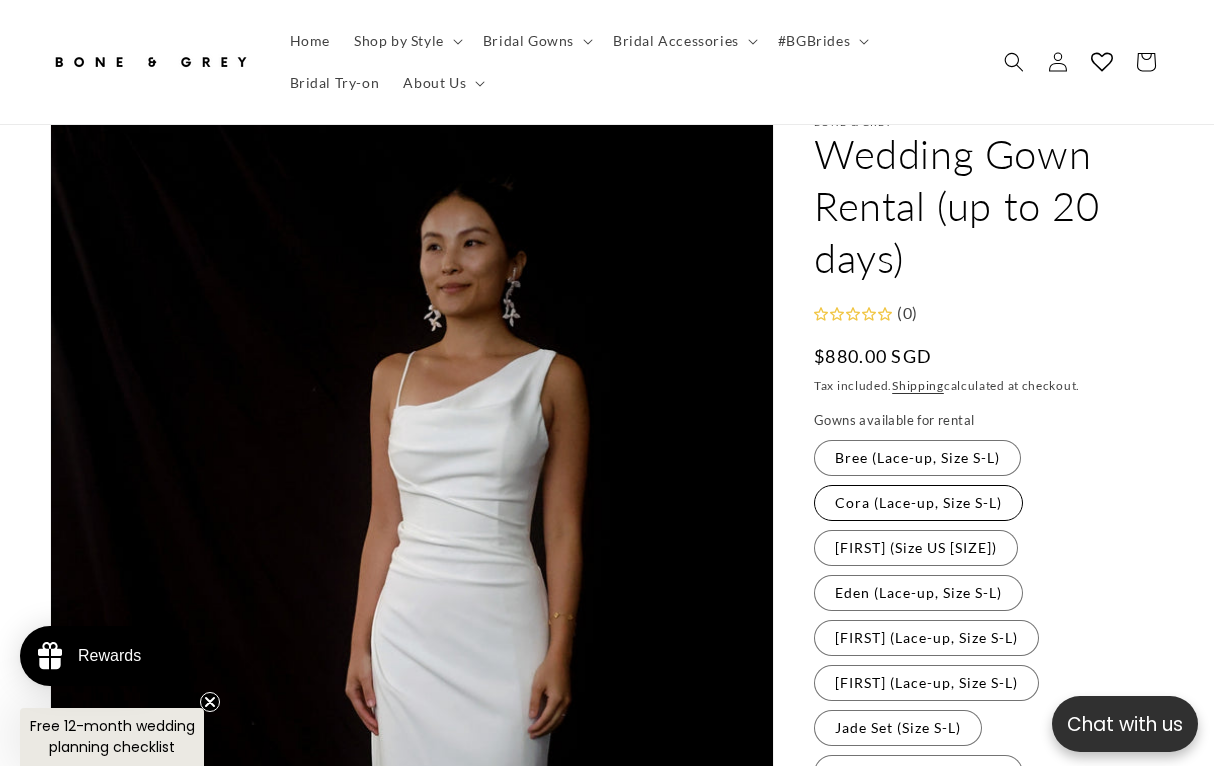click on "Cora (Lace-up, Size S-L) Variant sold out or unavailable" at bounding box center [918, 503] 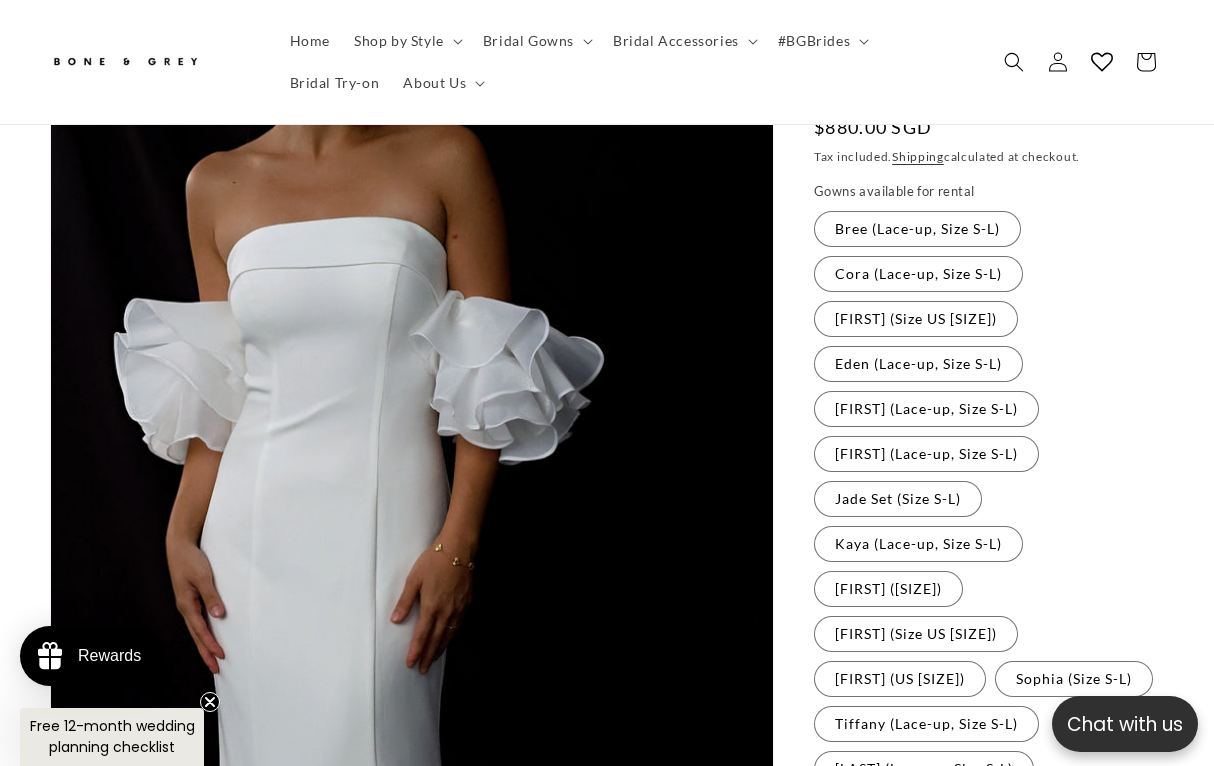 scroll, scrollTop: 330, scrollLeft: 0, axis: vertical 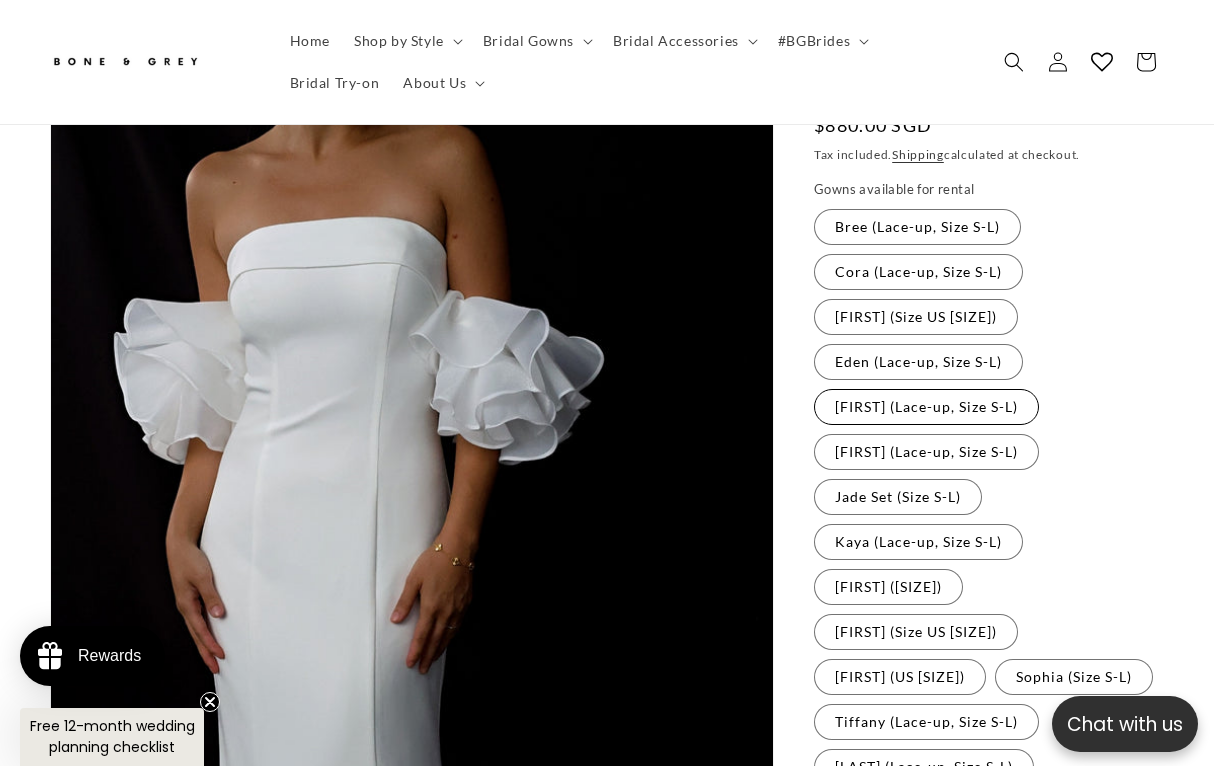 click on "Florence (Lace-up, Size S-L) Variant sold out or unavailable" at bounding box center [926, 407] 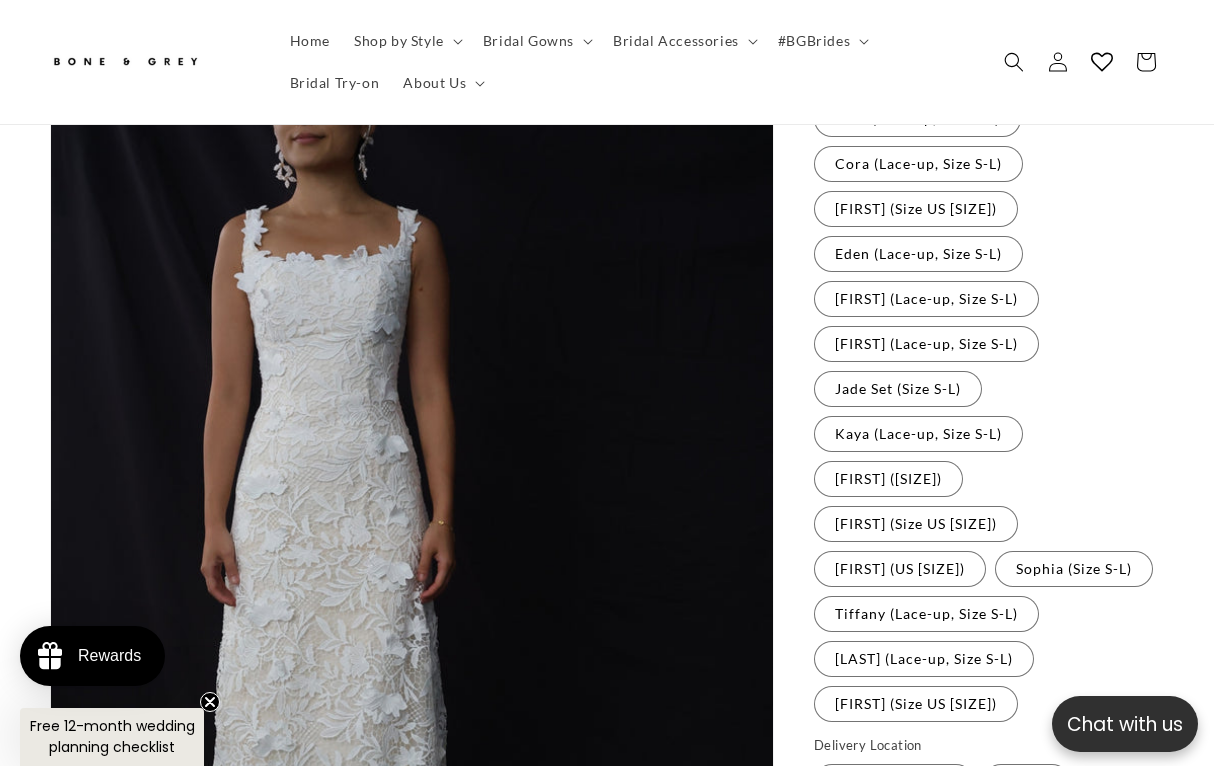 scroll, scrollTop: 448, scrollLeft: 0, axis: vertical 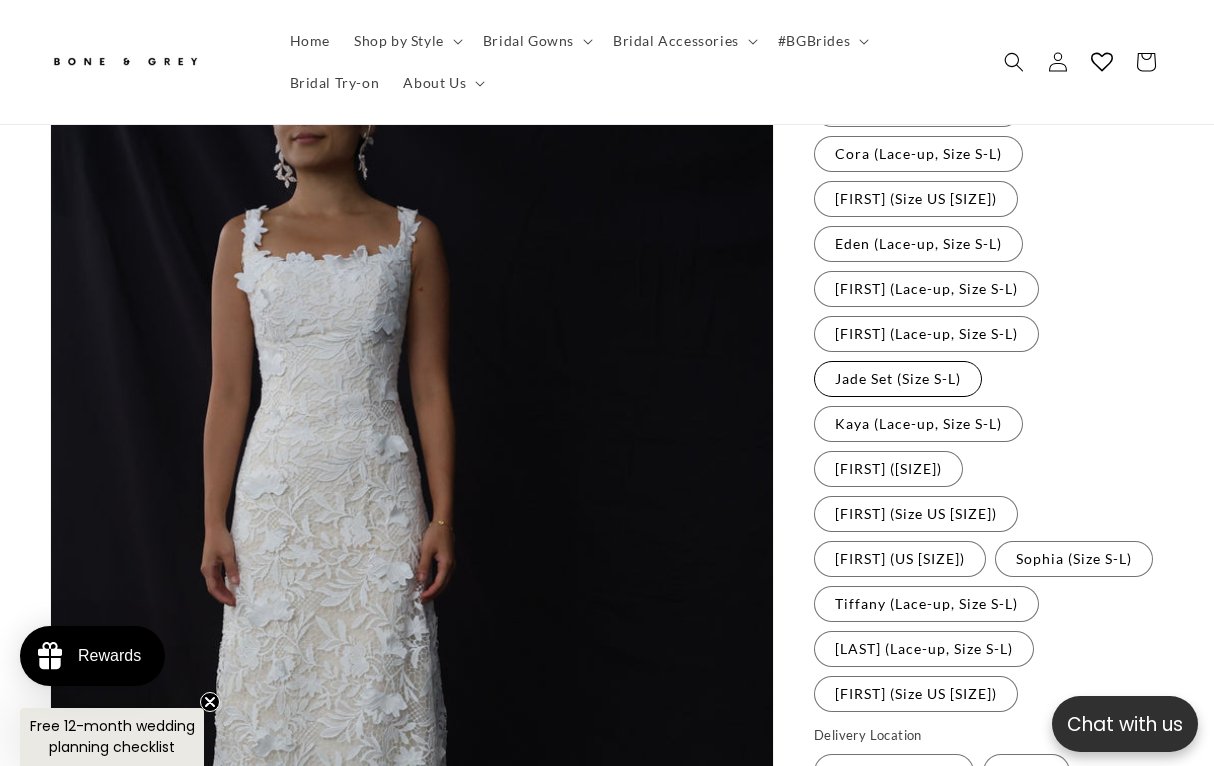 click on "Jade Set (Size S-L) Variant sold out or unavailable" at bounding box center [898, 379] 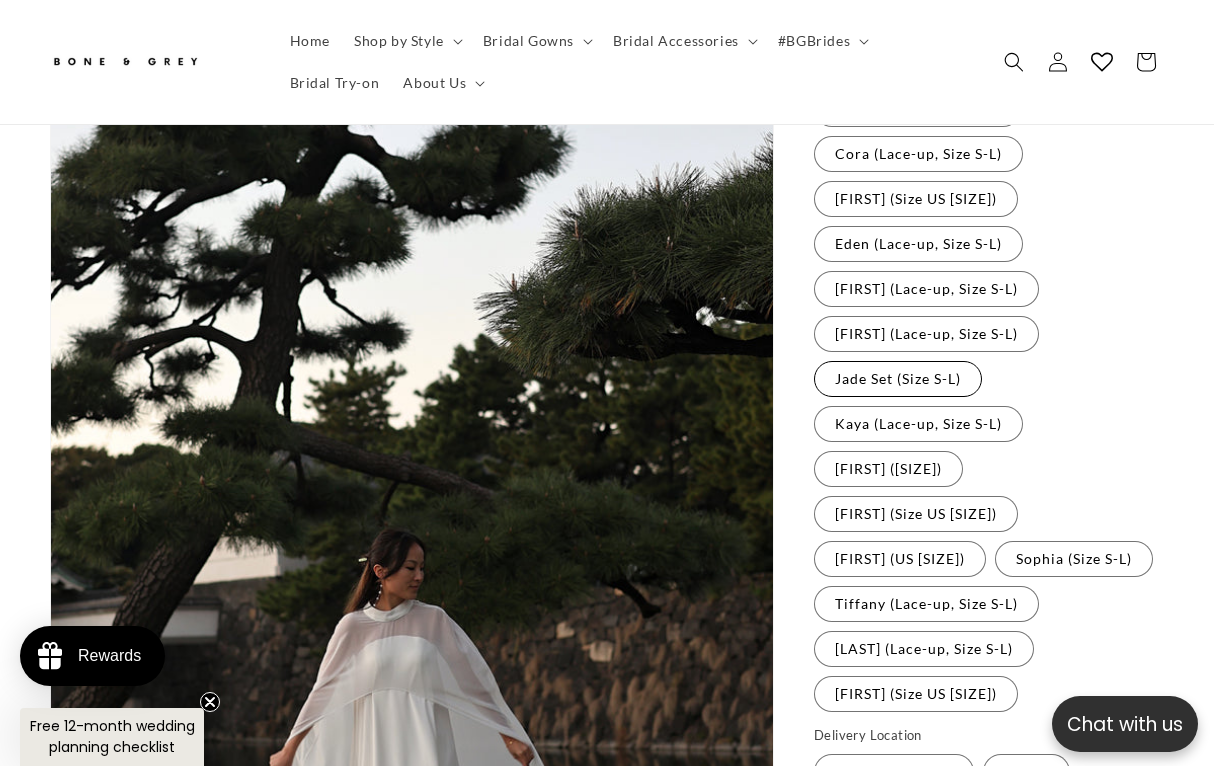 scroll, scrollTop: 478, scrollLeft: 0, axis: vertical 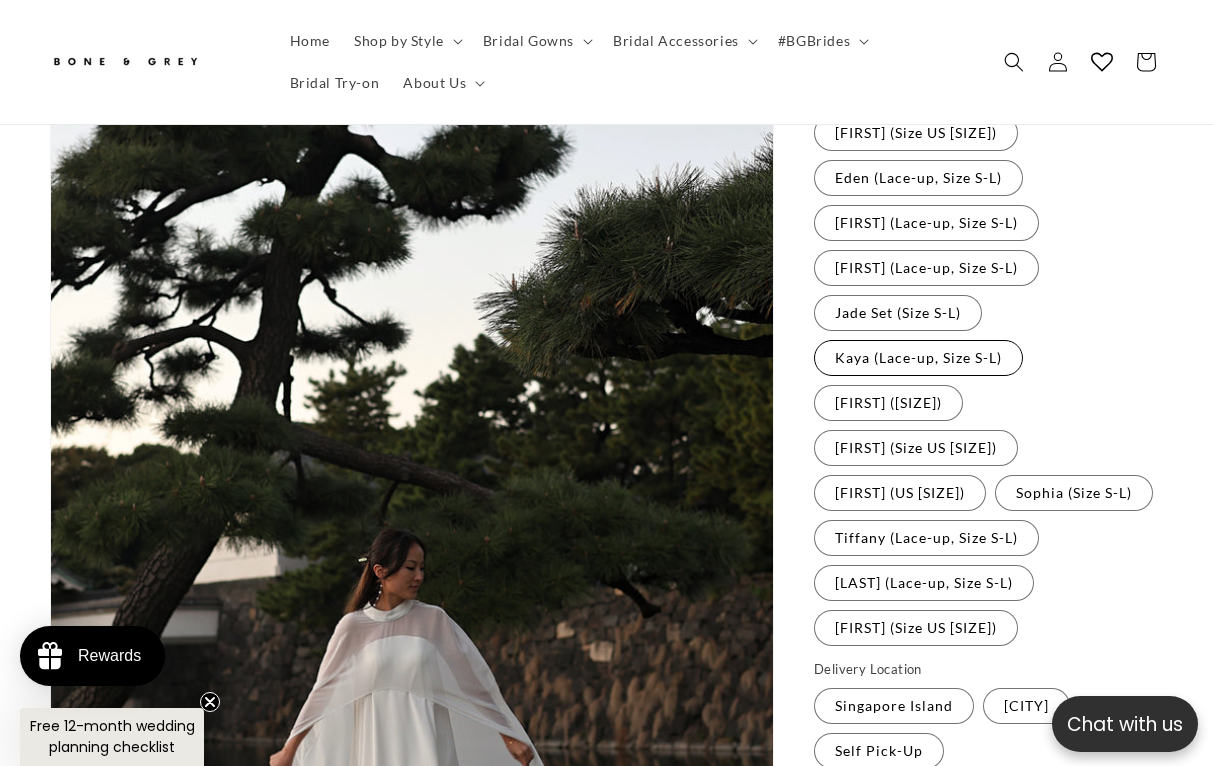 click on "Kaya (Lace-up, Size S-L) Variant sold out or unavailable" at bounding box center (918, 358) 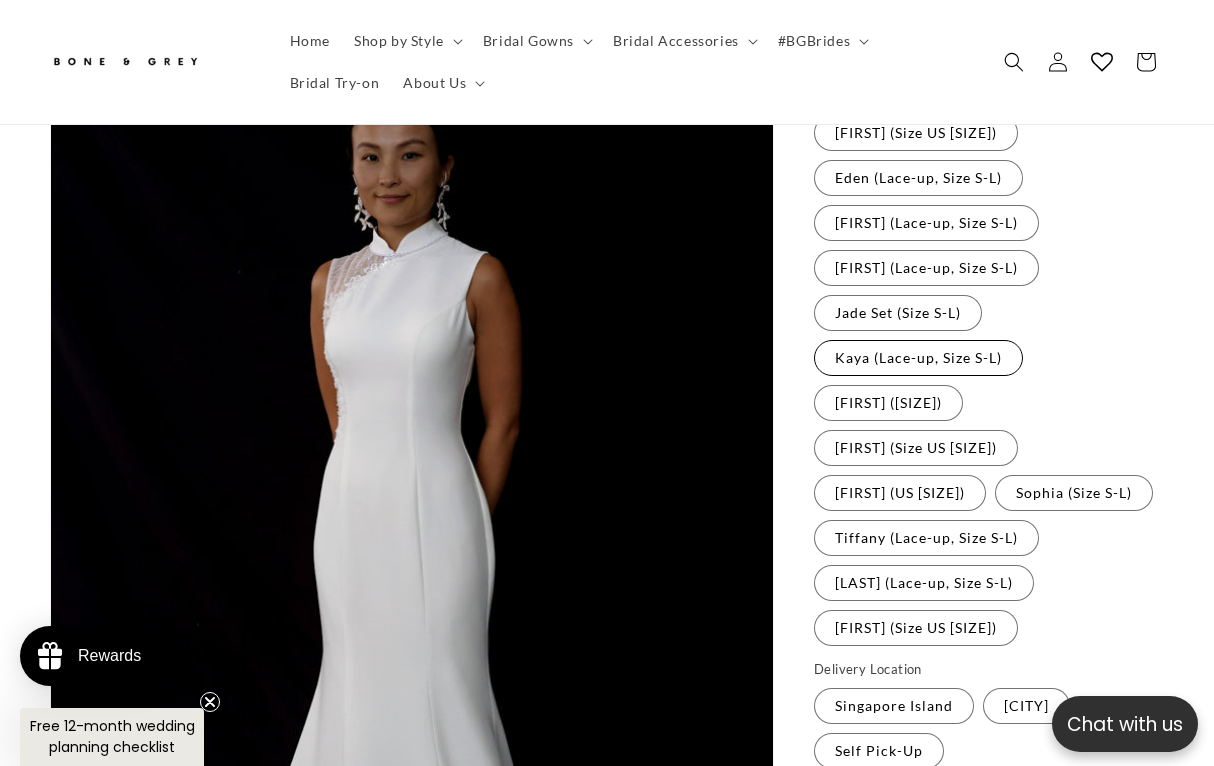 scroll, scrollTop: 544, scrollLeft: 0, axis: vertical 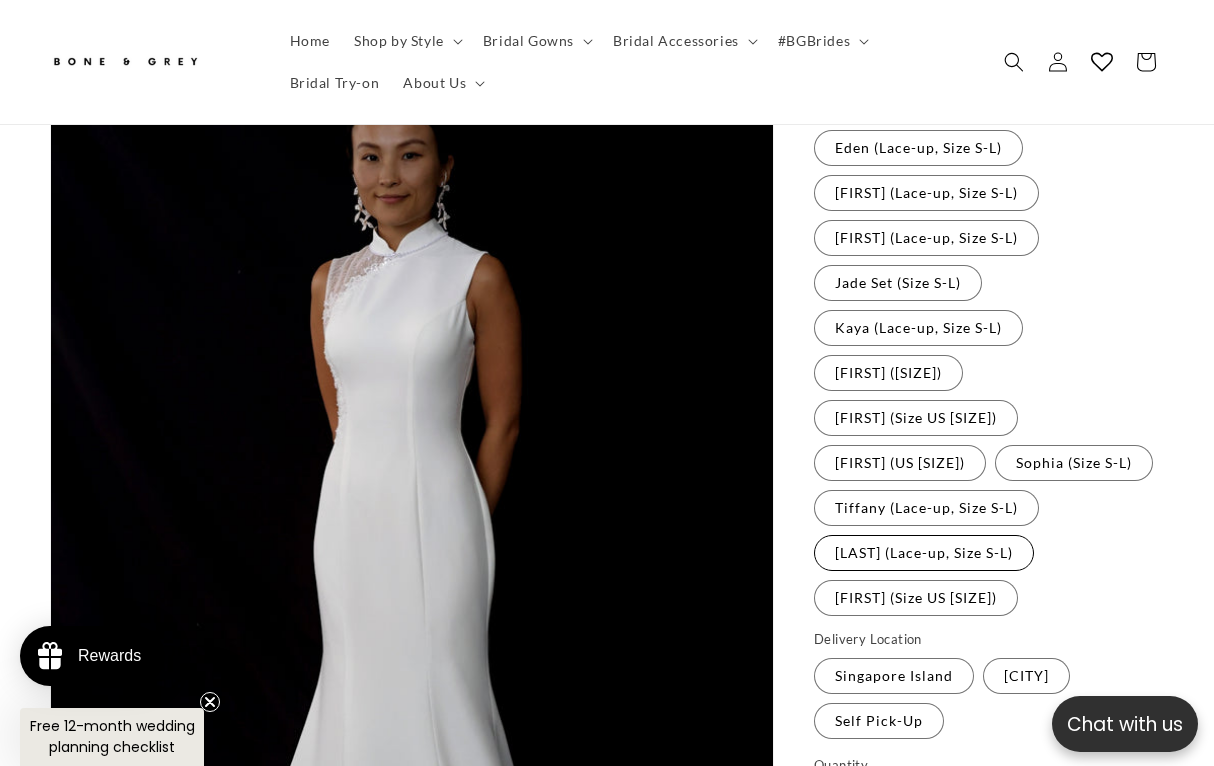 click on "Wynter (Lace-up, Size S-L) Variant sold out or unavailable" at bounding box center (924, 553) 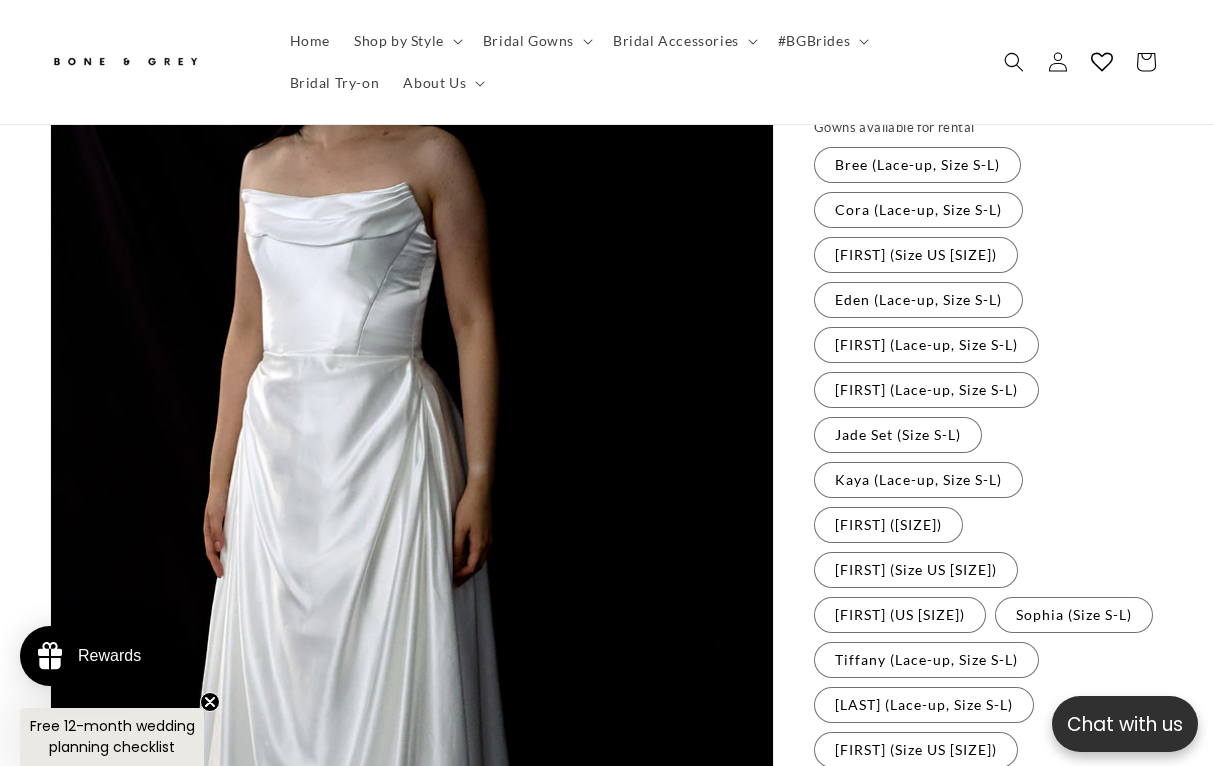 scroll, scrollTop: 378, scrollLeft: 0, axis: vertical 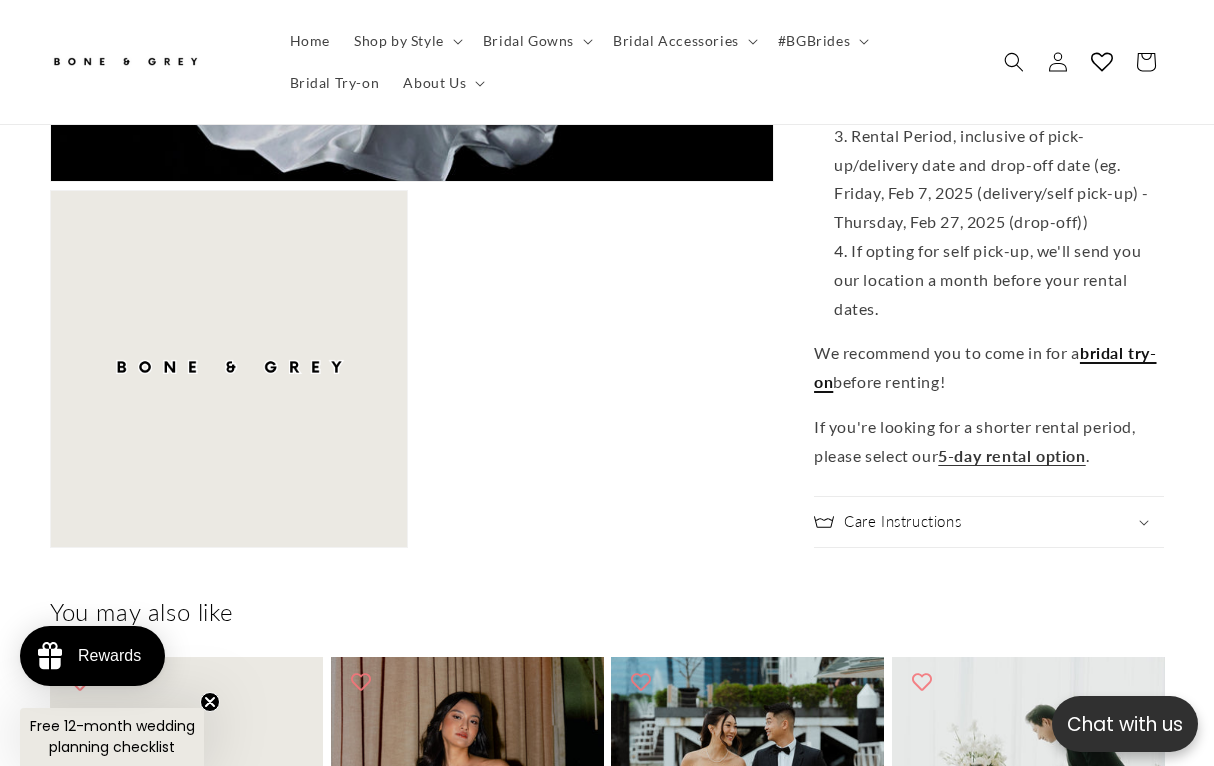 click on "bridal try-on" at bounding box center [985, 367] 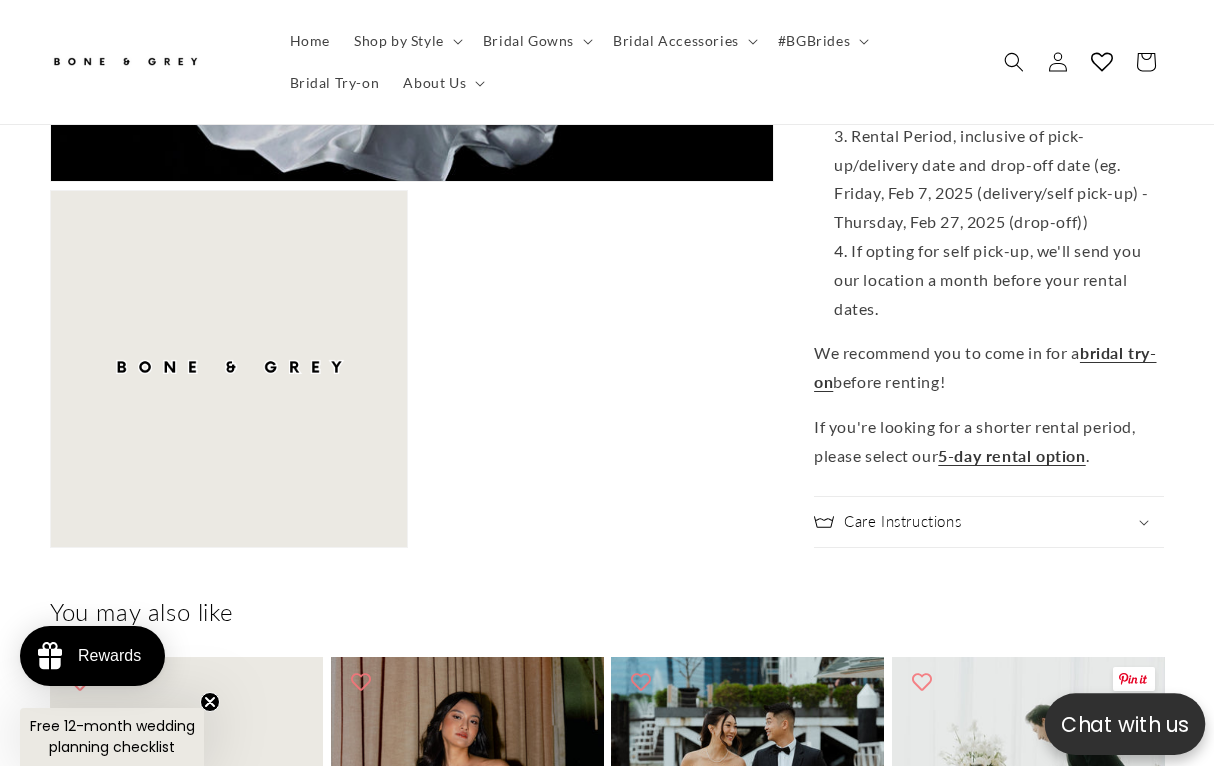 click on "Chat with us" at bounding box center (1125, 724) 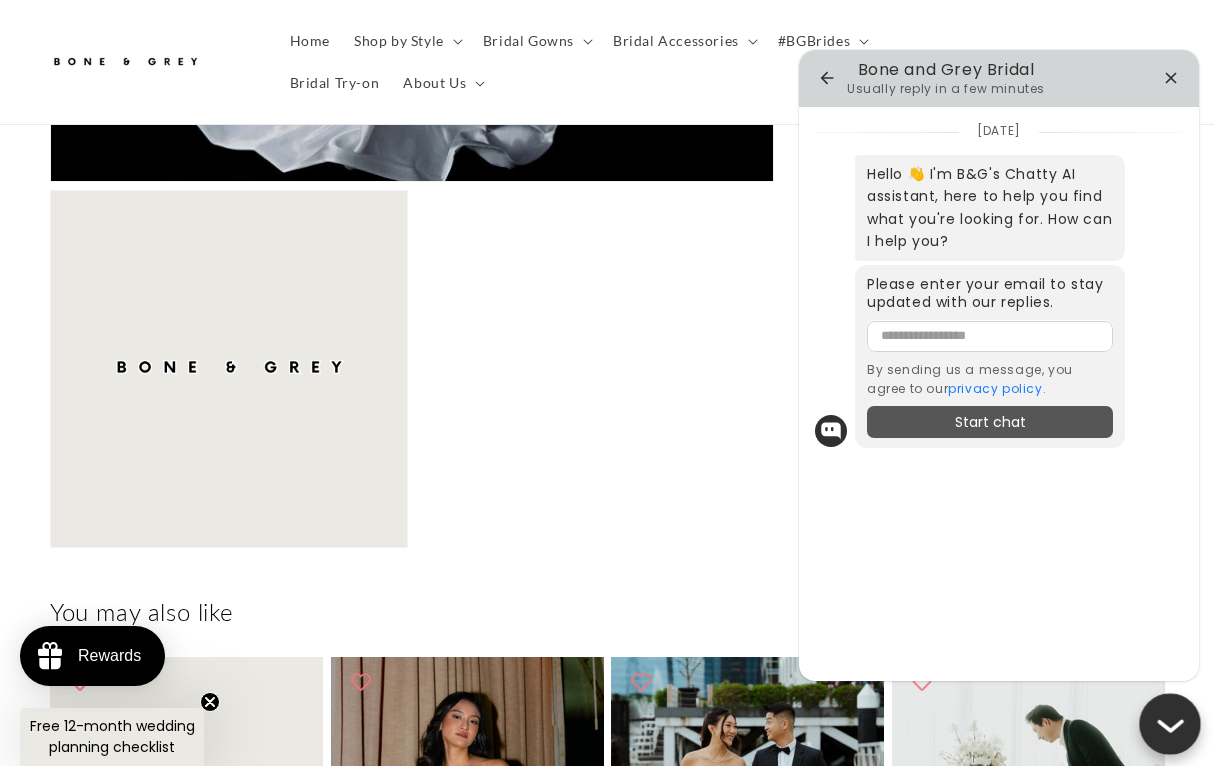 scroll, scrollTop: 0, scrollLeft: 0, axis: both 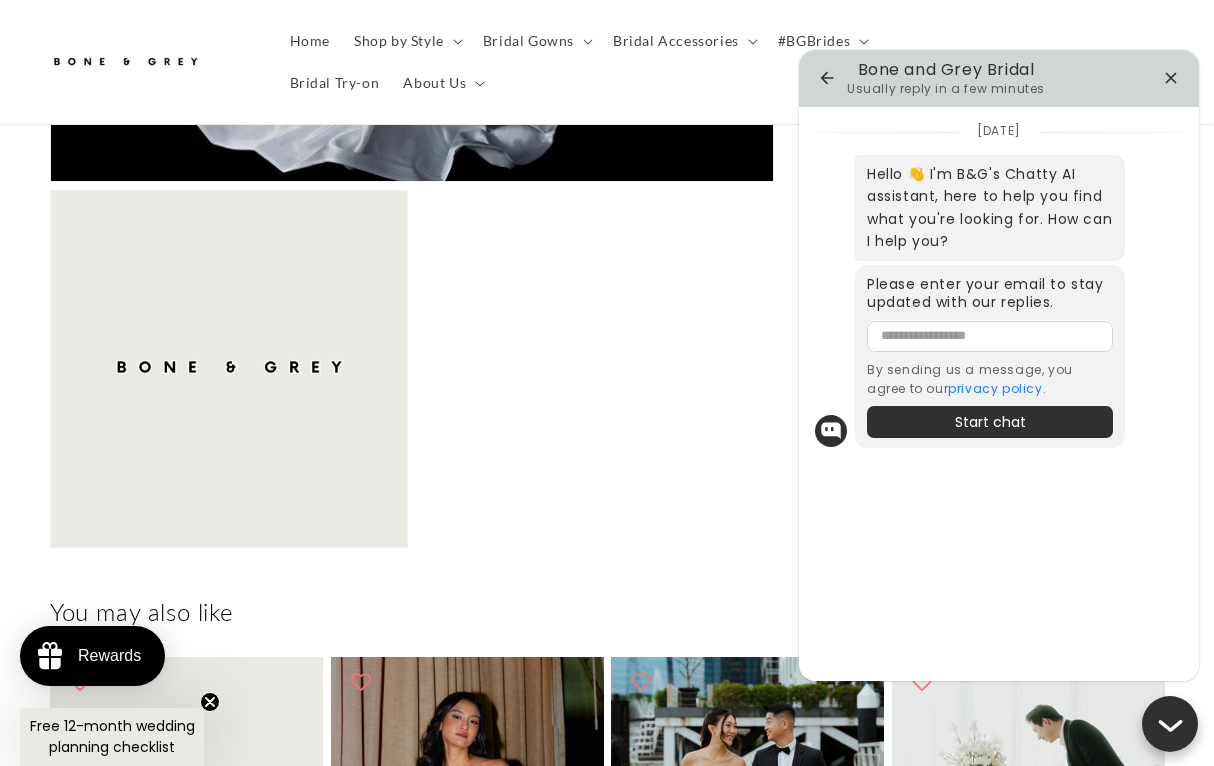 click at bounding box center [990, 335] 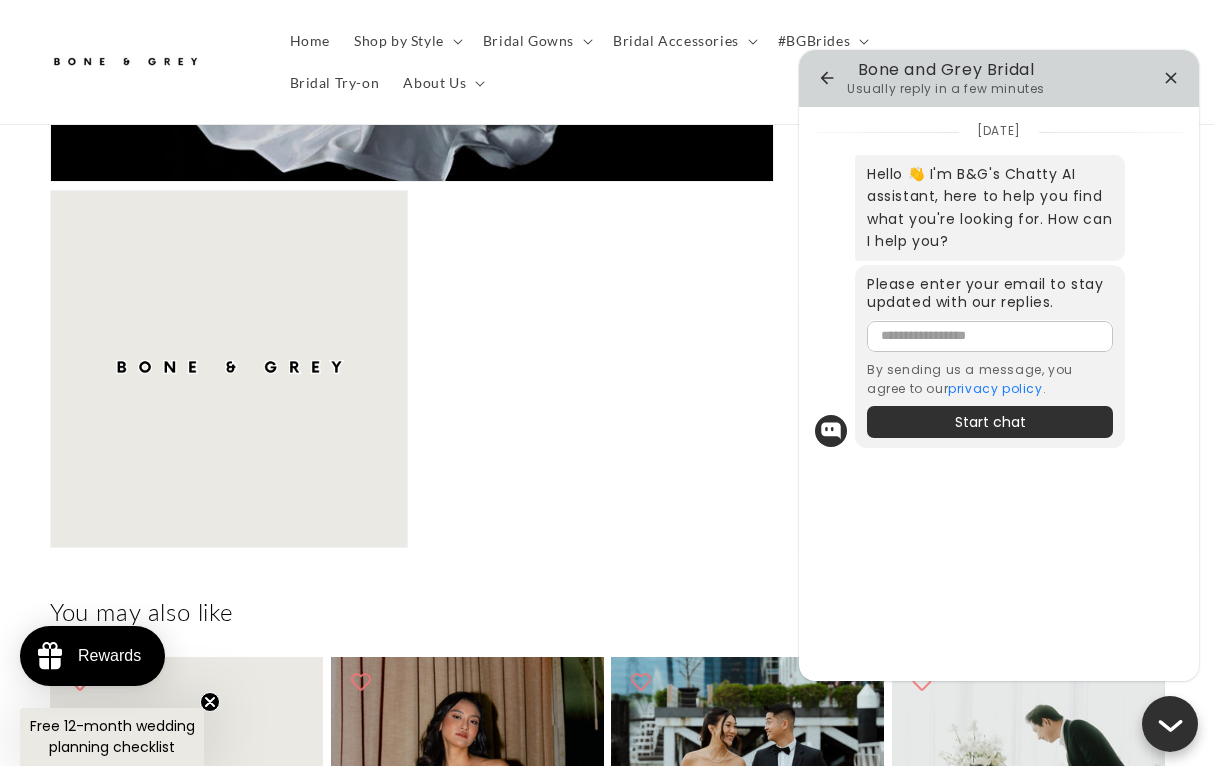 scroll, scrollTop: 0, scrollLeft: 395, axis: horizontal 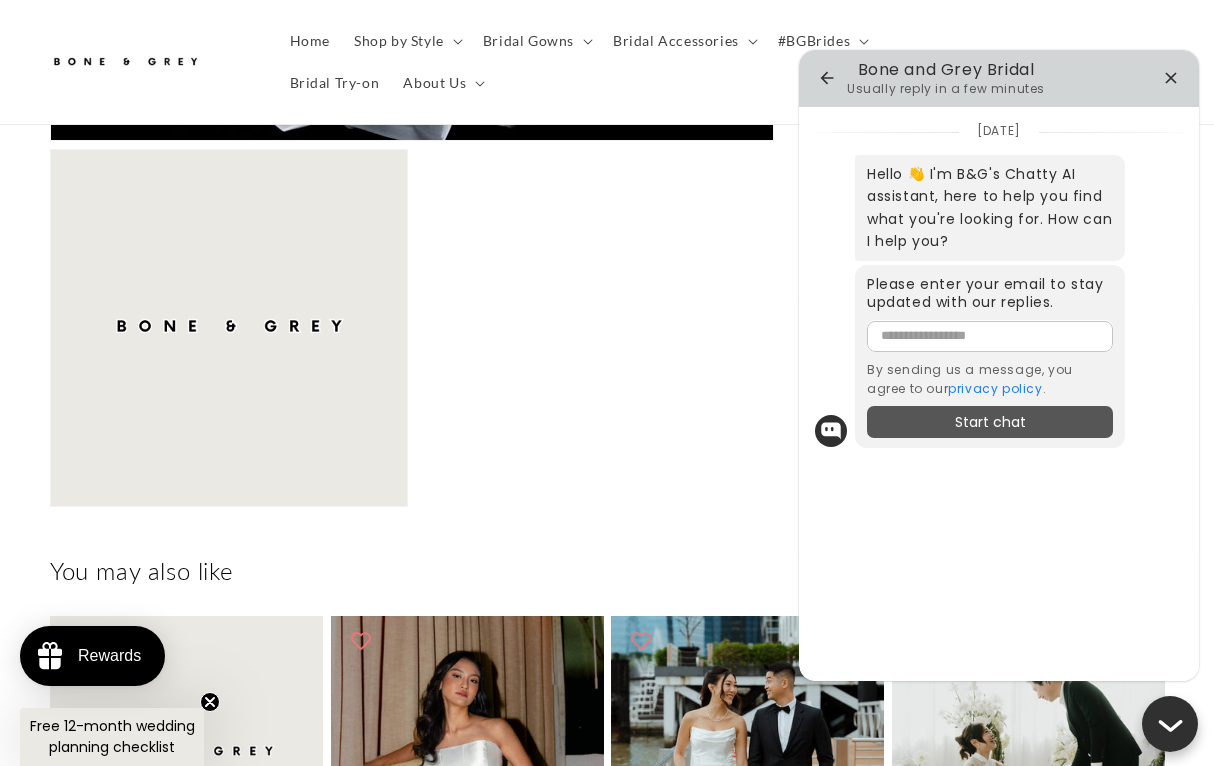 click on "Start chat" at bounding box center [990, 422] 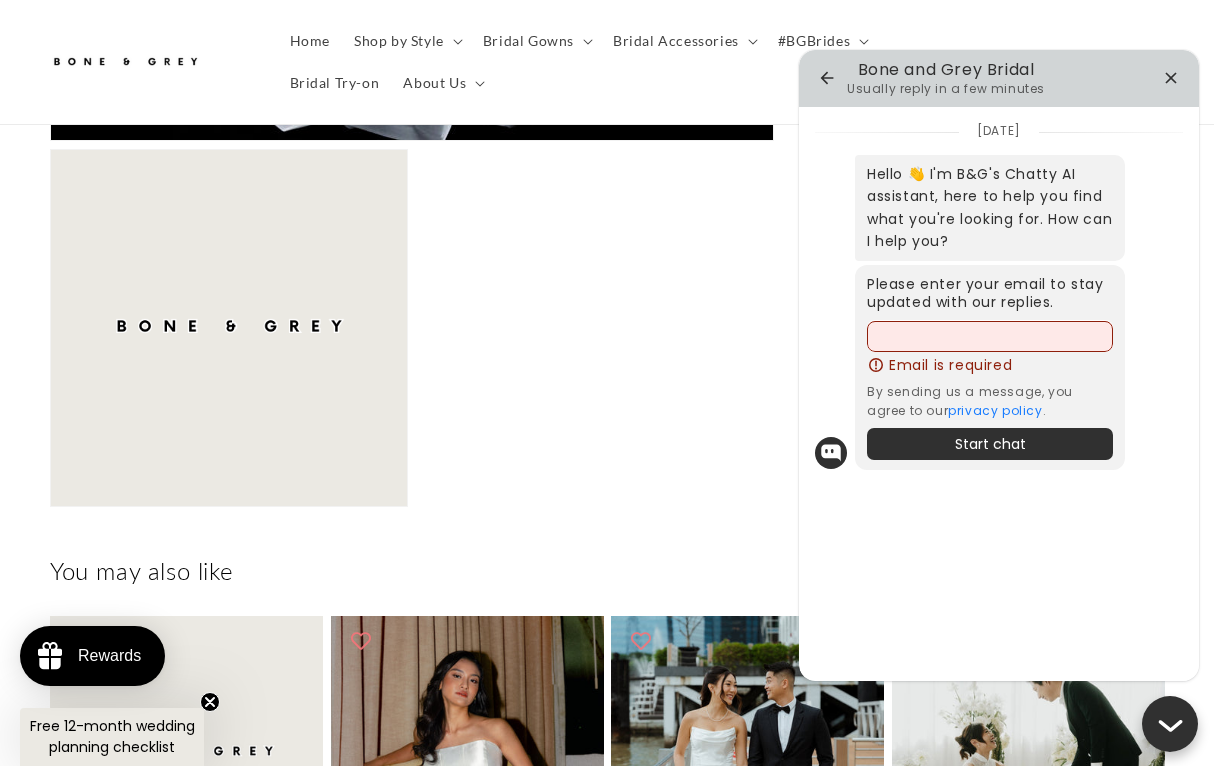 click at bounding box center [990, 335] 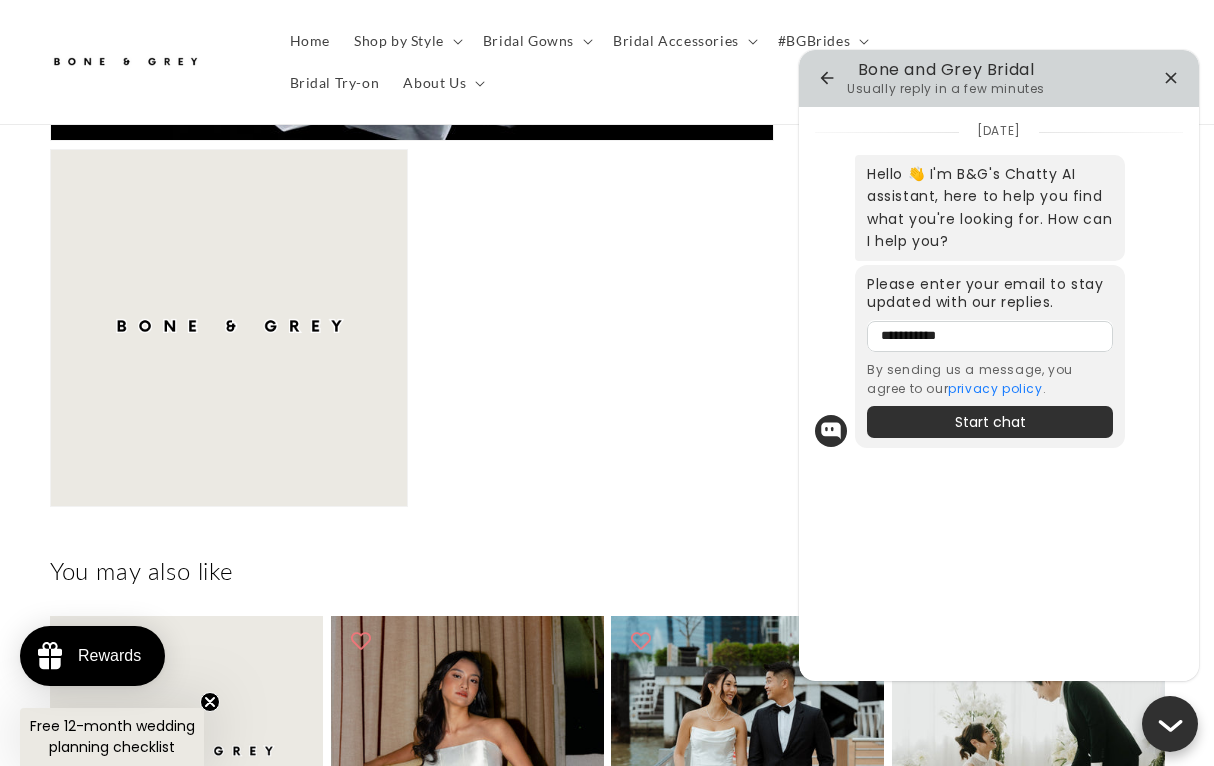 scroll, scrollTop: 0, scrollLeft: 791, axis: horizontal 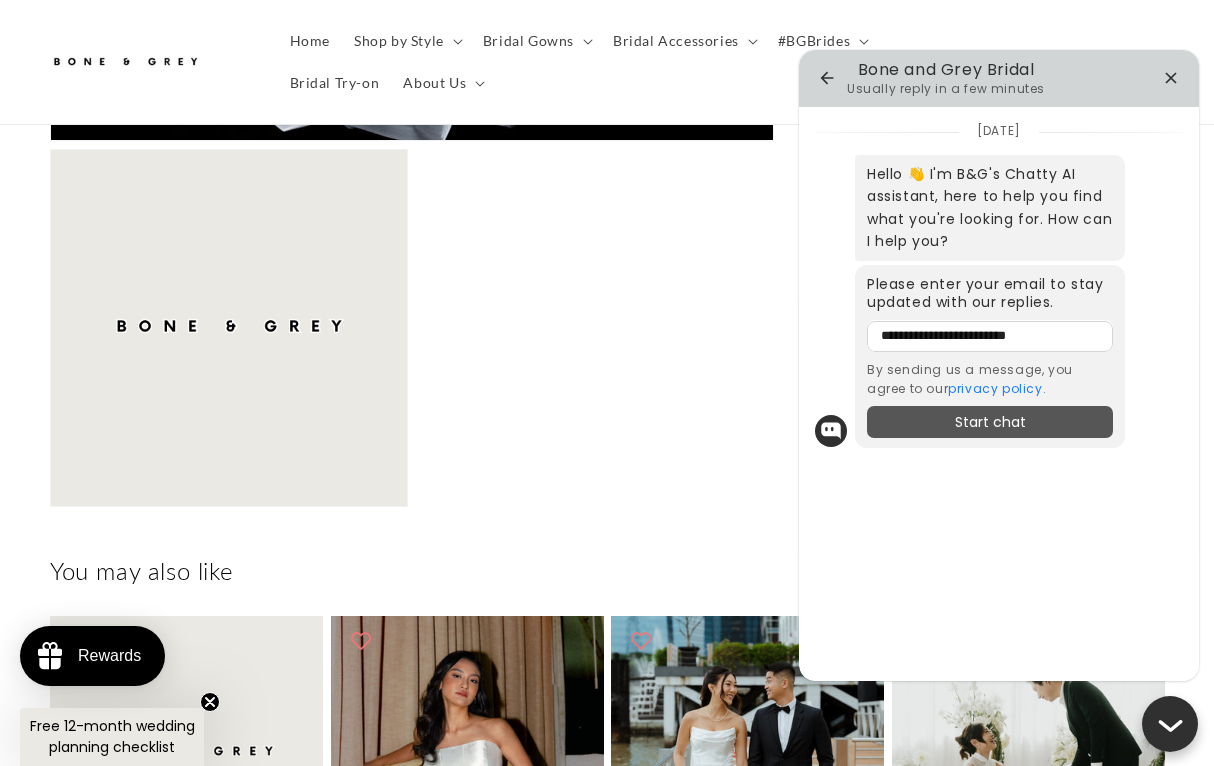 type on "**********" 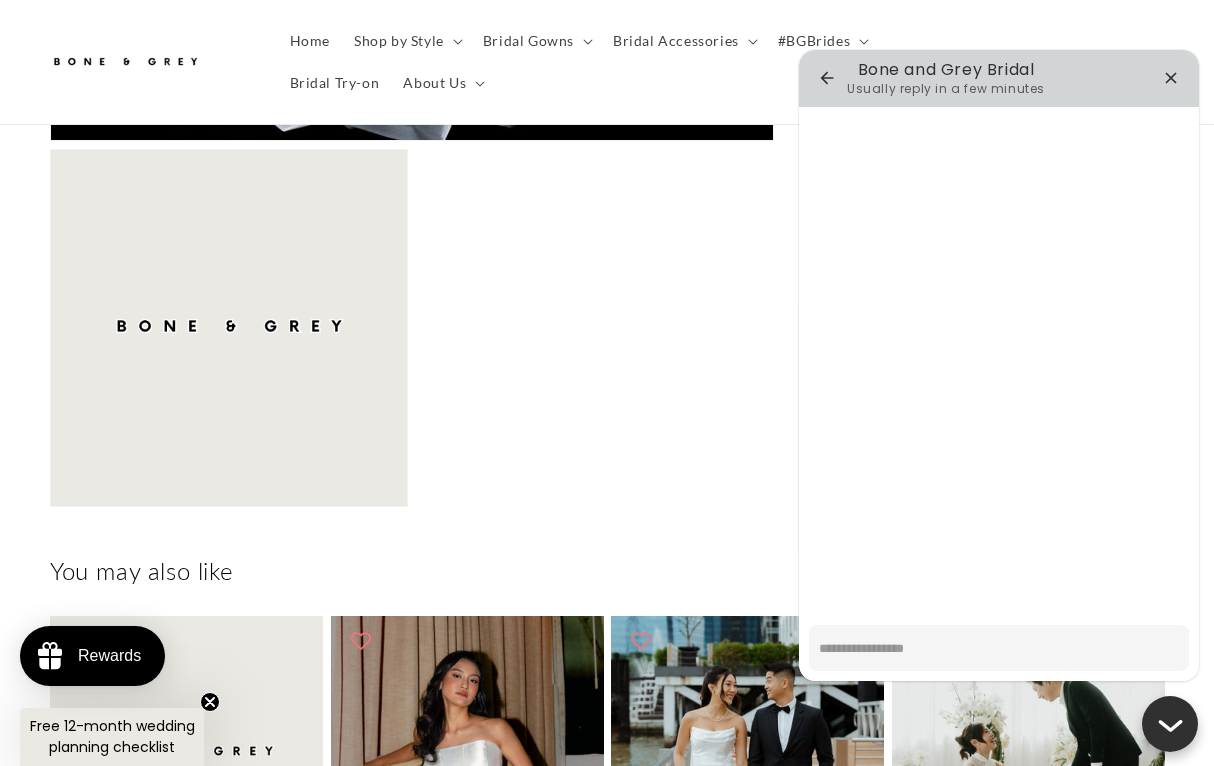 scroll, scrollTop: 0, scrollLeft: 0, axis: both 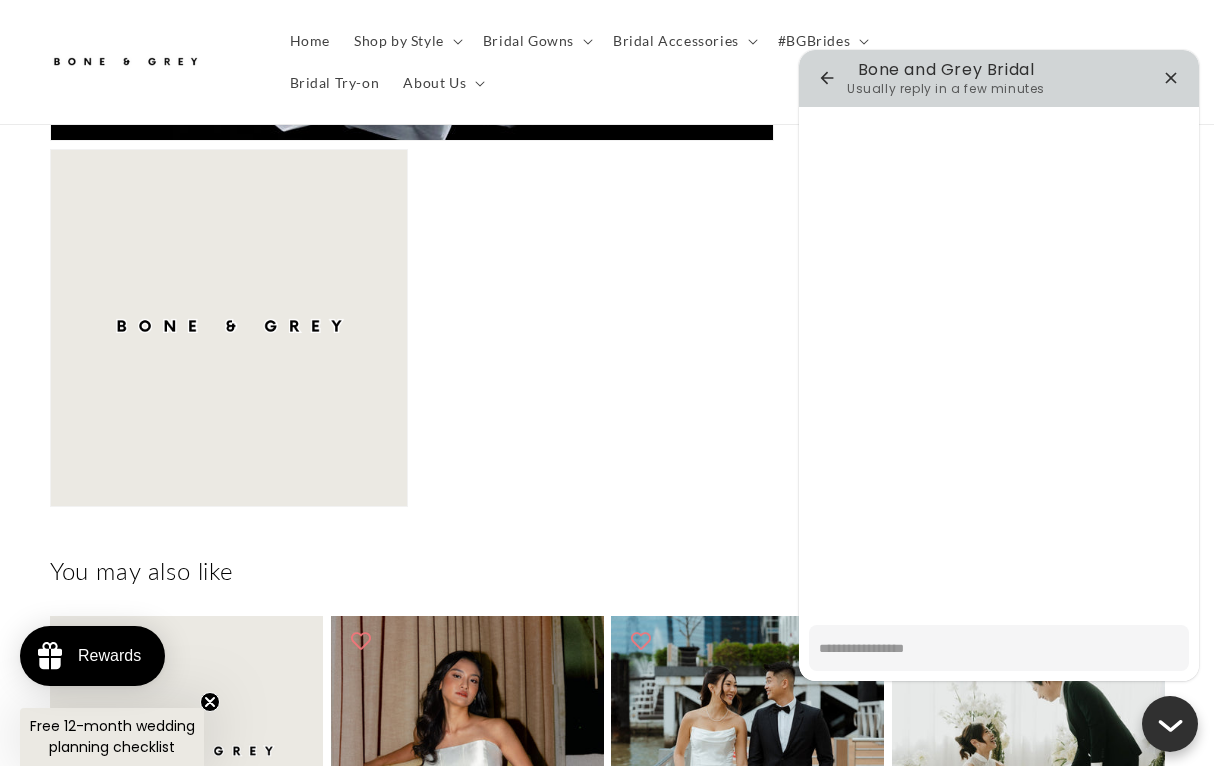 click at bounding box center (999, 648) 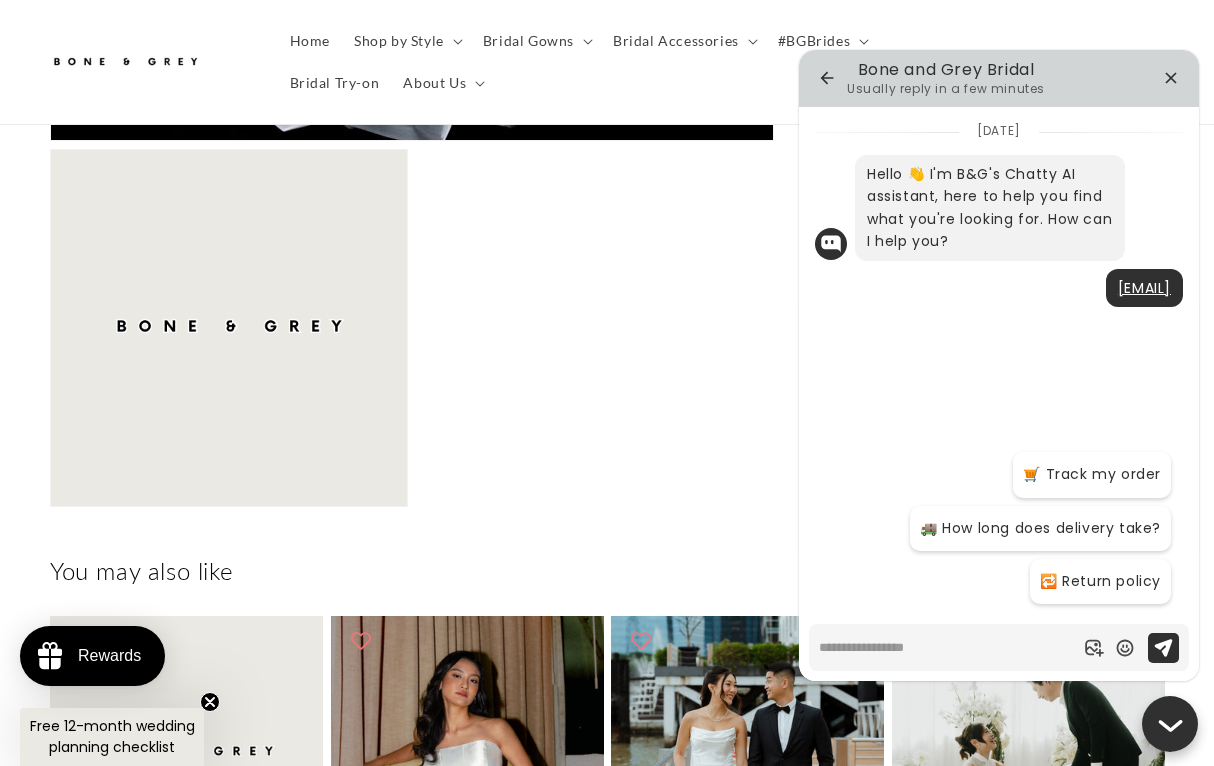 scroll, scrollTop: 0, scrollLeft: 395, axis: horizontal 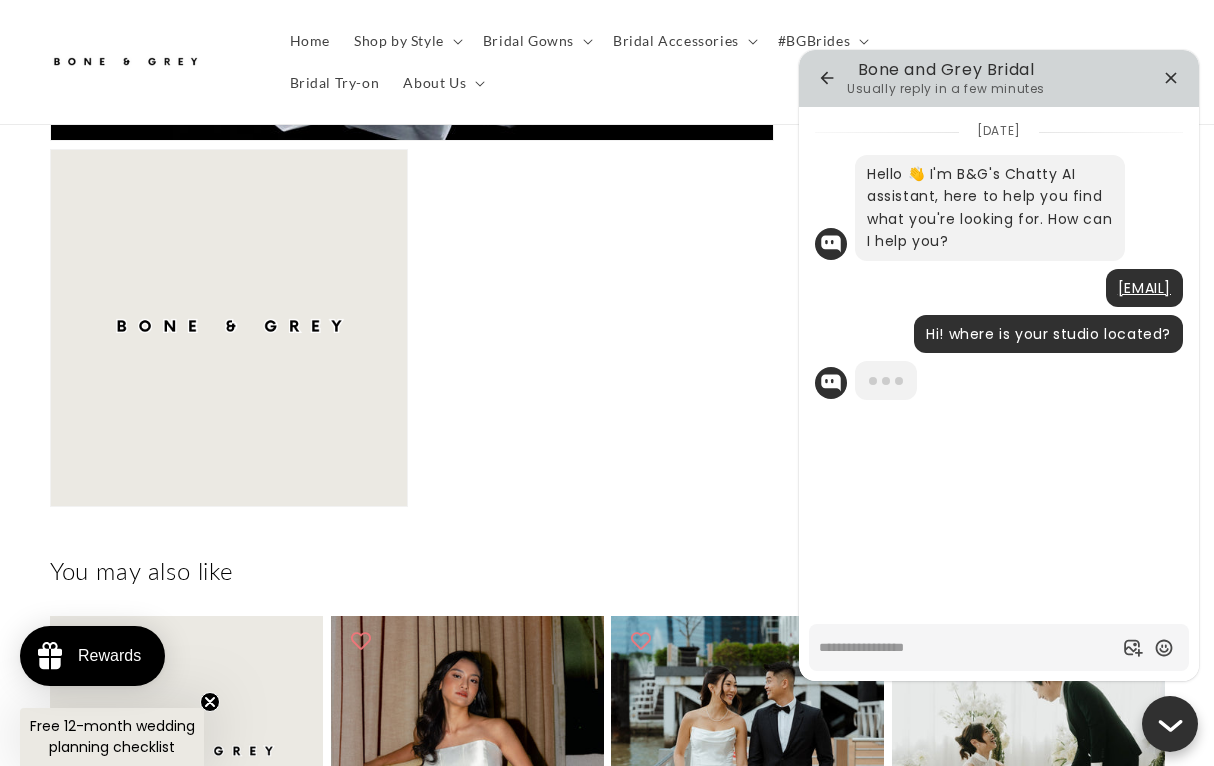 click at bounding box center [967, 647] 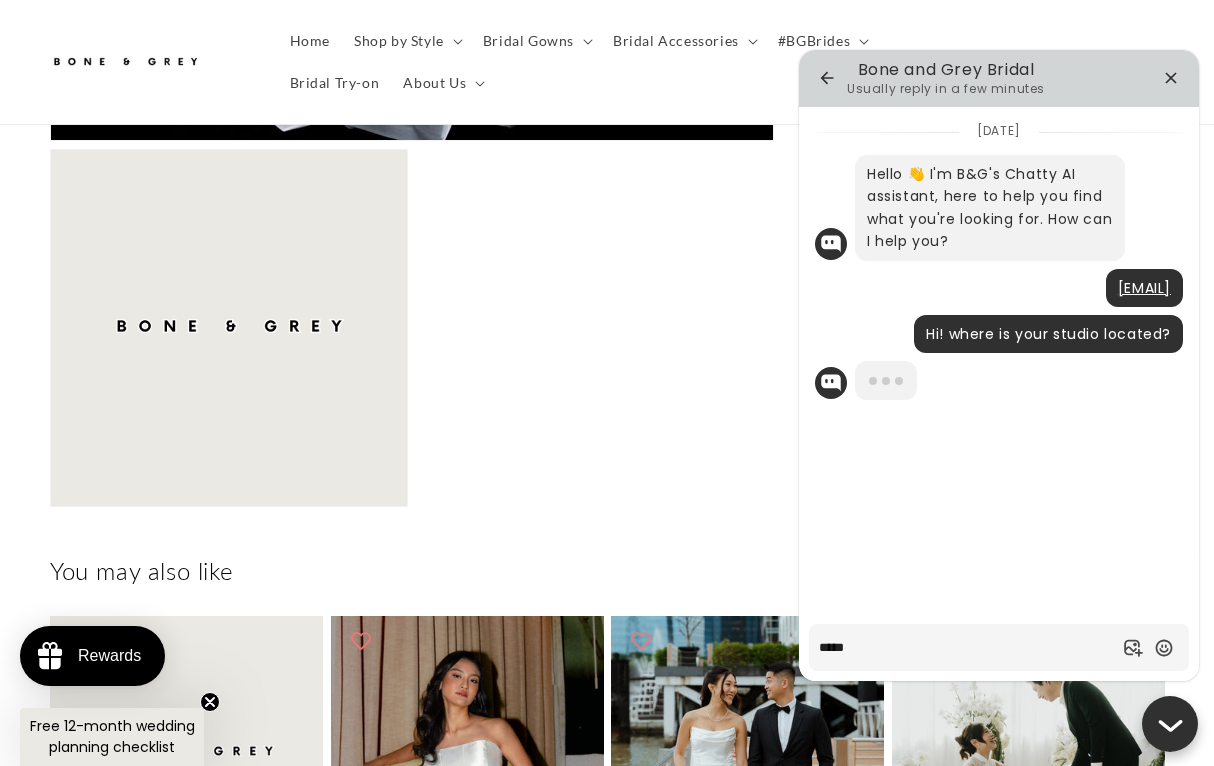 type on "******" 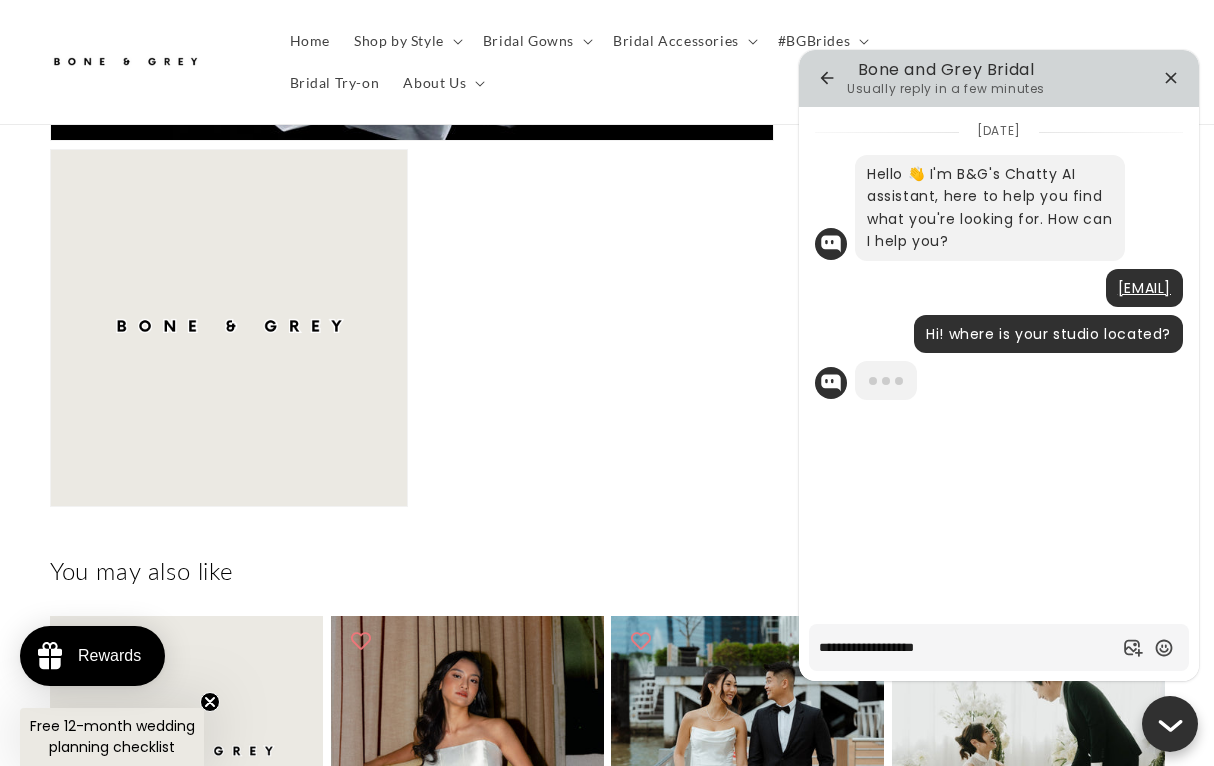 scroll, scrollTop: 0, scrollLeft: 791, axis: horizontal 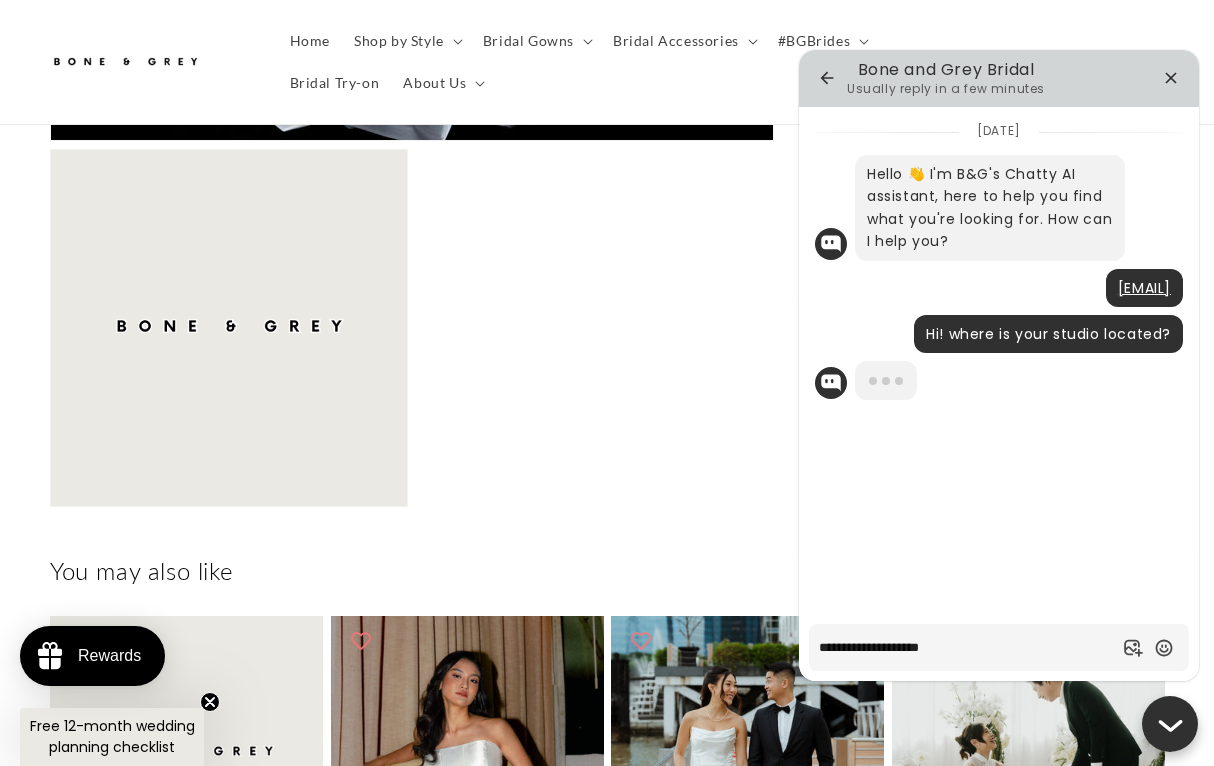 drag, startPoint x: 974, startPoint y: 649, endPoint x: 923, endPoint y: 649, distance: 51 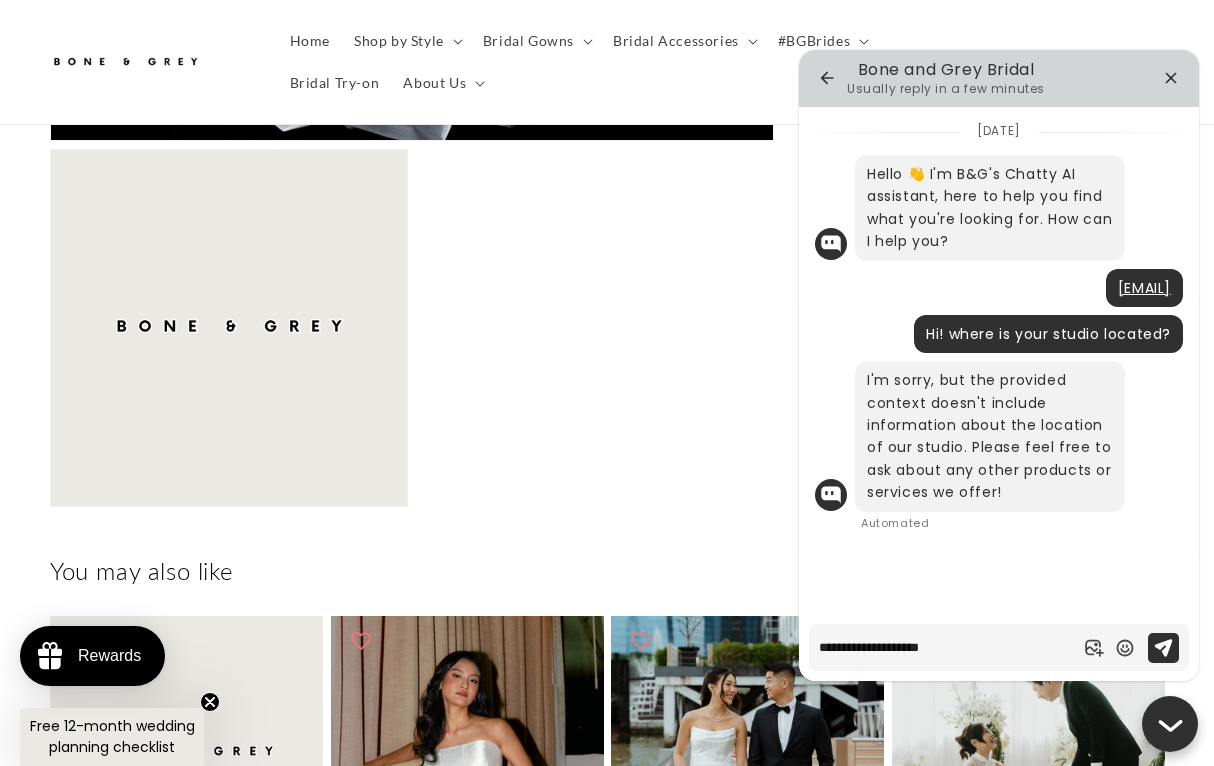 scroll, scrollTop: 0, scrollLeft: 0, axis: both 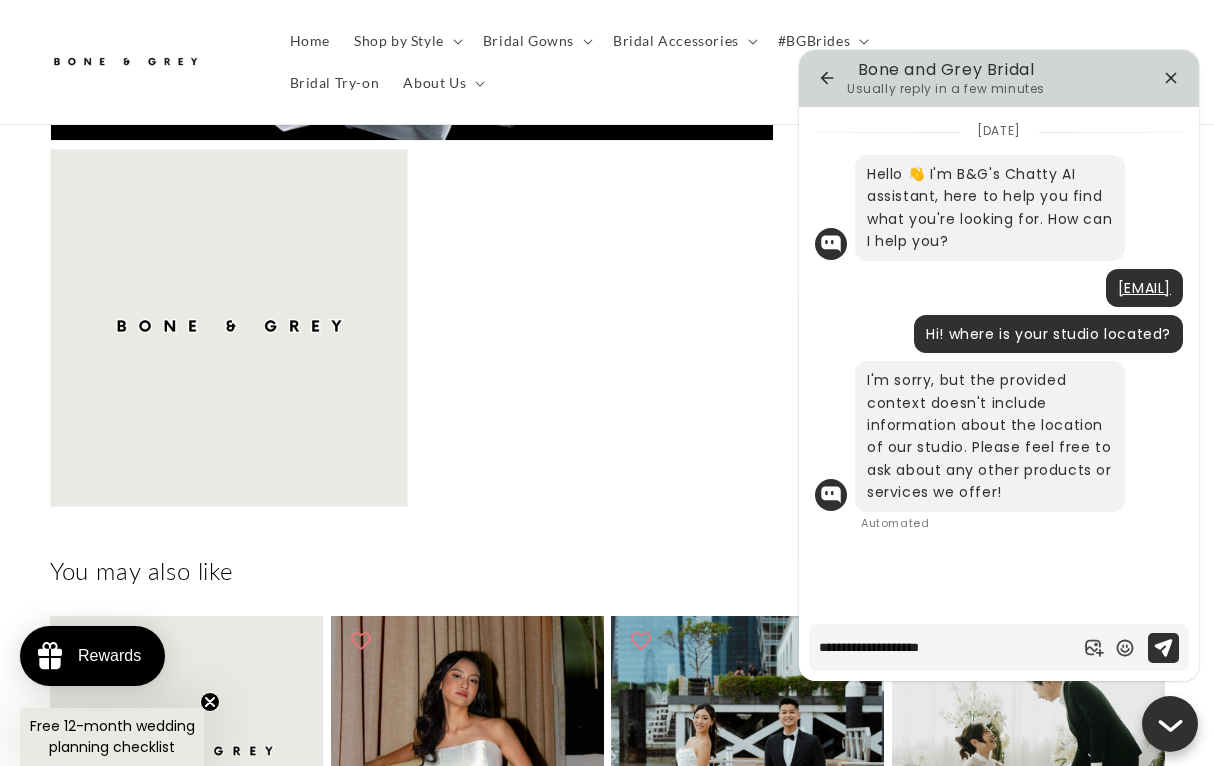 drag, startPoint x: 1004, startPoint y: 651, endPoint x: 702, endPoint y: 640, distance: 302.20026 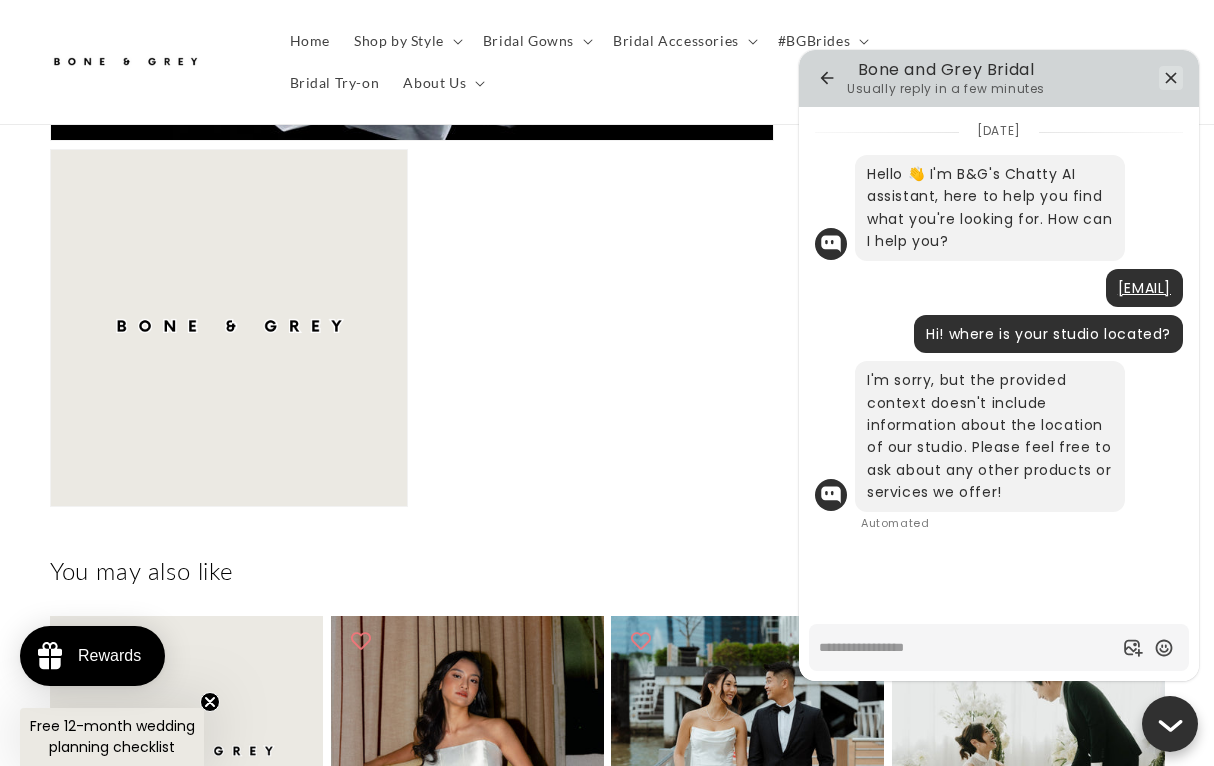 click at bounding box center [1171, 78] 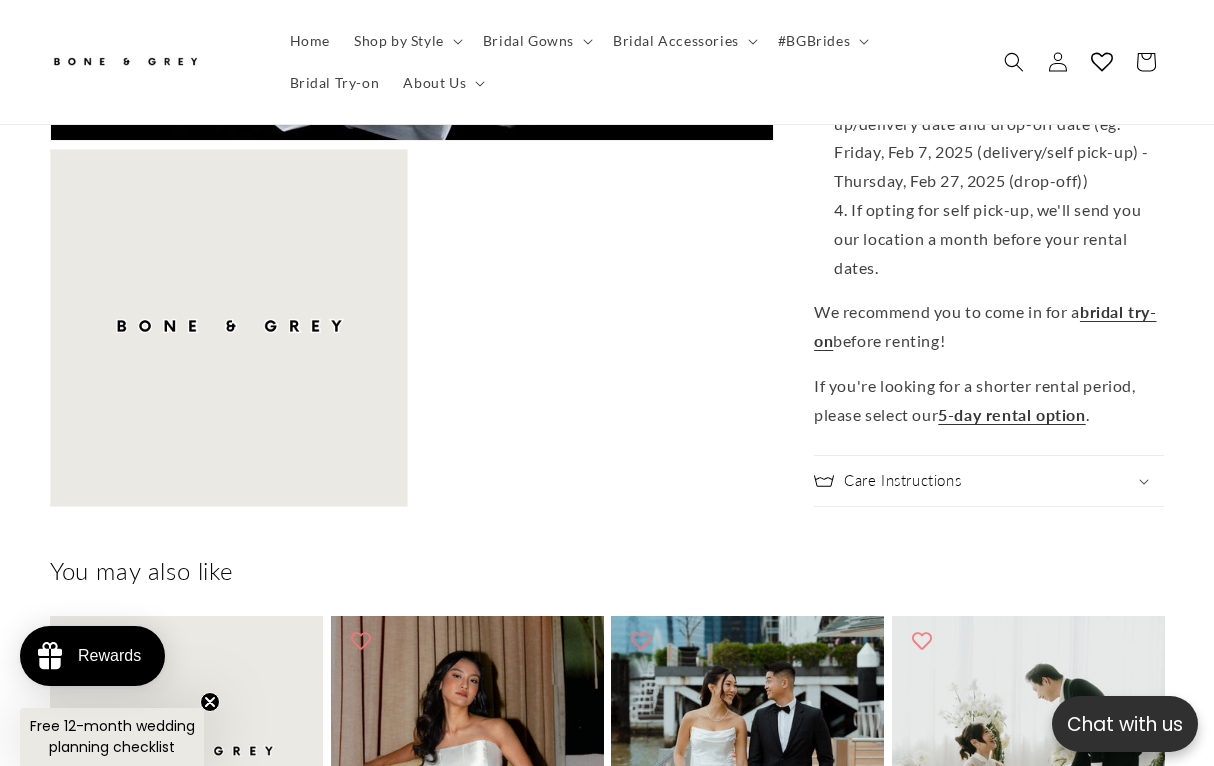 scroll, scrollTop: 0, scrollLeft: 395, axis: horizontal 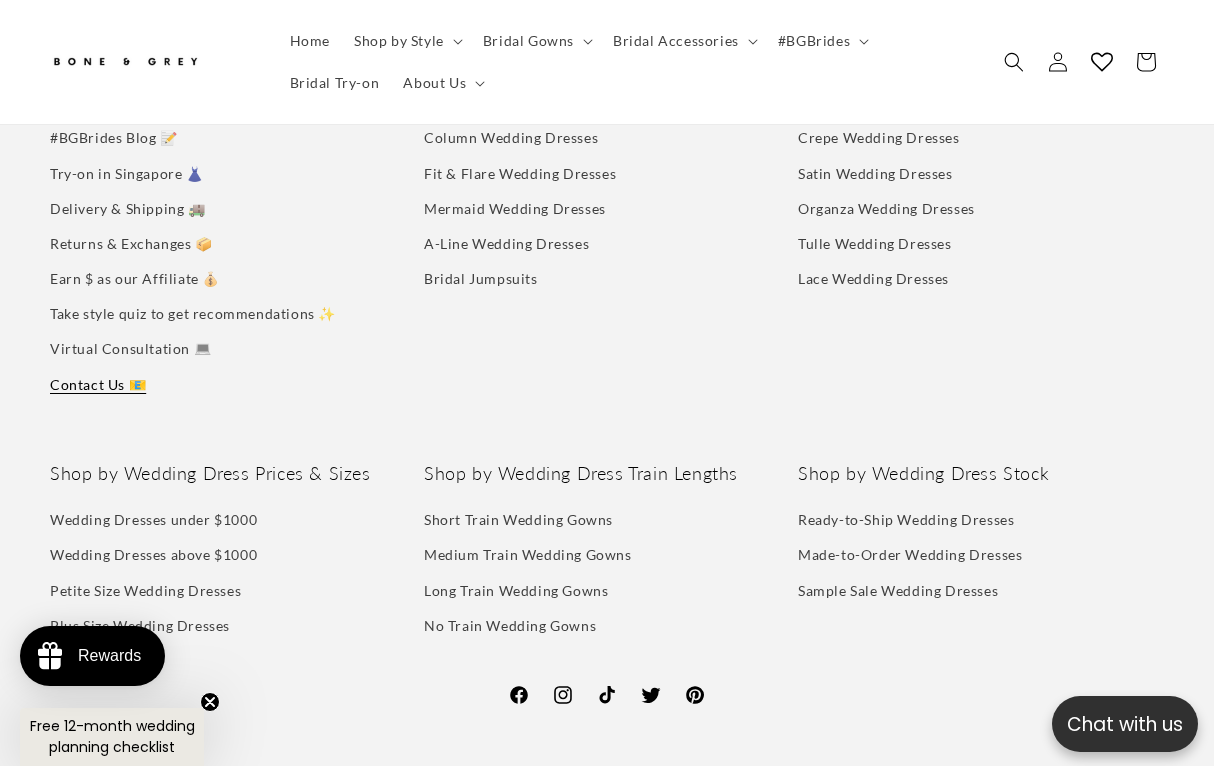 click on "Contact Us 📧" at bounding box center [98, 384] 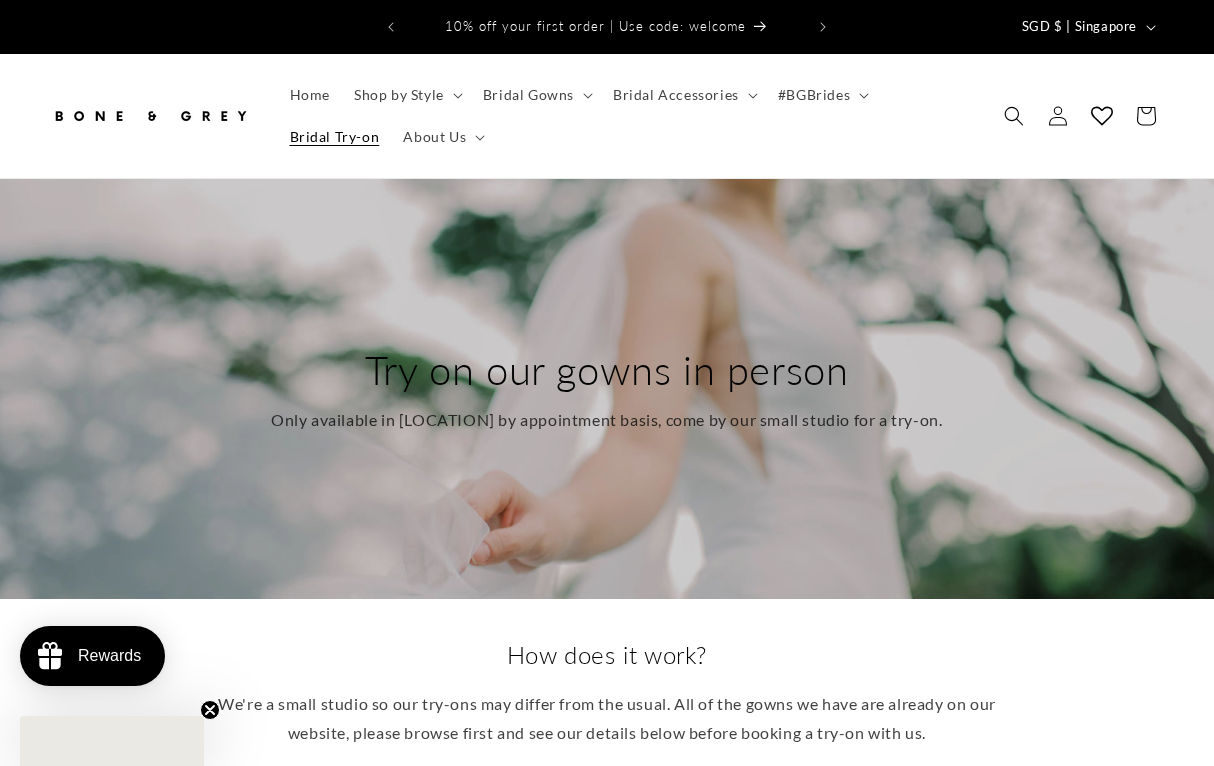 scroll, scrollTop: 0, scrollLeft: 0, axis: both 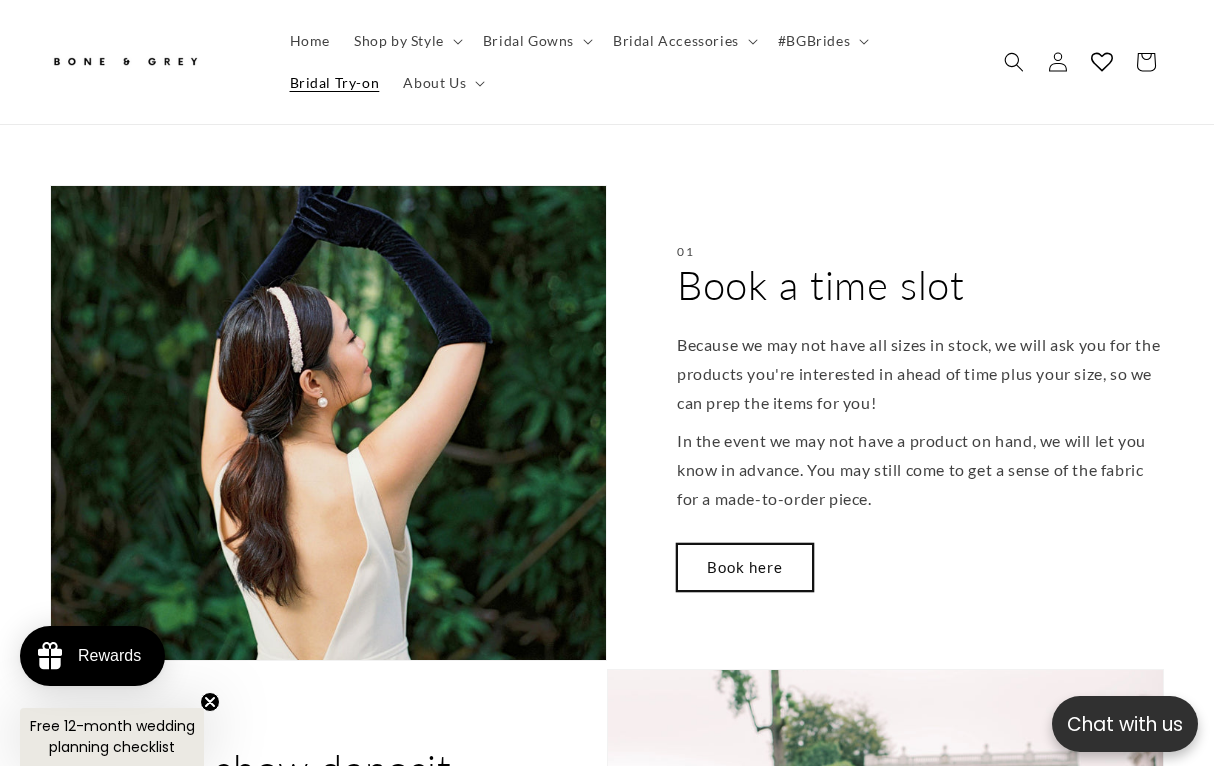 click on "Book here" at bounding box center [745, 567] 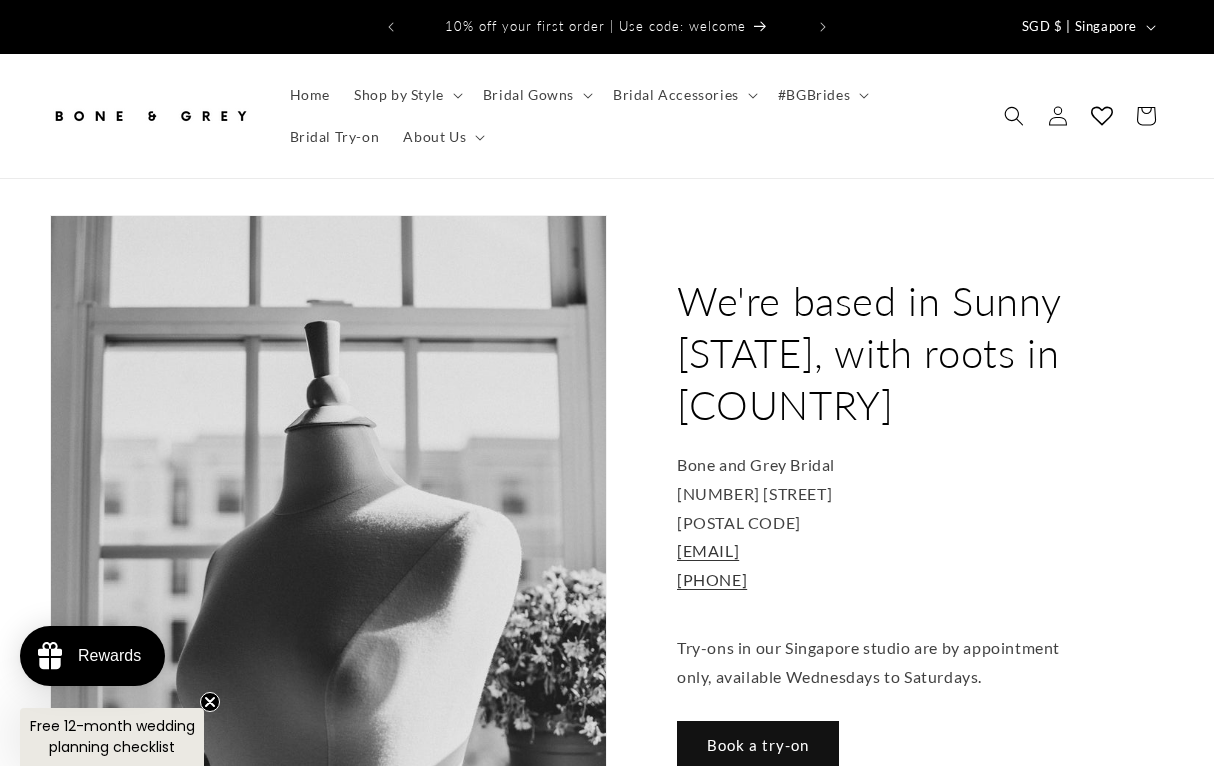 scroll, scrollTop: 0, scrollLeft: 0, axis: both 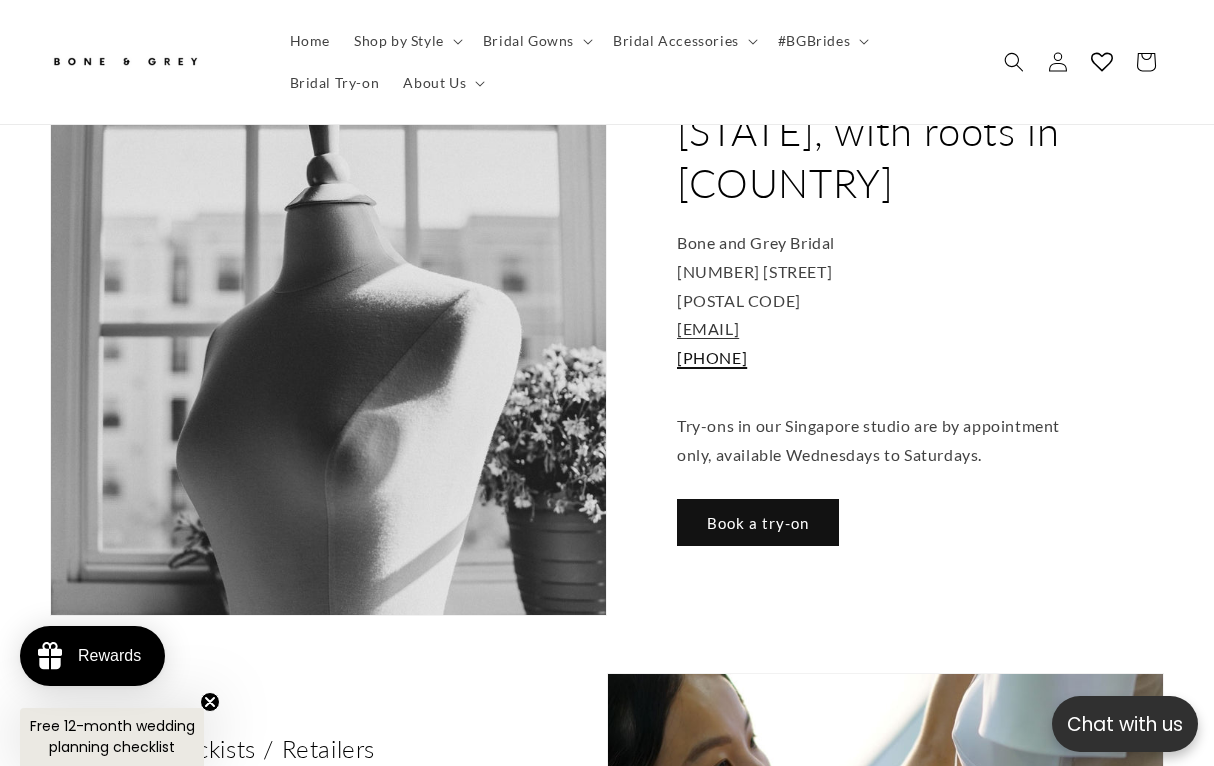click on "+65-8892-0924" at bounding box center [712, 357] 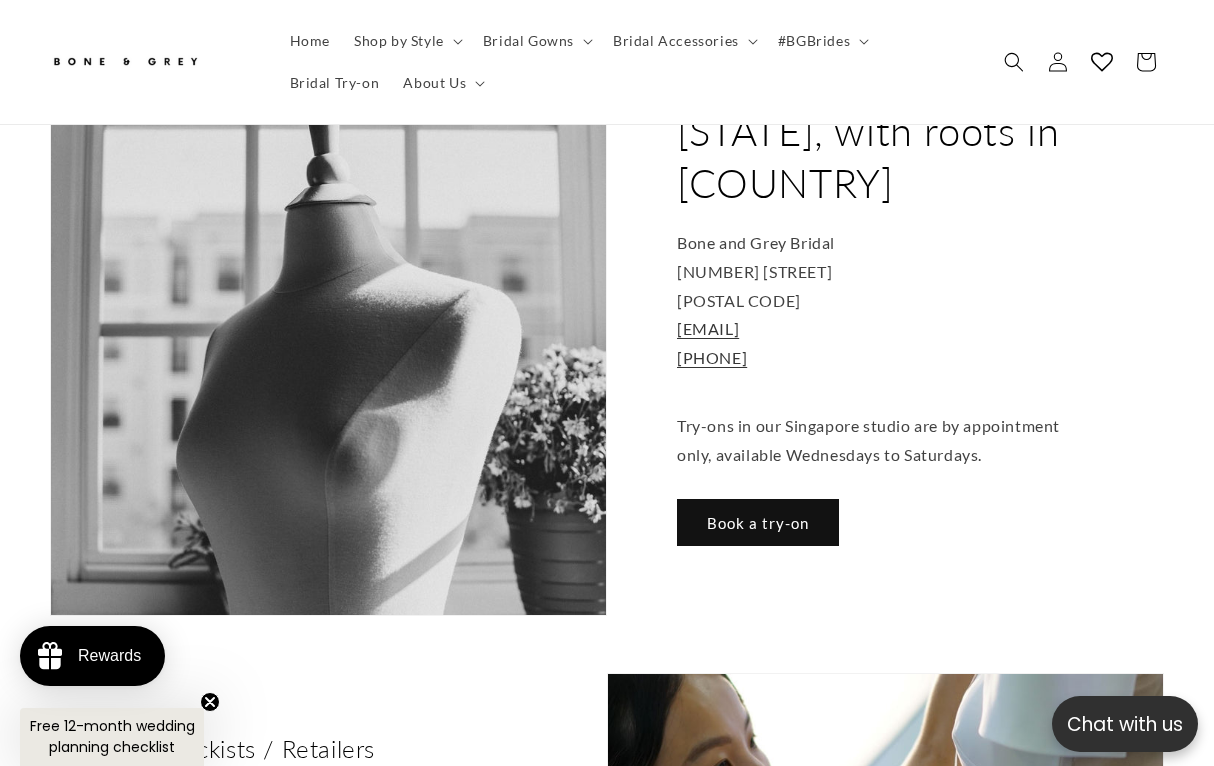 scroll, scrollTop: 0, scrollLeft: 0, axis: both 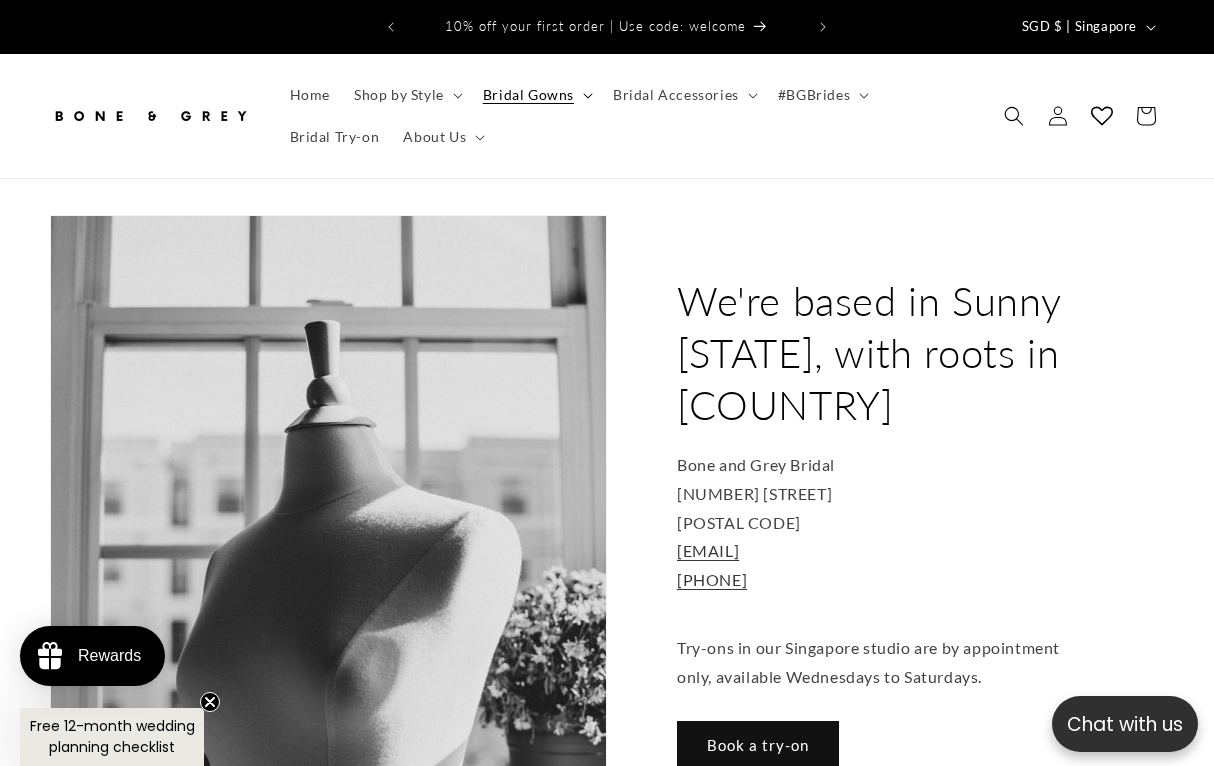 click on "Bridal Gowns" at bounding box center (528, 95) 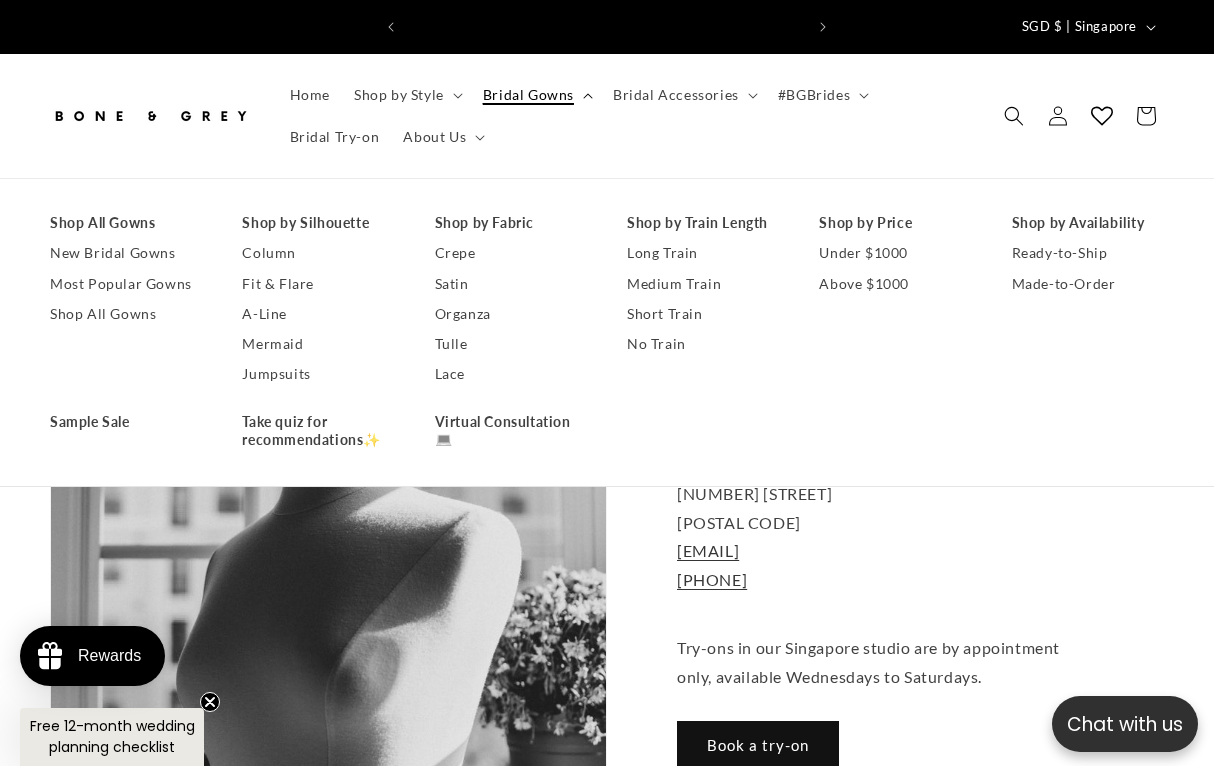 scroll, scrollTop: 0, scrollLeft: 395, axis: horizontal 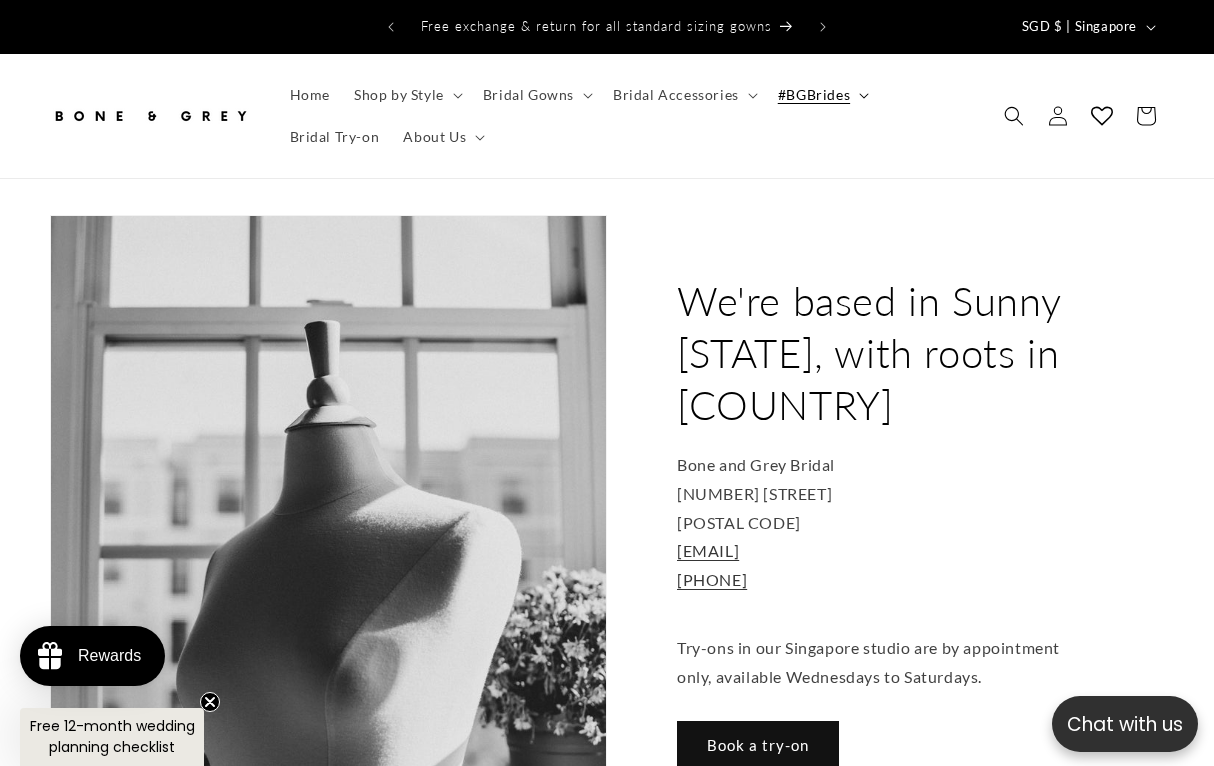 click at bounding box center (864, 96) 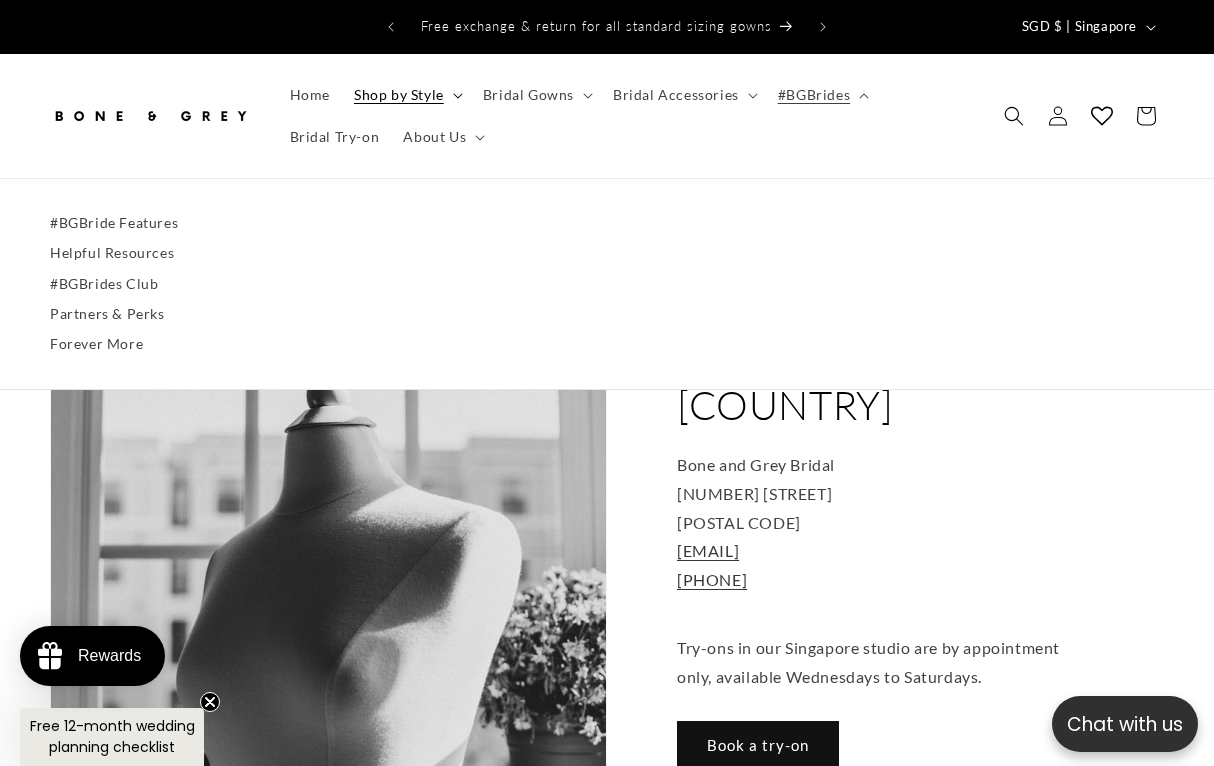 click at bounding box center [458, 96] 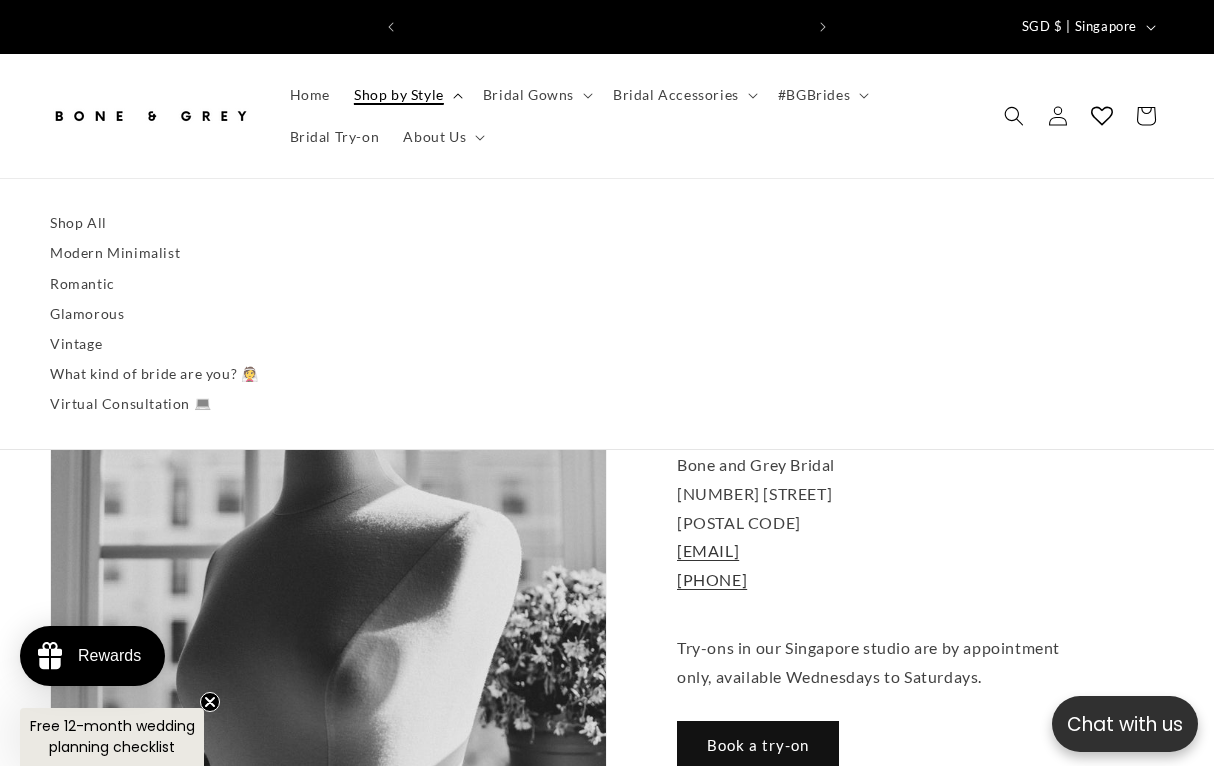 scroll, scrollTop: 0, scrollLeft: 791, axis: horizontal 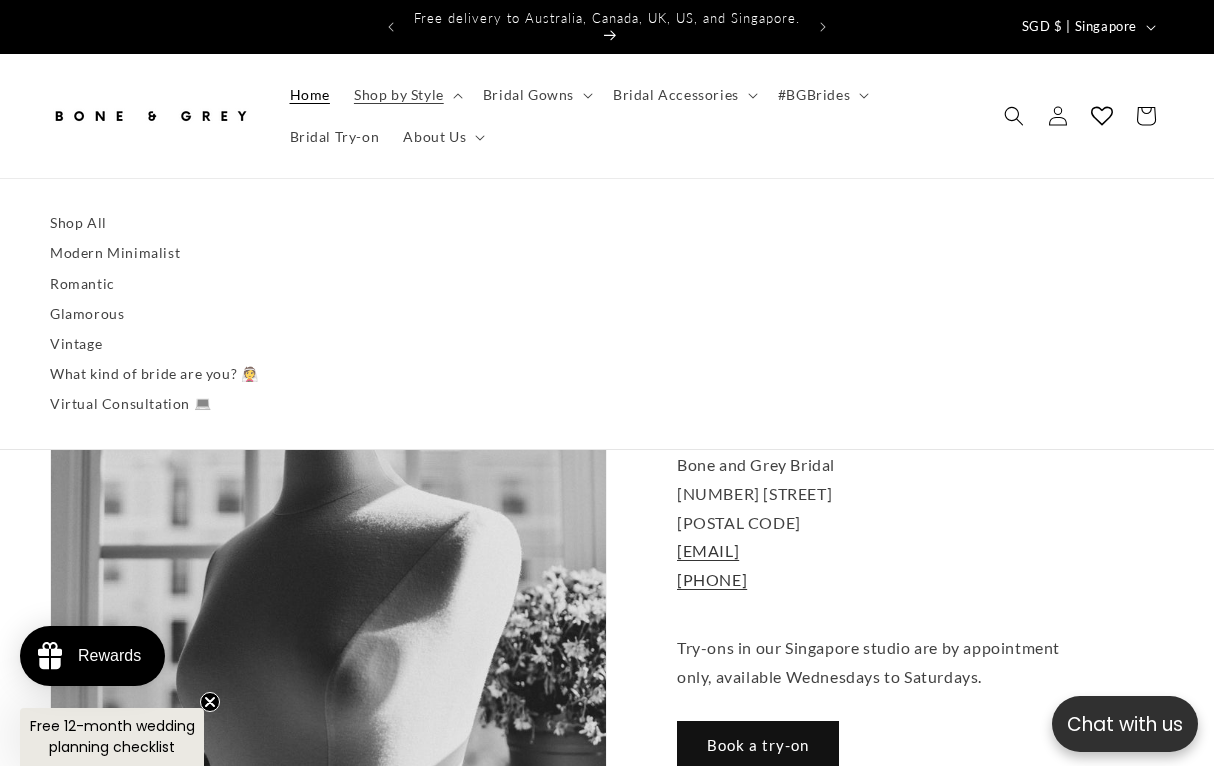 click on "Home" at bounding box center [310, 95] 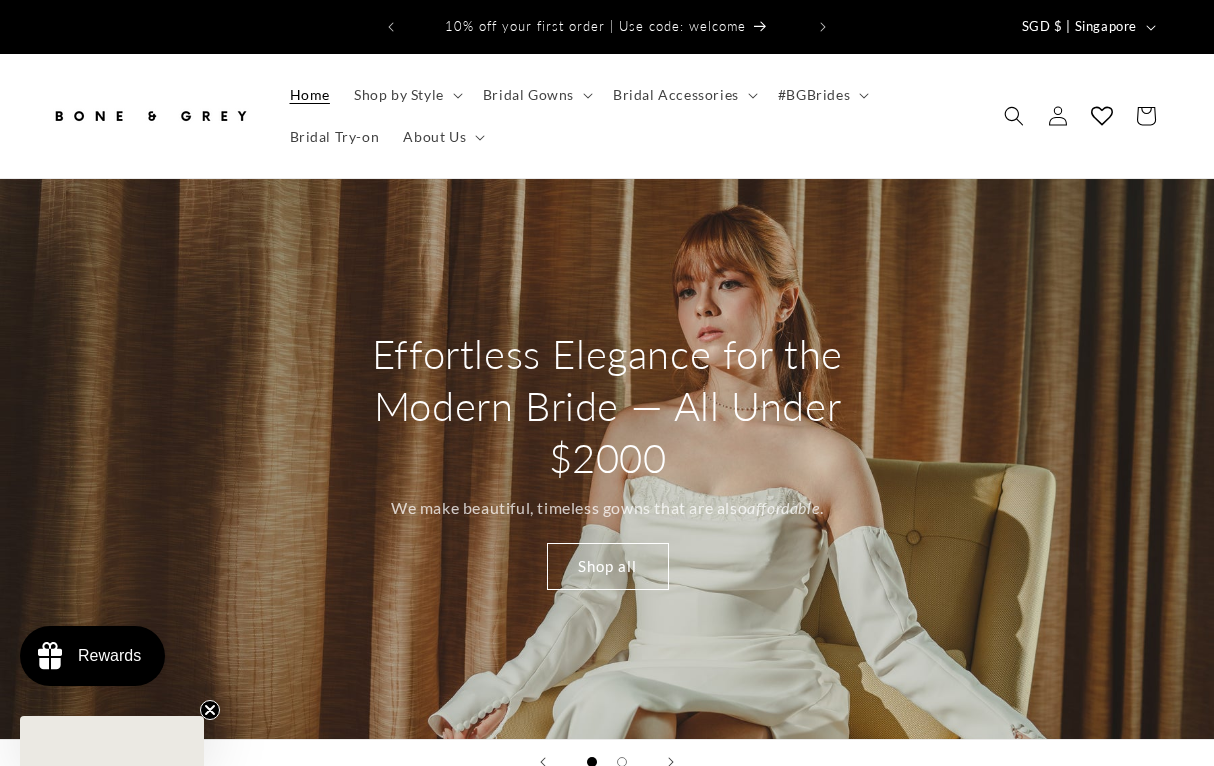 scroll, scrollTop: 0, scrollLeft: 0, axis: both 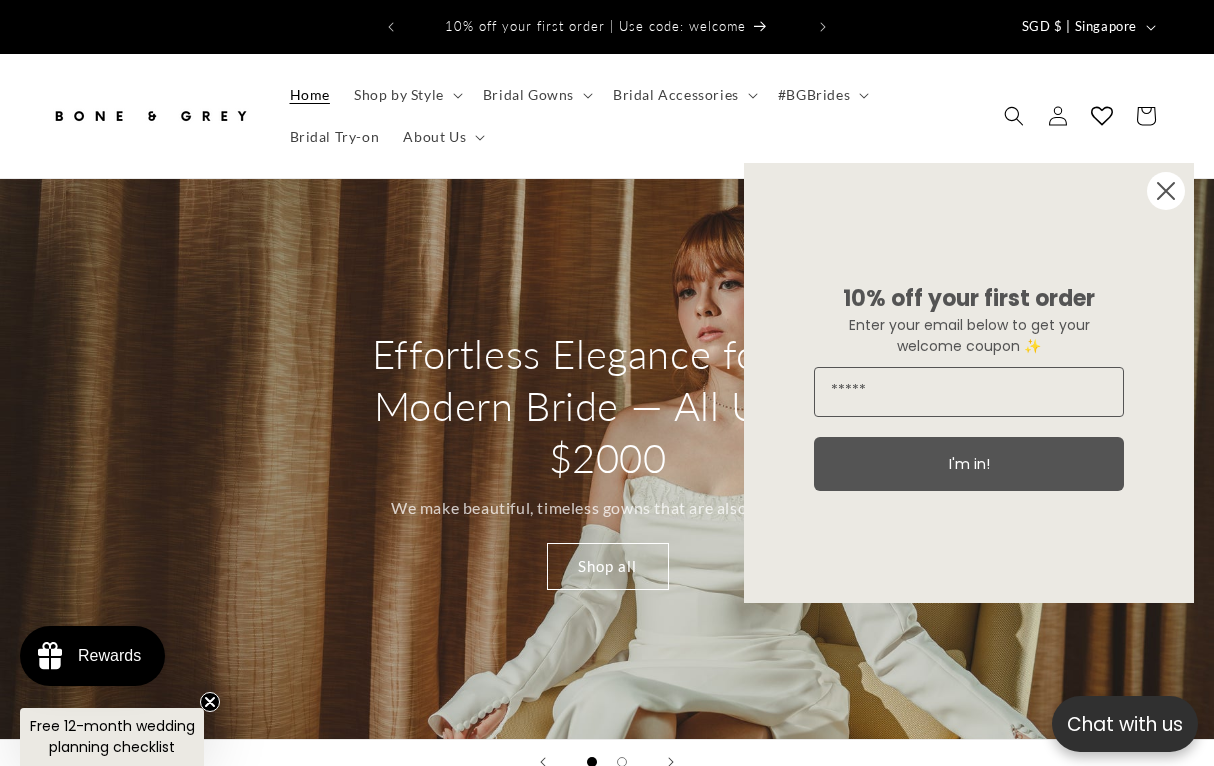 click at bounding box center (1166, 191) 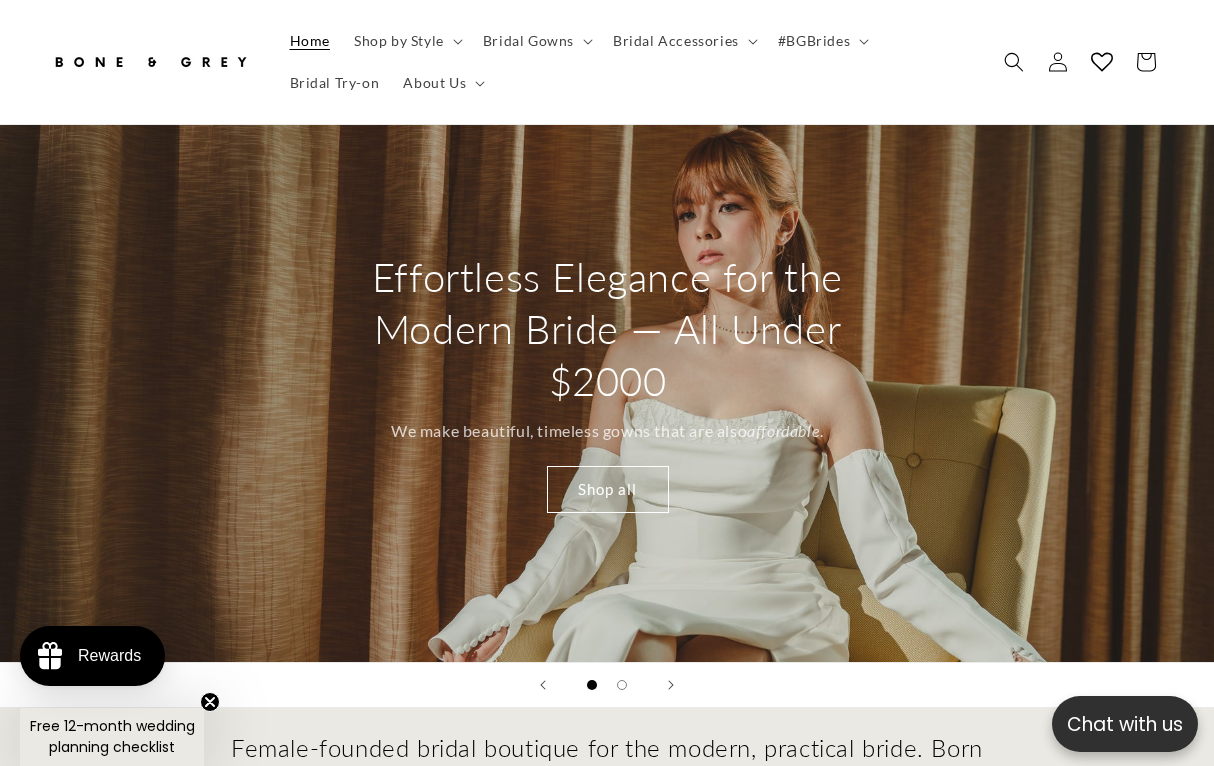 scroll, scrollTop: 84, scrollLeft: 0, axis: vertical 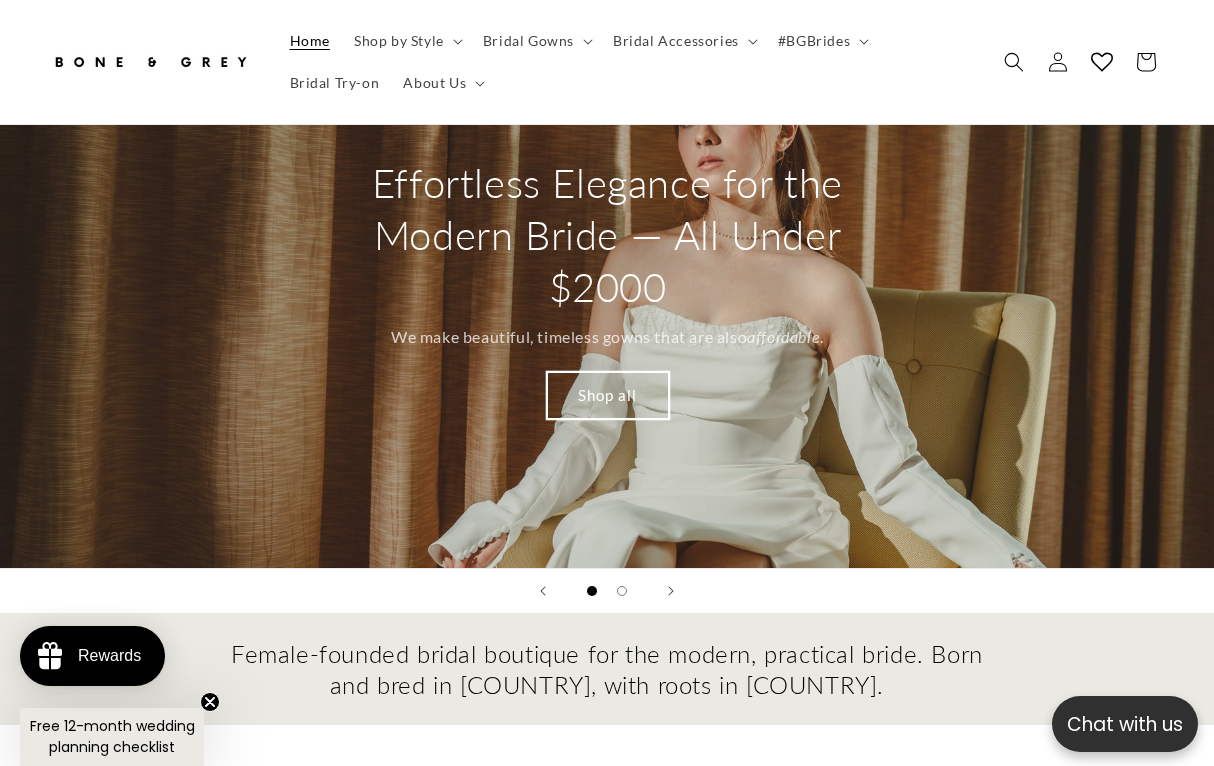 click on "Shop all" at bounding box center (607, 395) 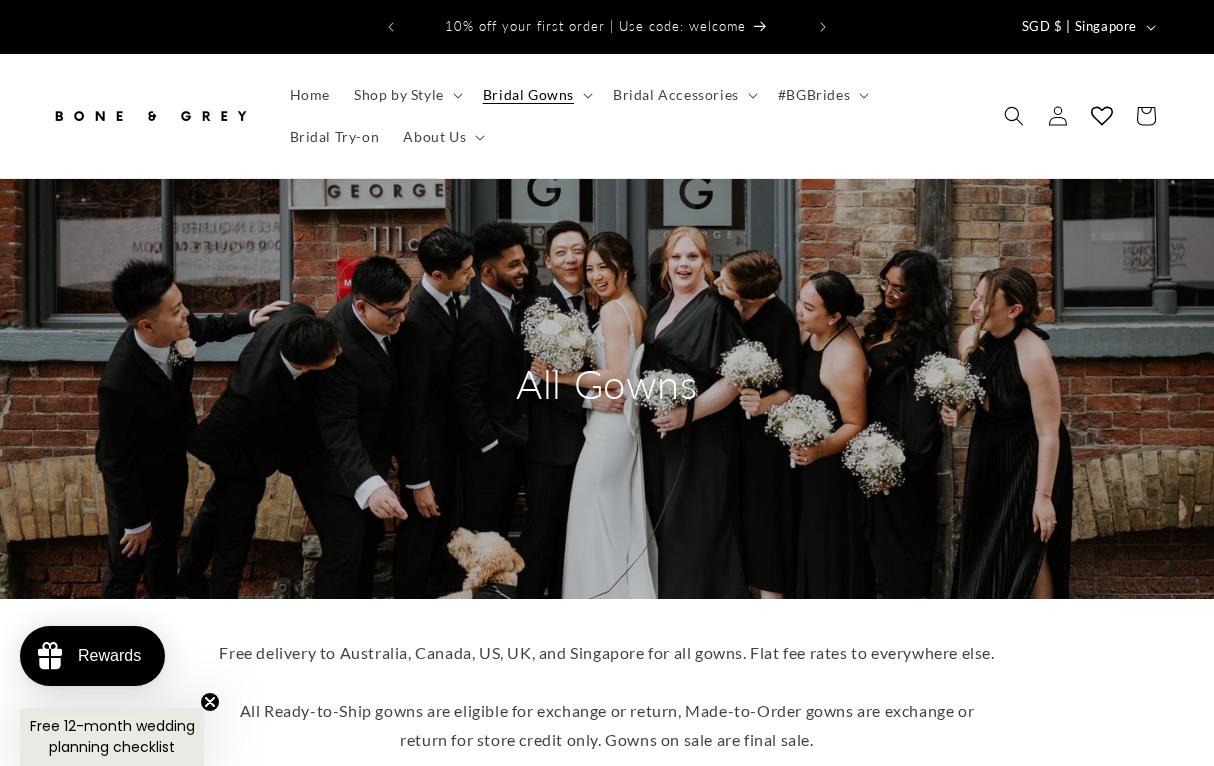 scroll, scrollTop: 0, scrollLeft: 0, axis: both 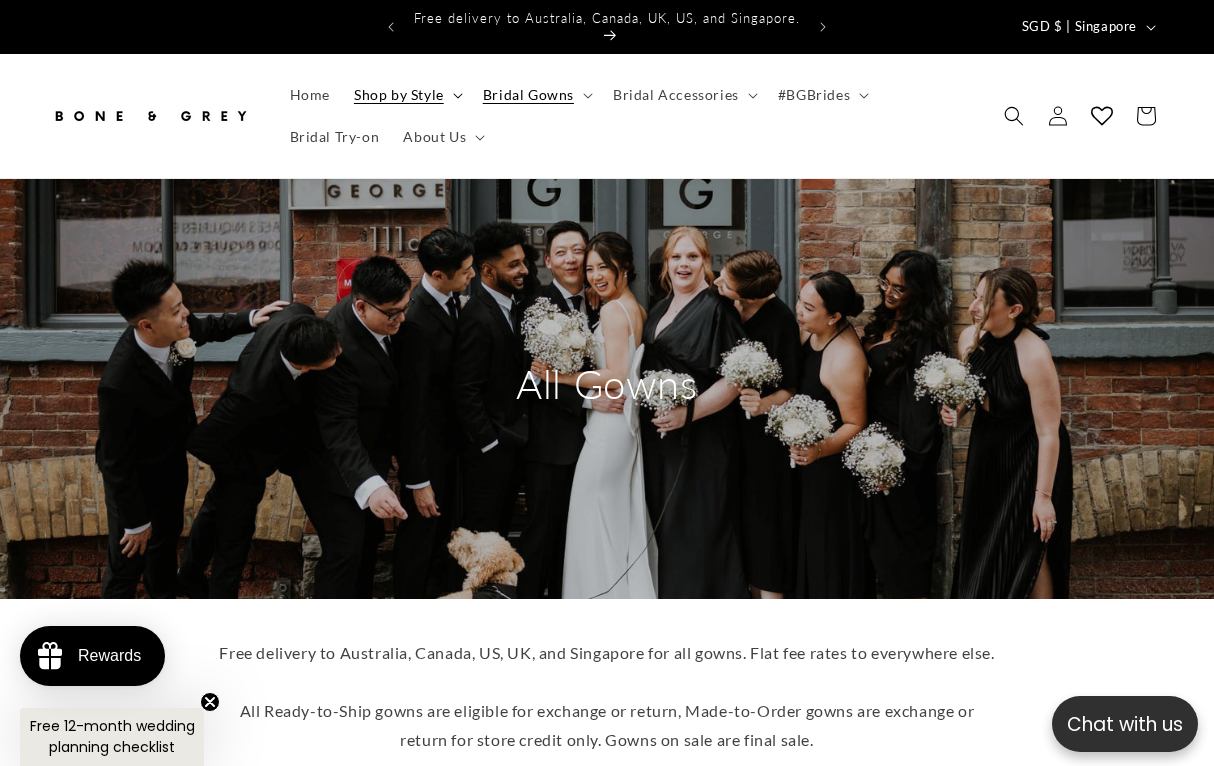 click at bounding box center [457, 95] 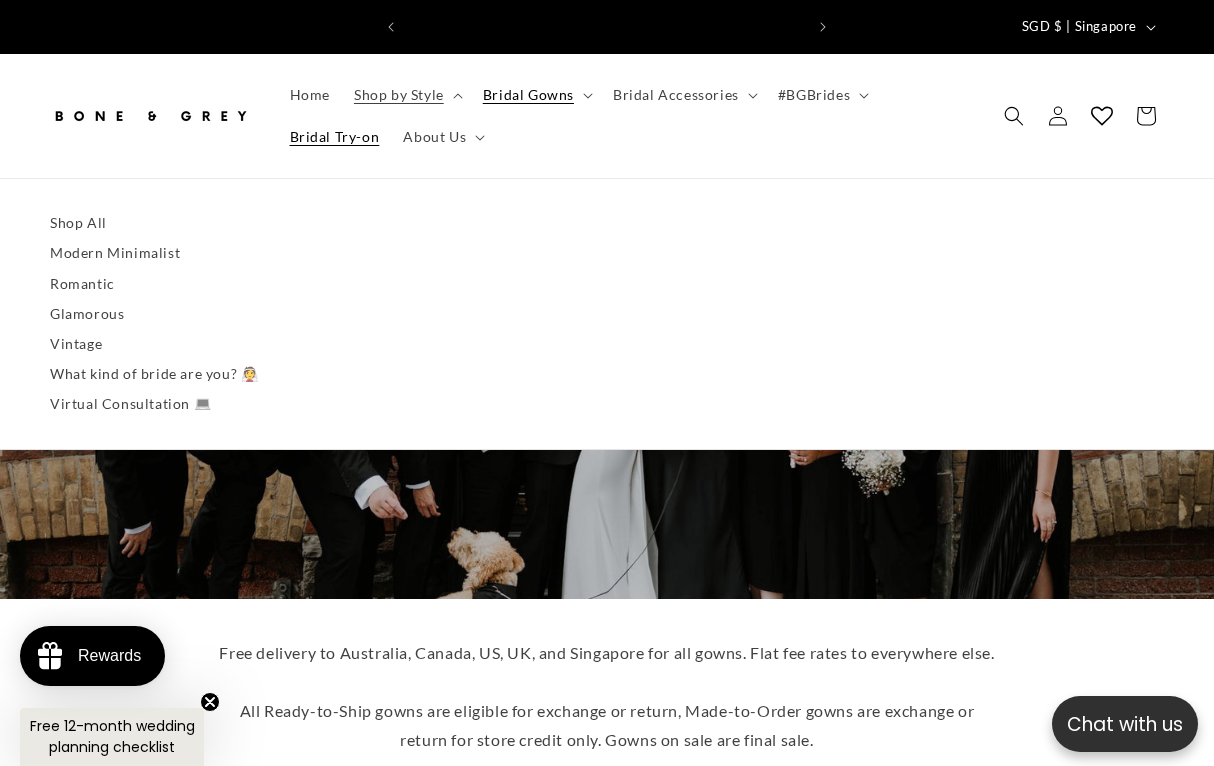 click on "Bridal Try-on" at bounding box center [335, 137] 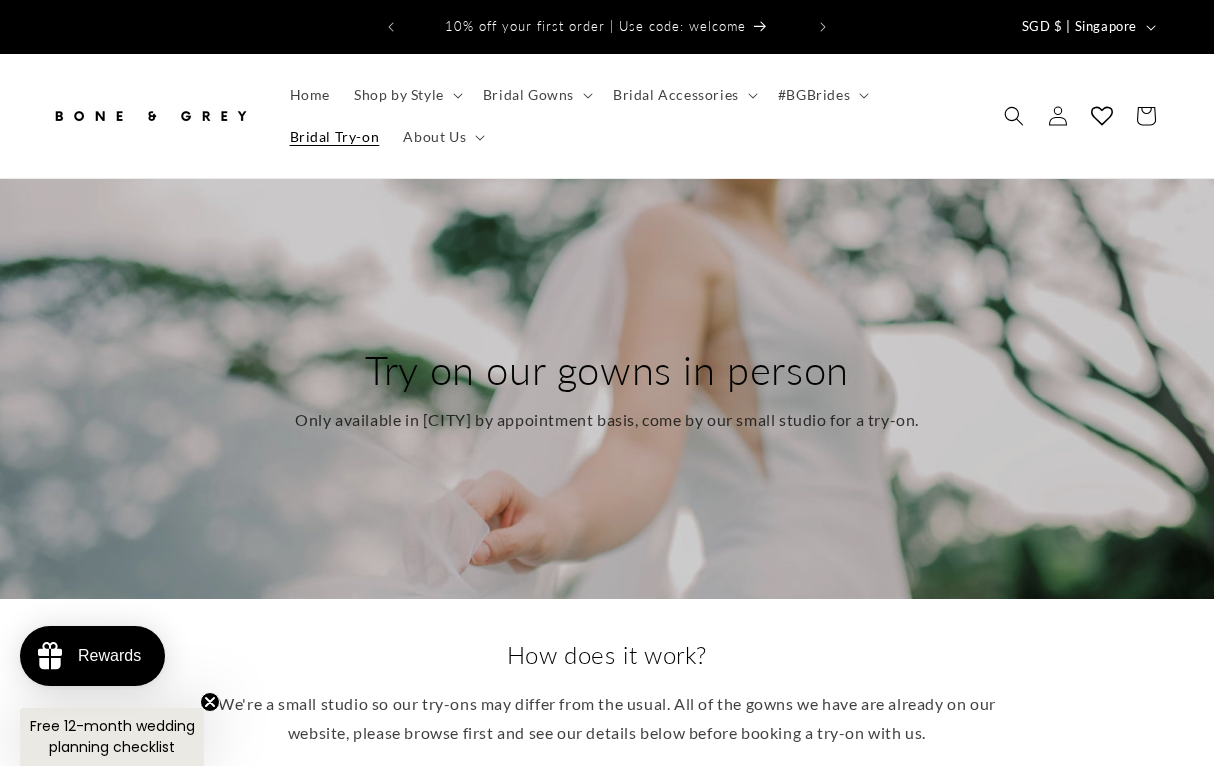 scroll, scrollTop: 0, scrollLeft: 0, axis: both 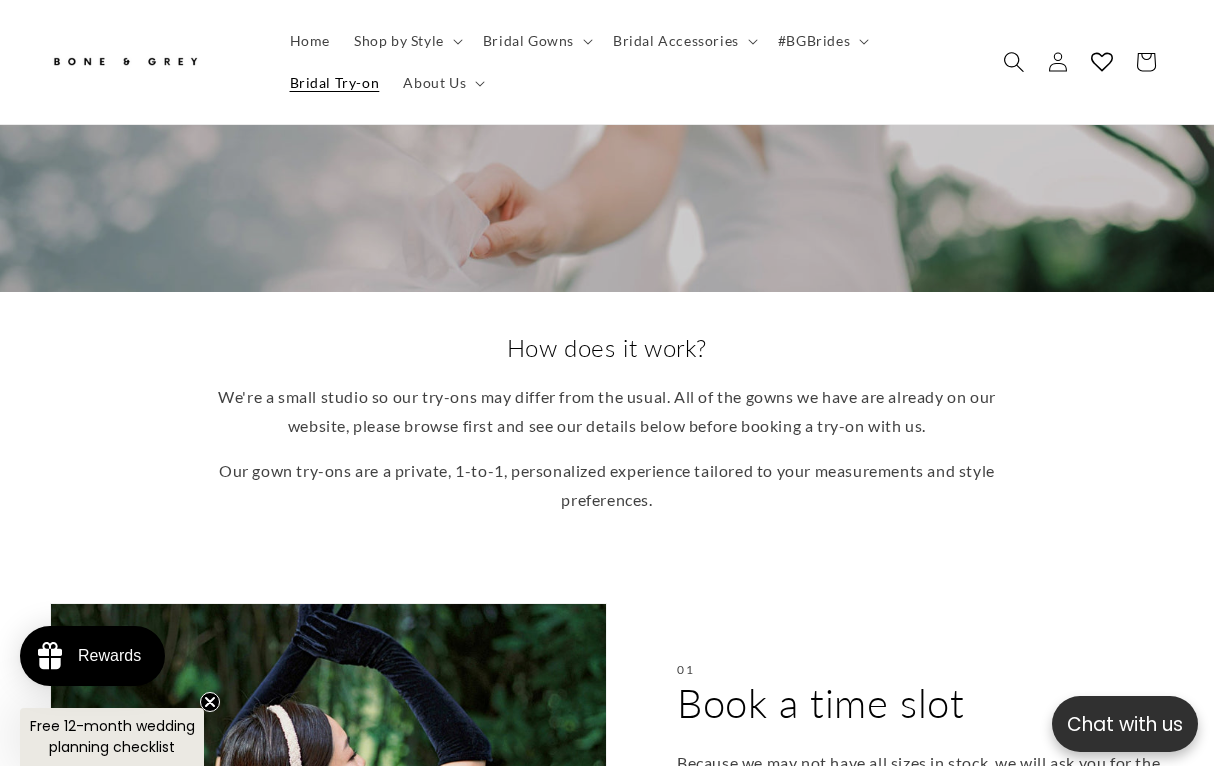 click at bounding box center (1013, 61) 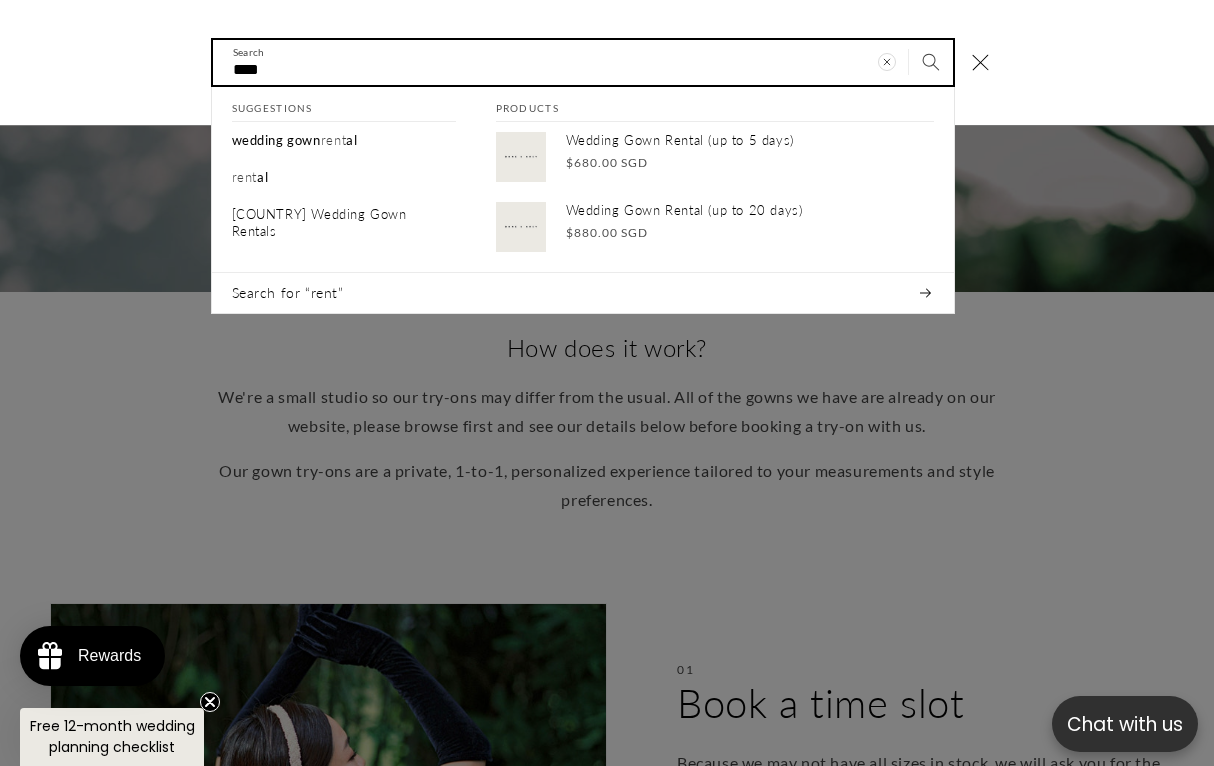 scroll, scrollTop: 0, scrollLeft: 395, axis: horizontal 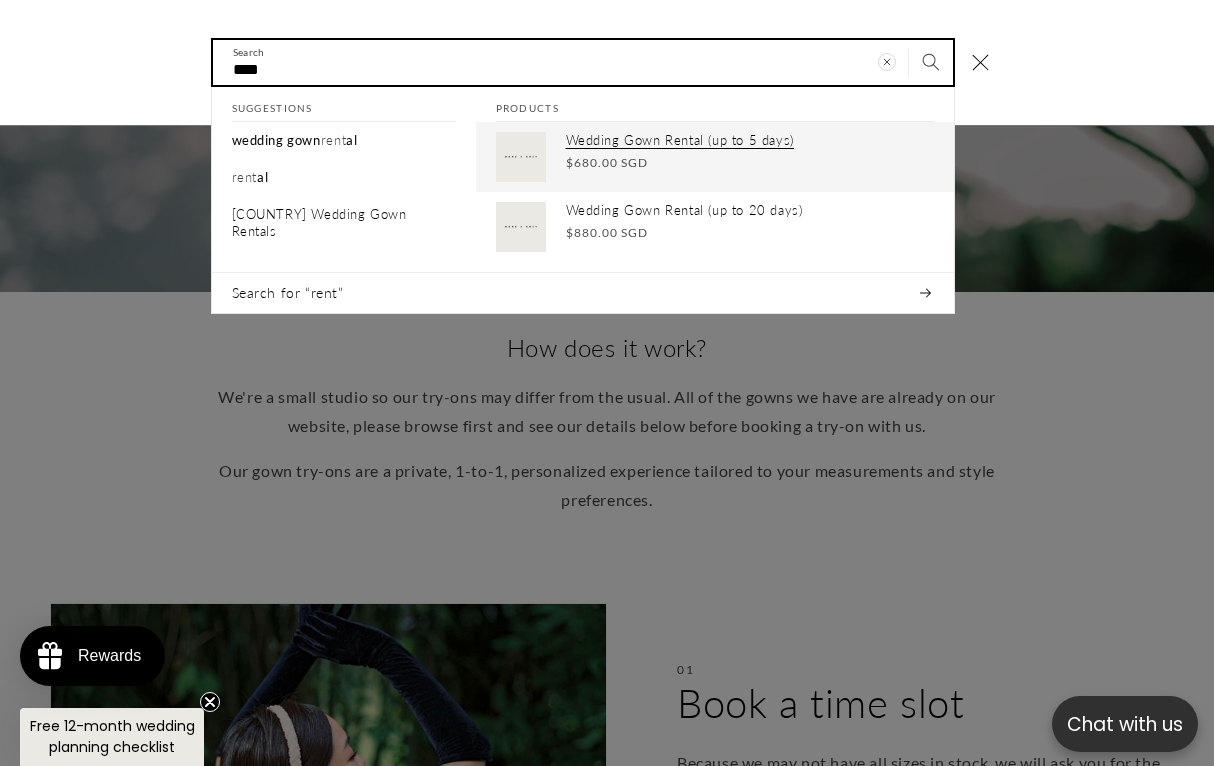 type on "****" 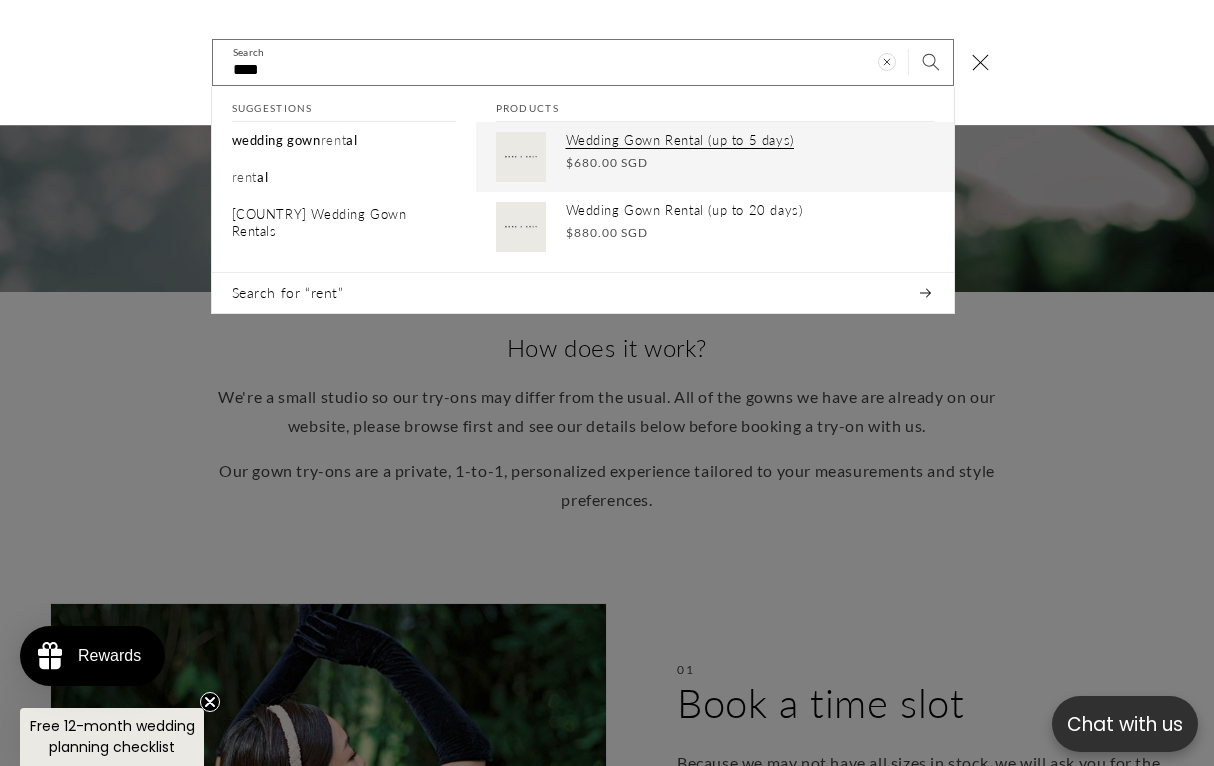 click on "Regular price
$680.00 SGD
Regular price
Sale price
$680.00 SGD
Unit price
/
per" at bounding box center [750, 164] 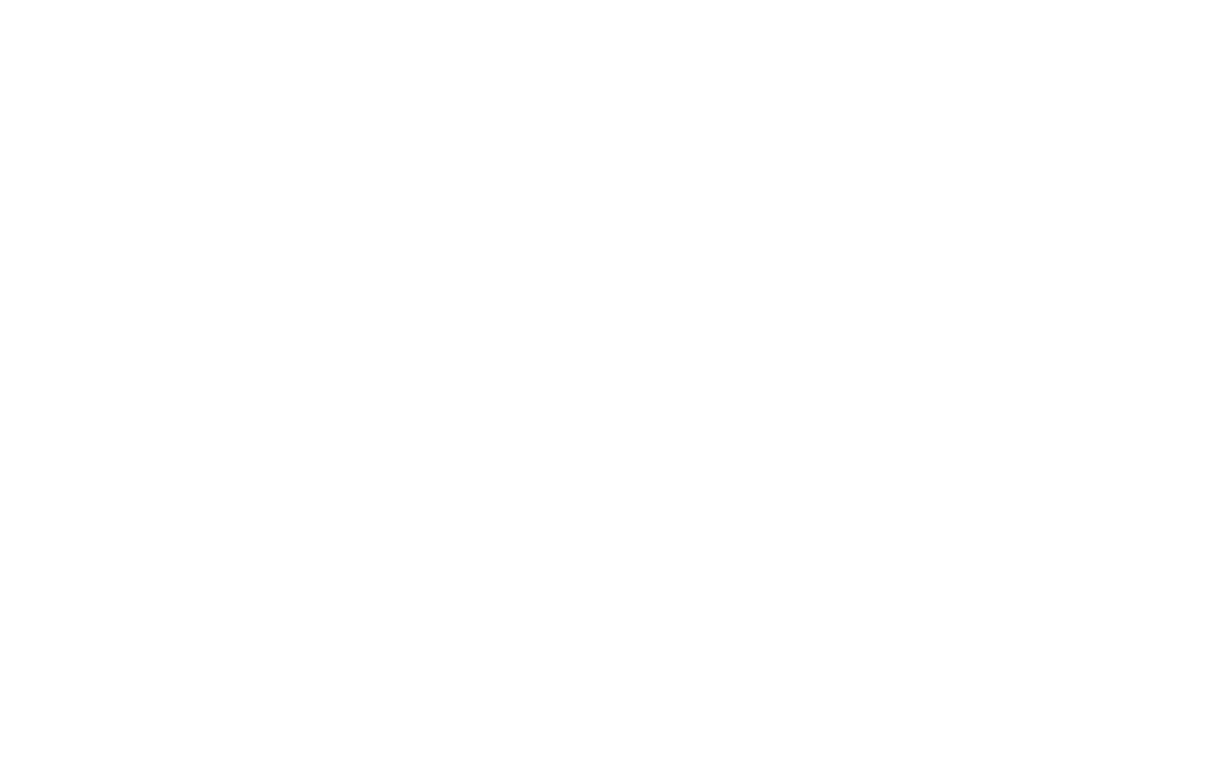 scroll, scrollTop: 0, scrollLeft: 0, axis: both 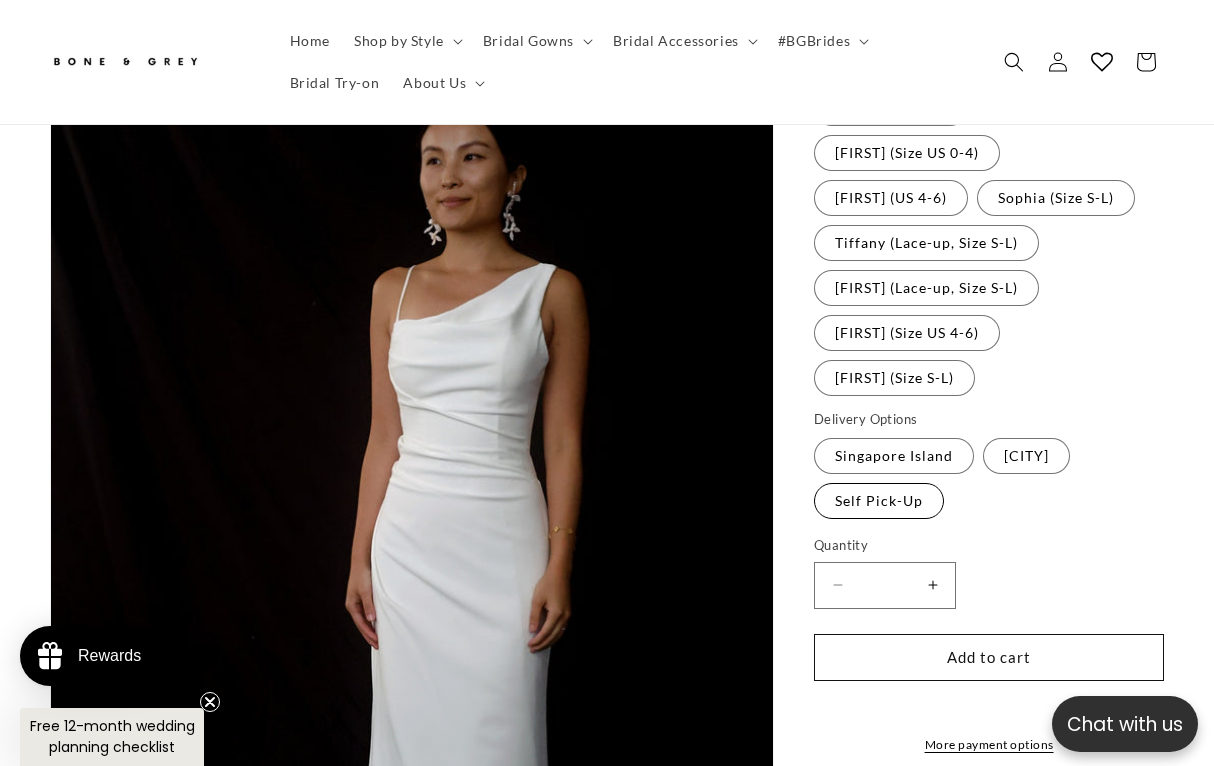 click on "Self Pick-Up Variant sold out or unavailable" at bounding box center (879, 501) 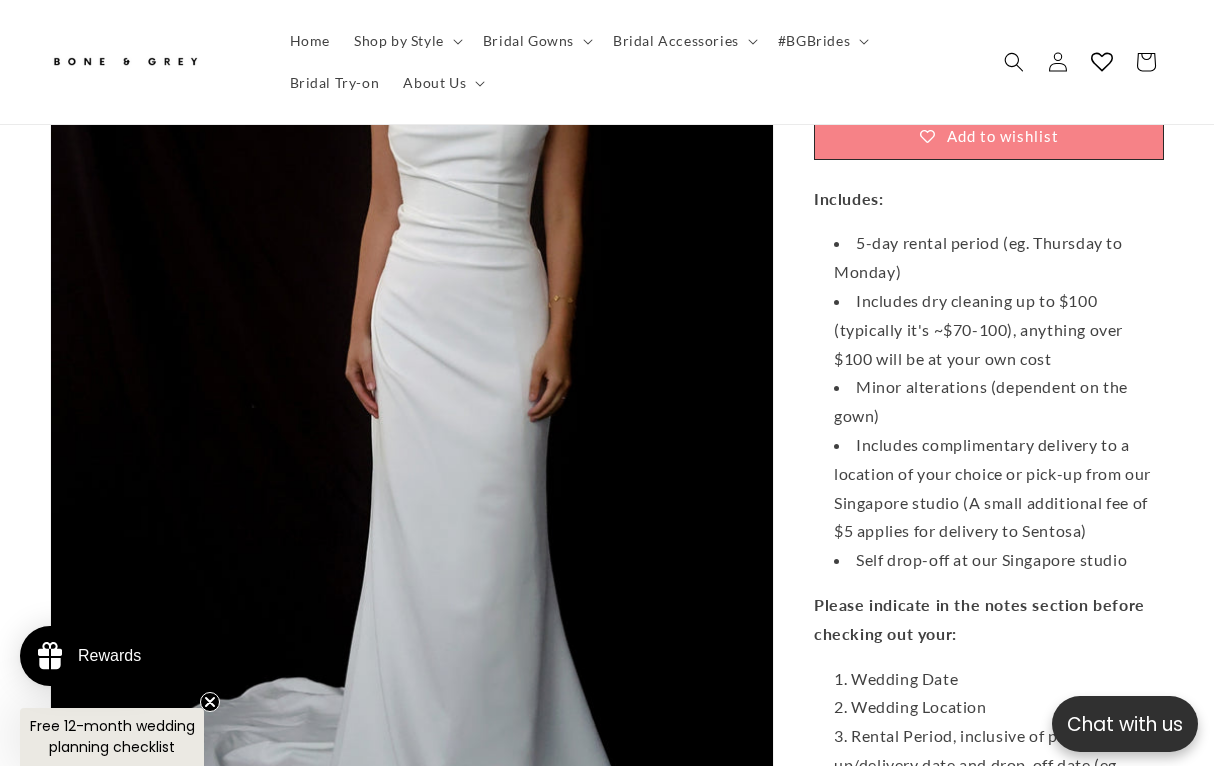 scroll, scrollTop: 1471, scrollLeft: 0, axis: vertical 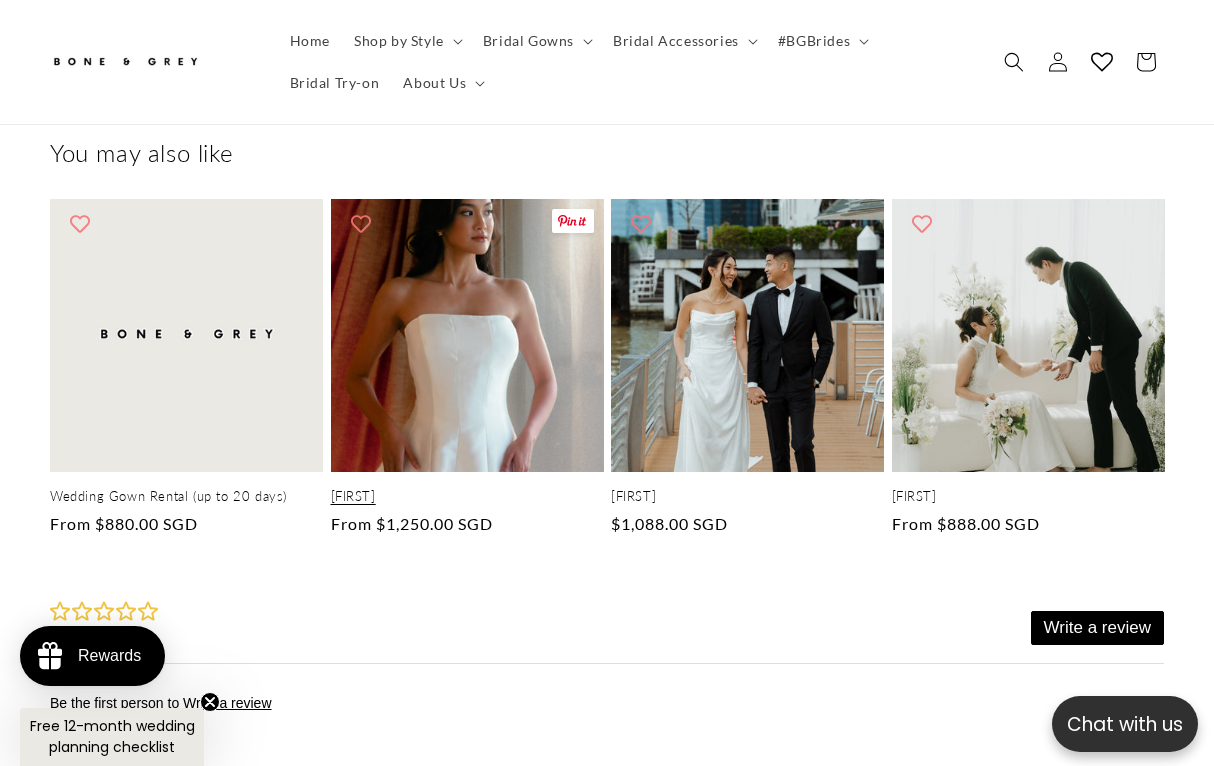 click on "Aisha" at bounding box center (467, 496) 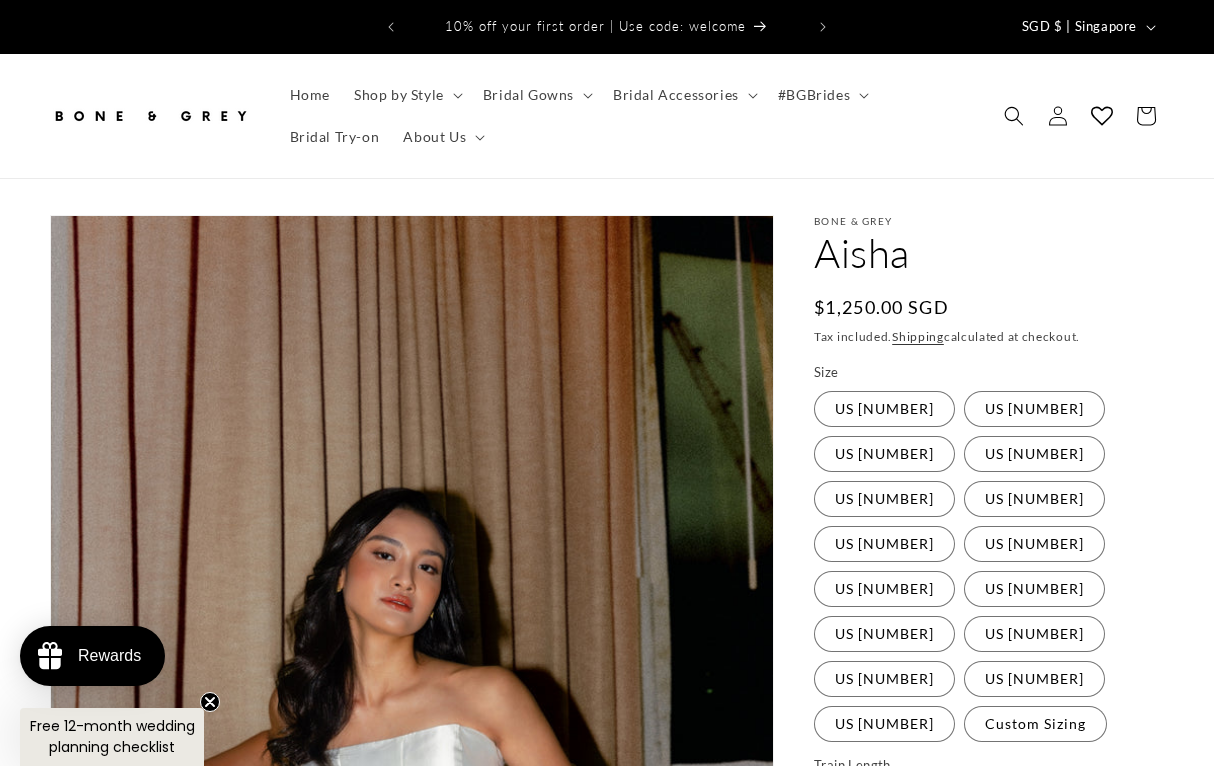 scroll, scrollTop: 0, scrollLeft: 0, axis: both 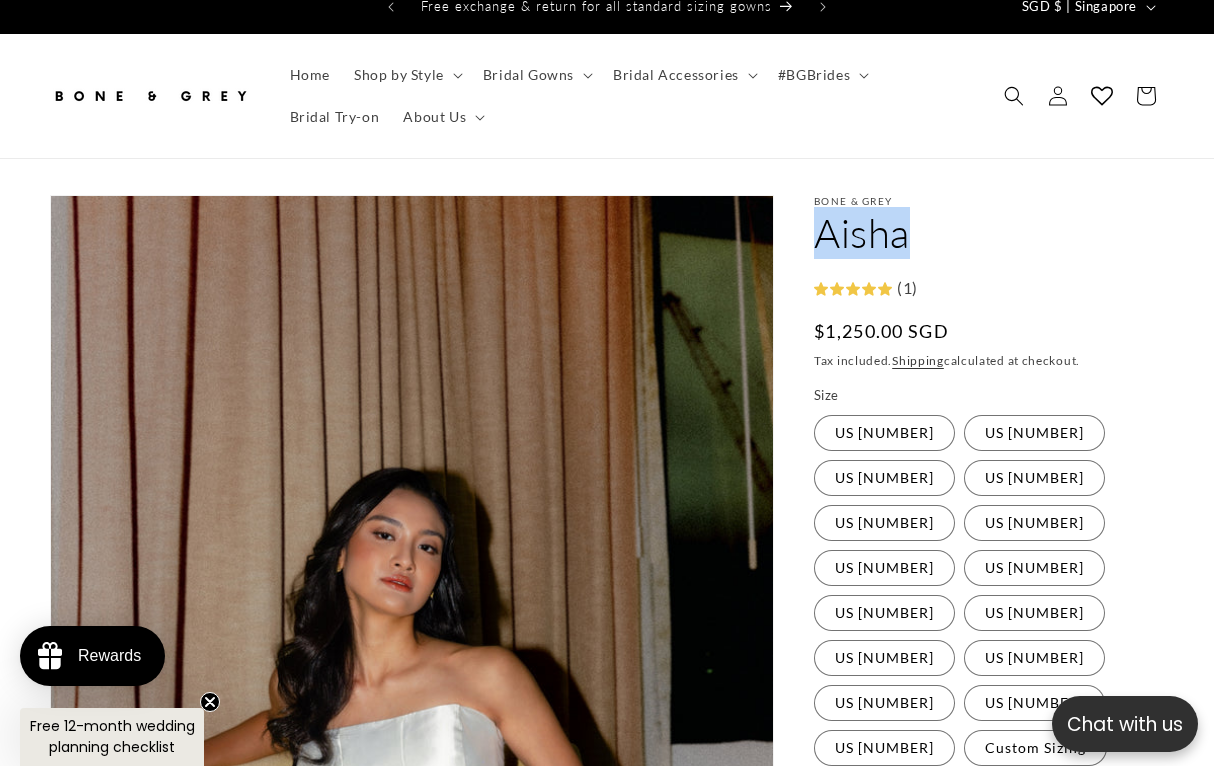drag, startPoint x: 805, startPoint y: 241, endPoint x: 966, endPoint y: 241, distance: 161 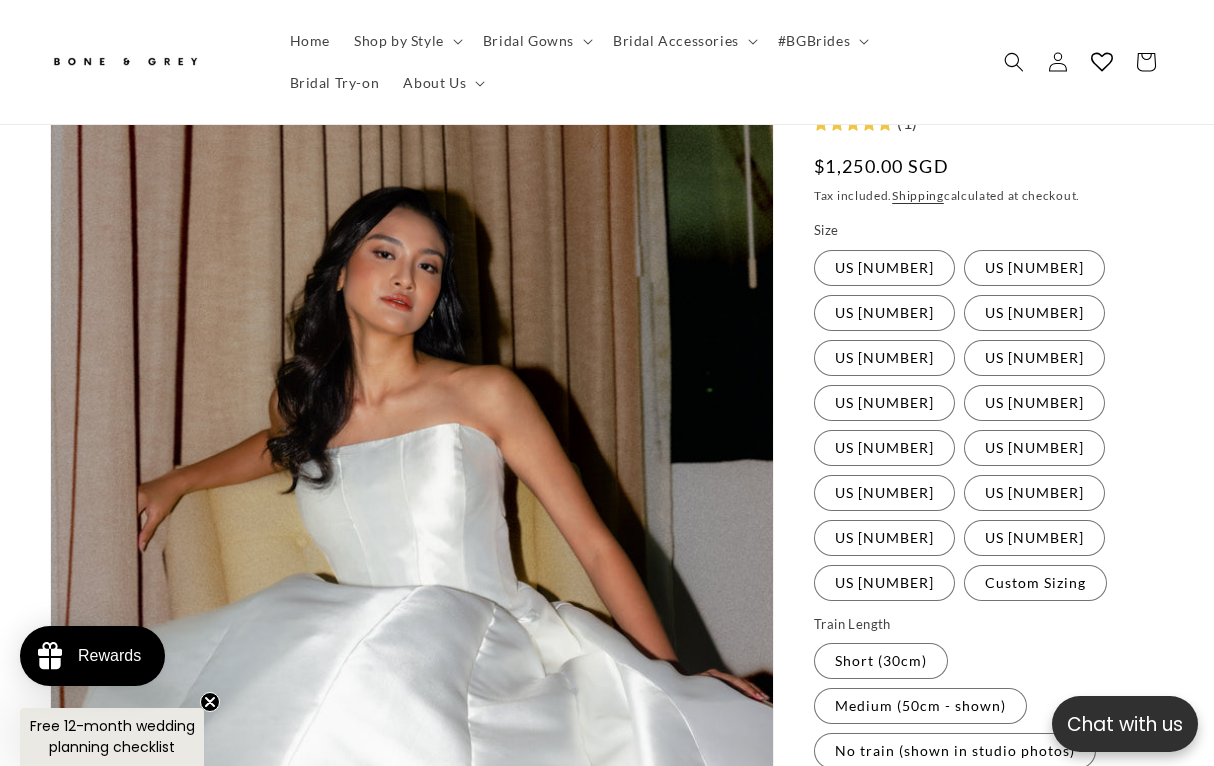 scroll, scrollTop: 326, scrollLeft: 0, axis: vertical 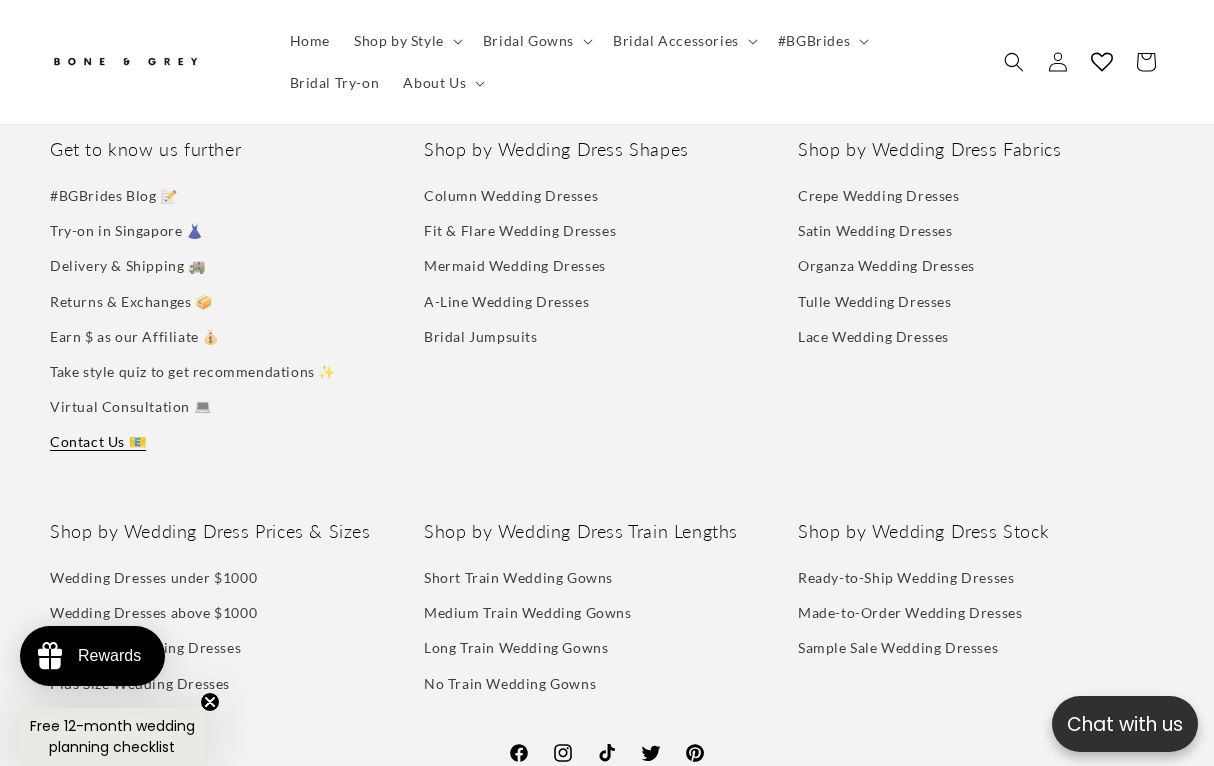 click on "Contact Us 📧" at bounding box center (98, 441) 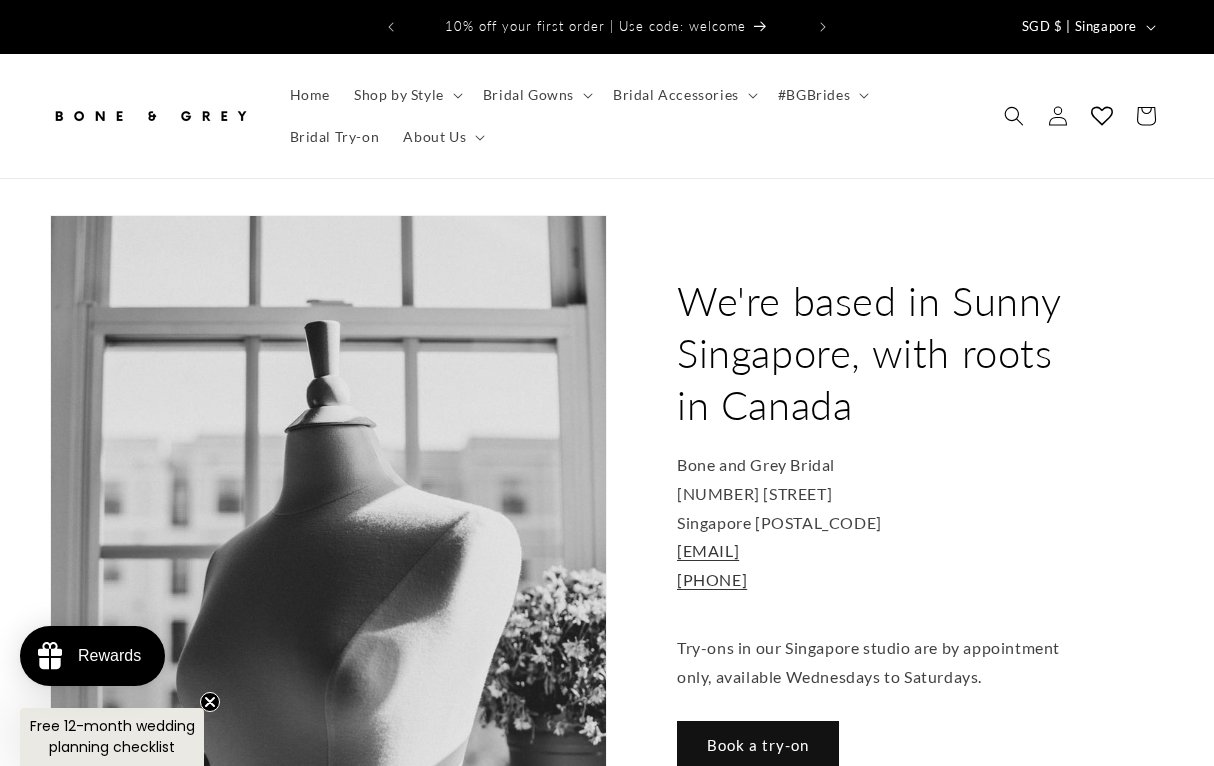 scroll, scrollTop: 0, scrollLeft: 0, axis: both 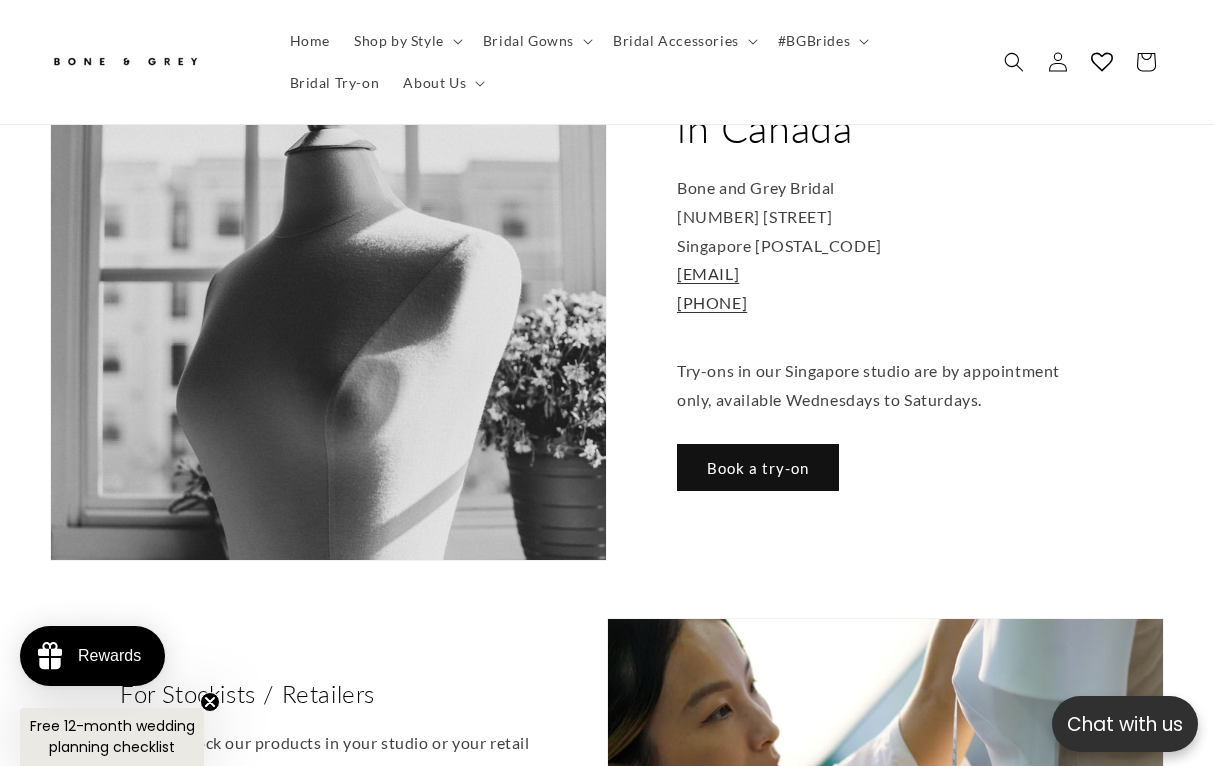 drag, startPoint x: 710, startPoint y: 220, endPoint x: 874, endPoint y: 220, distance: 164 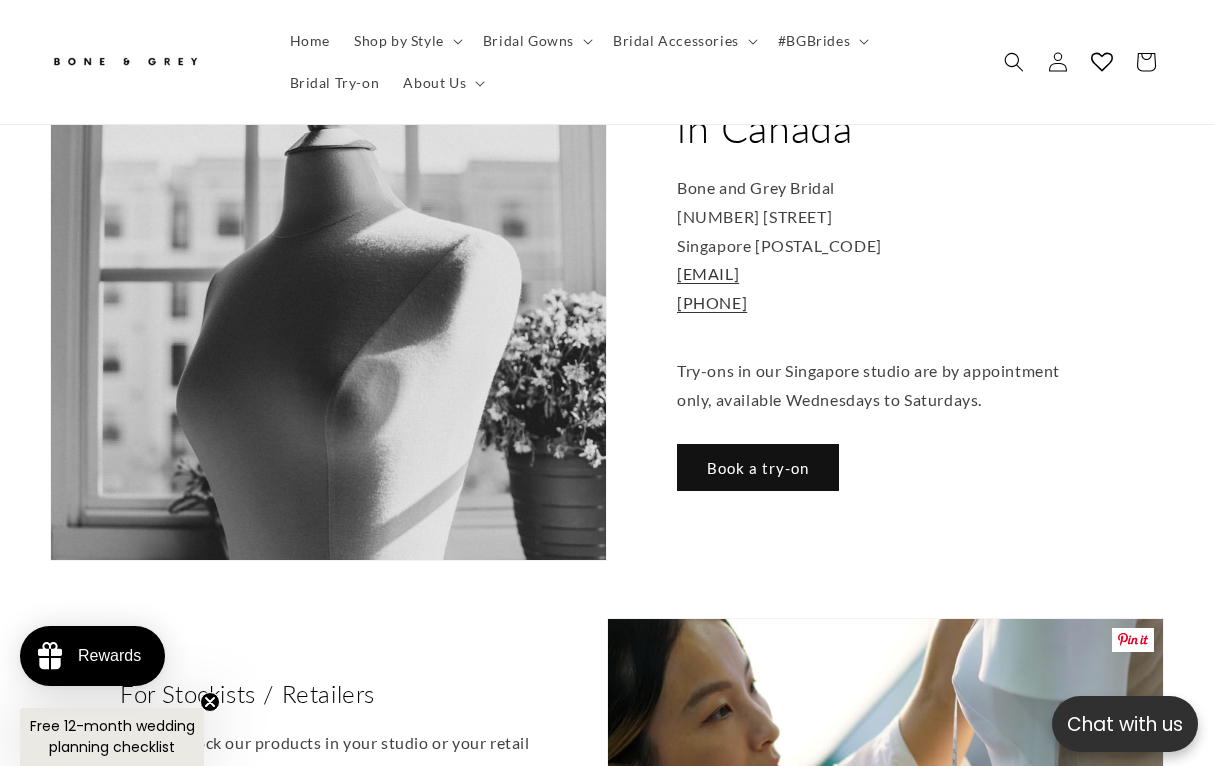scroll, scrollTop: 0, scrollLeft: 791, axis: horizontal 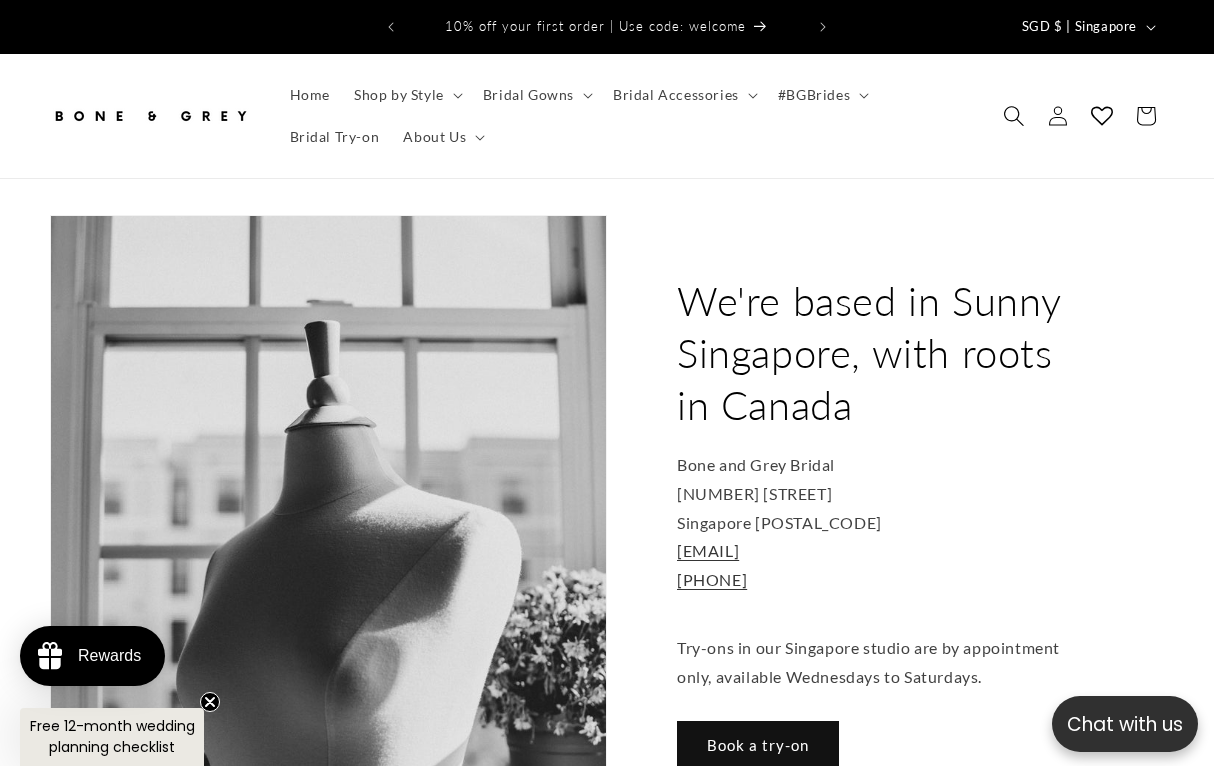 click at bounding box center (1014, 116) 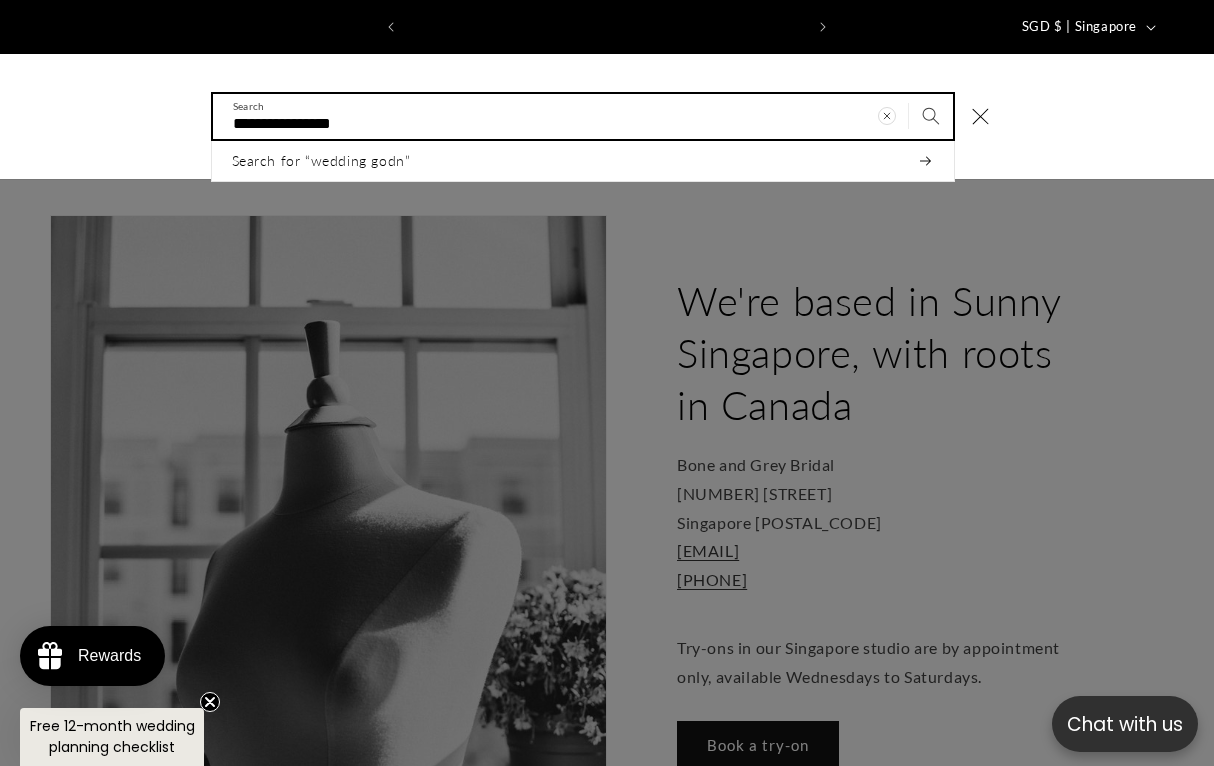 scroll, scrollTop: 0, scrollLeft: 395, axis: horizontal 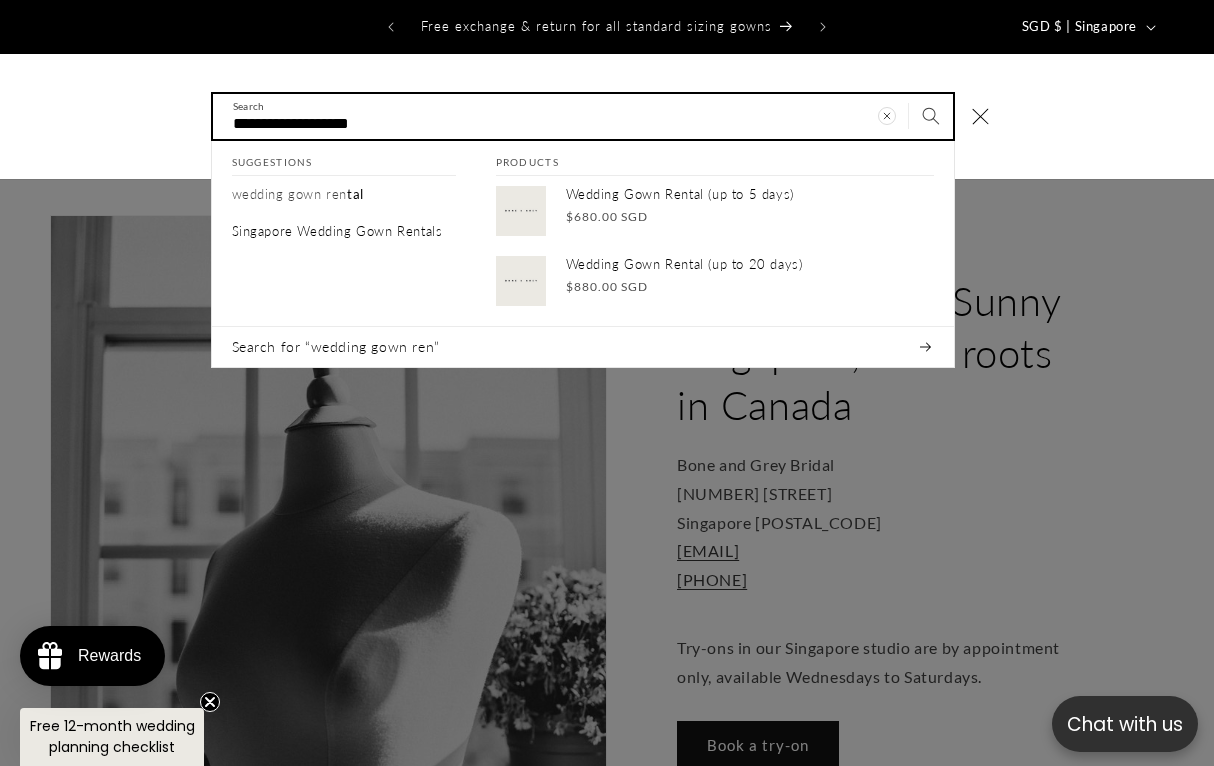 type on "**********" 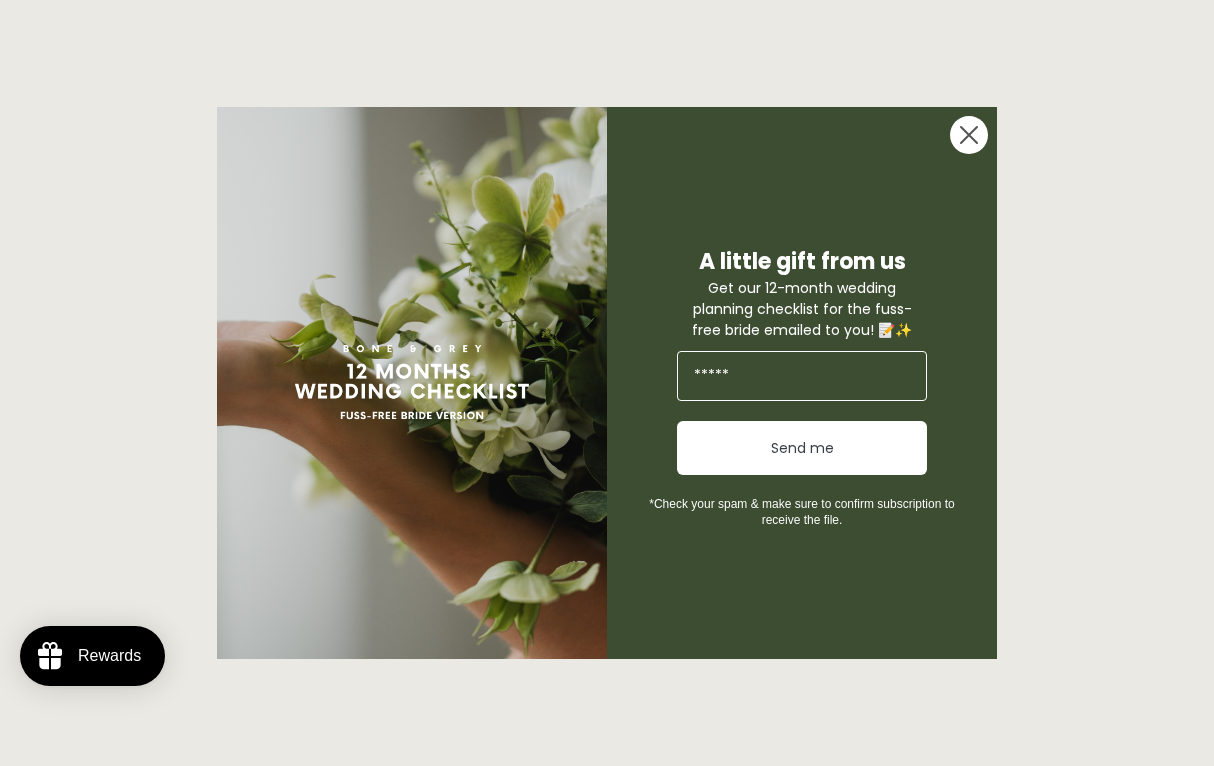 scroll, scrollTop: 0, scrollLeft: 0, axis: both 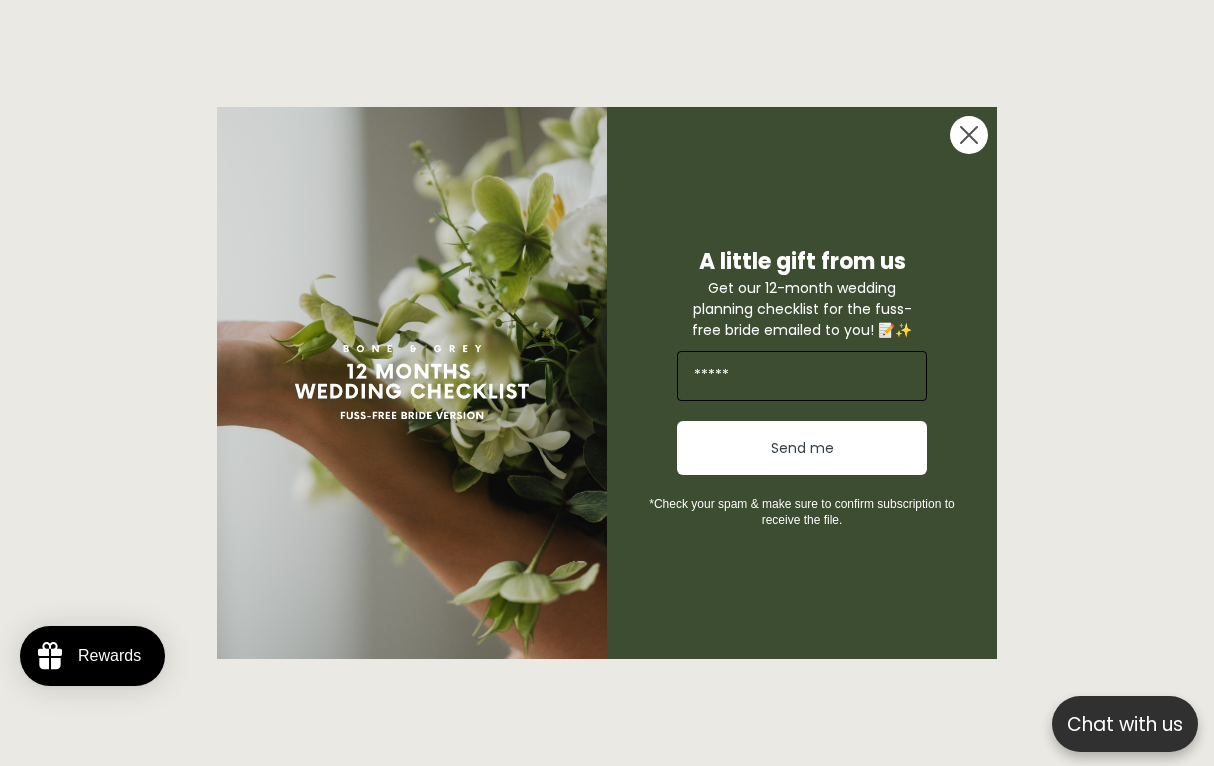 click at bounding box center (802, 376) 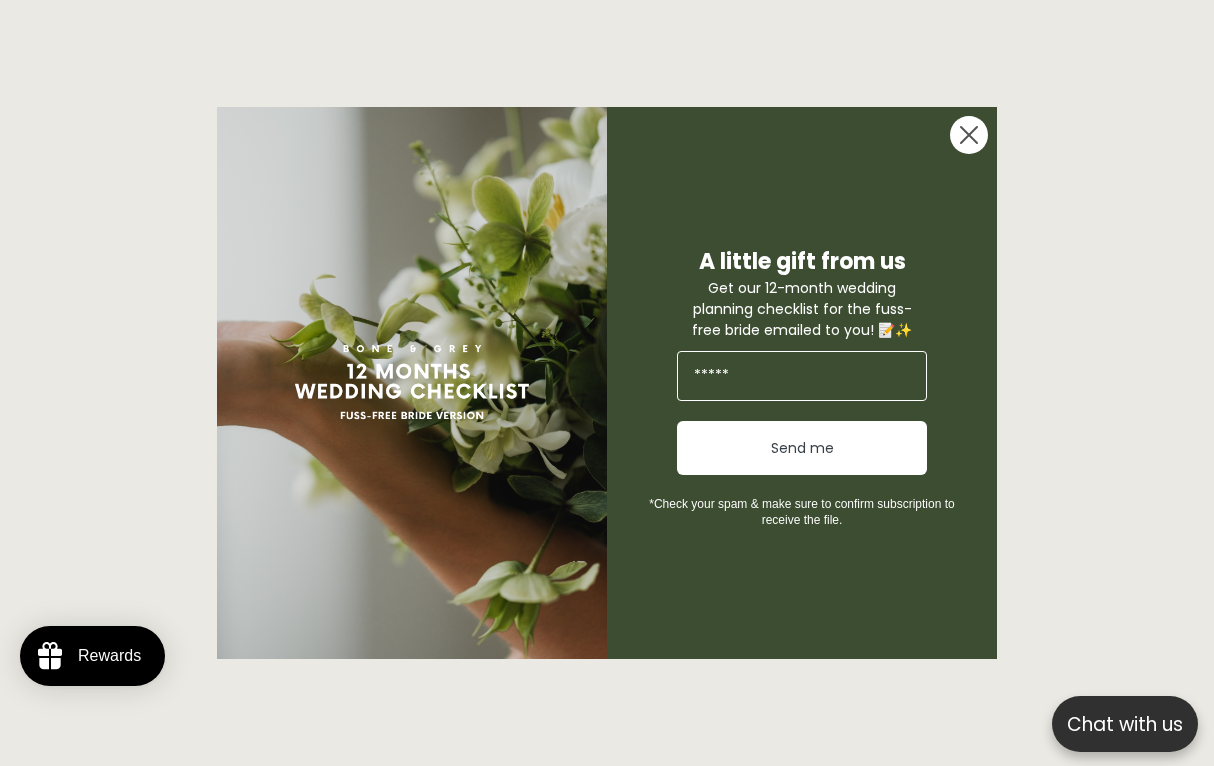 click on "A little gift from us" at bounding box center [802, 261] 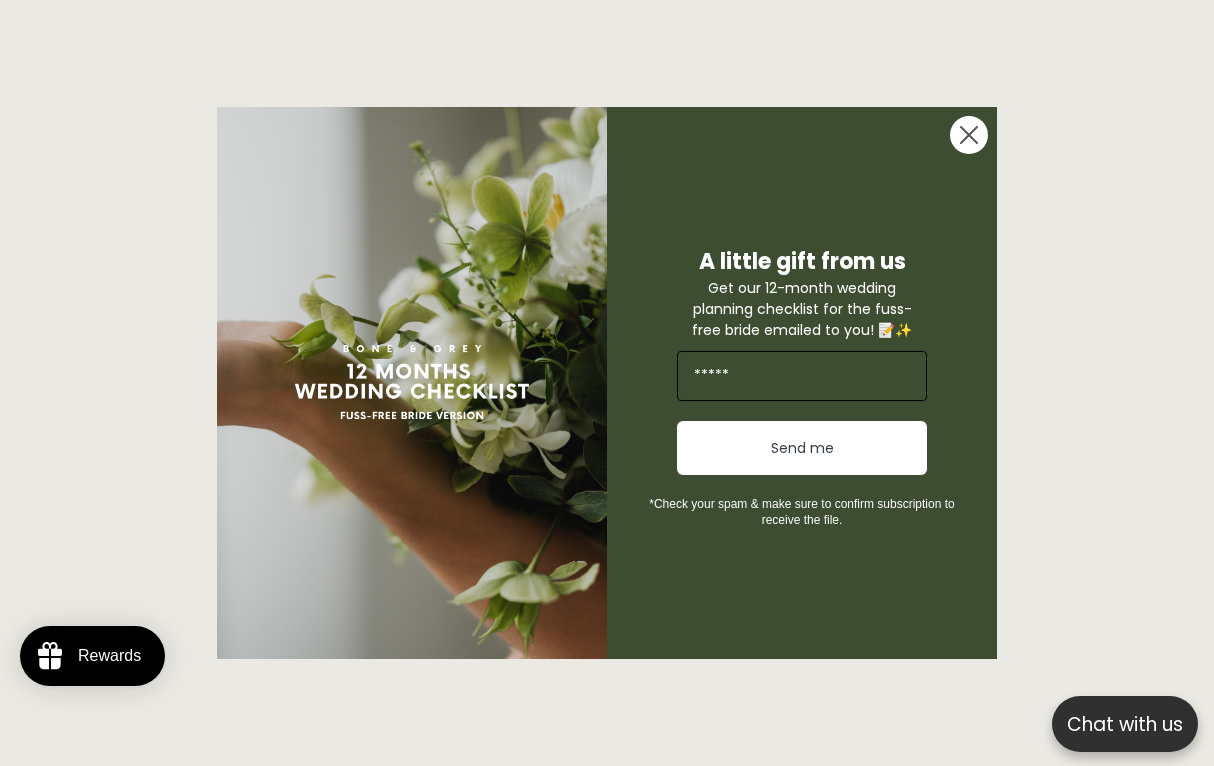 click at bounding box center [802, 376] 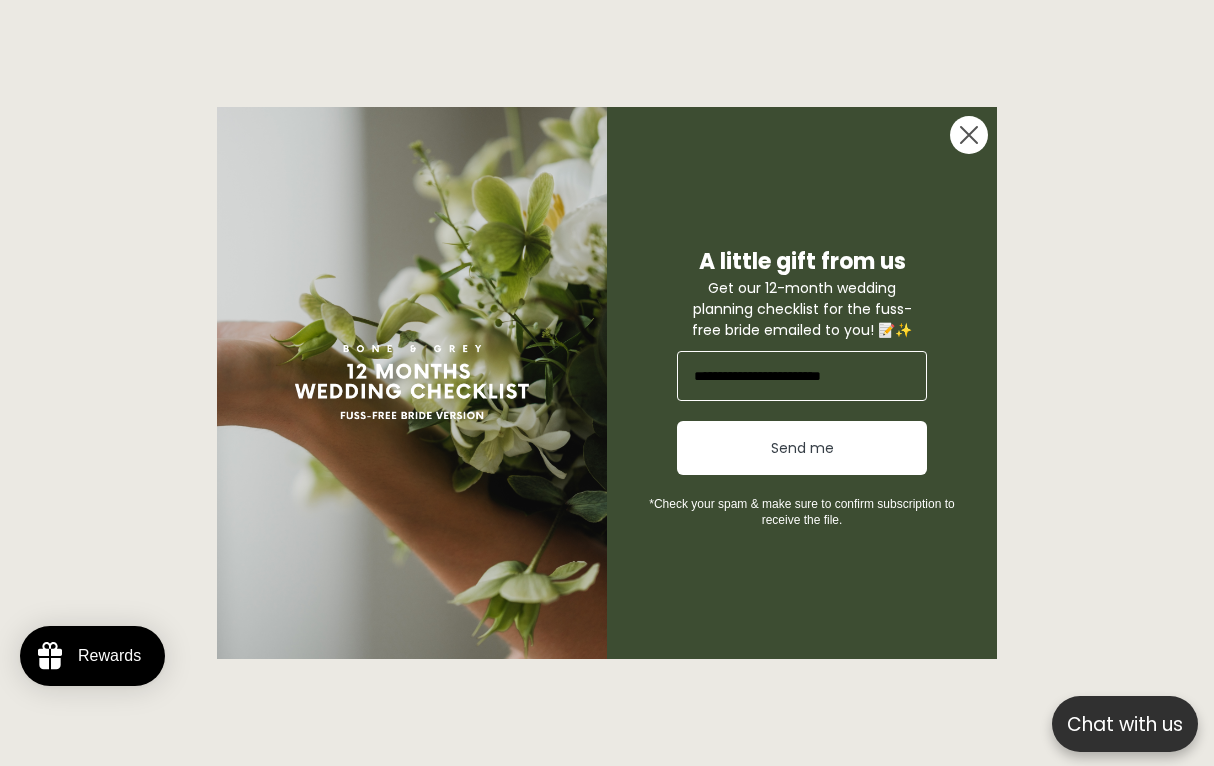 click on "Send me" at bounding box center (802, 448) 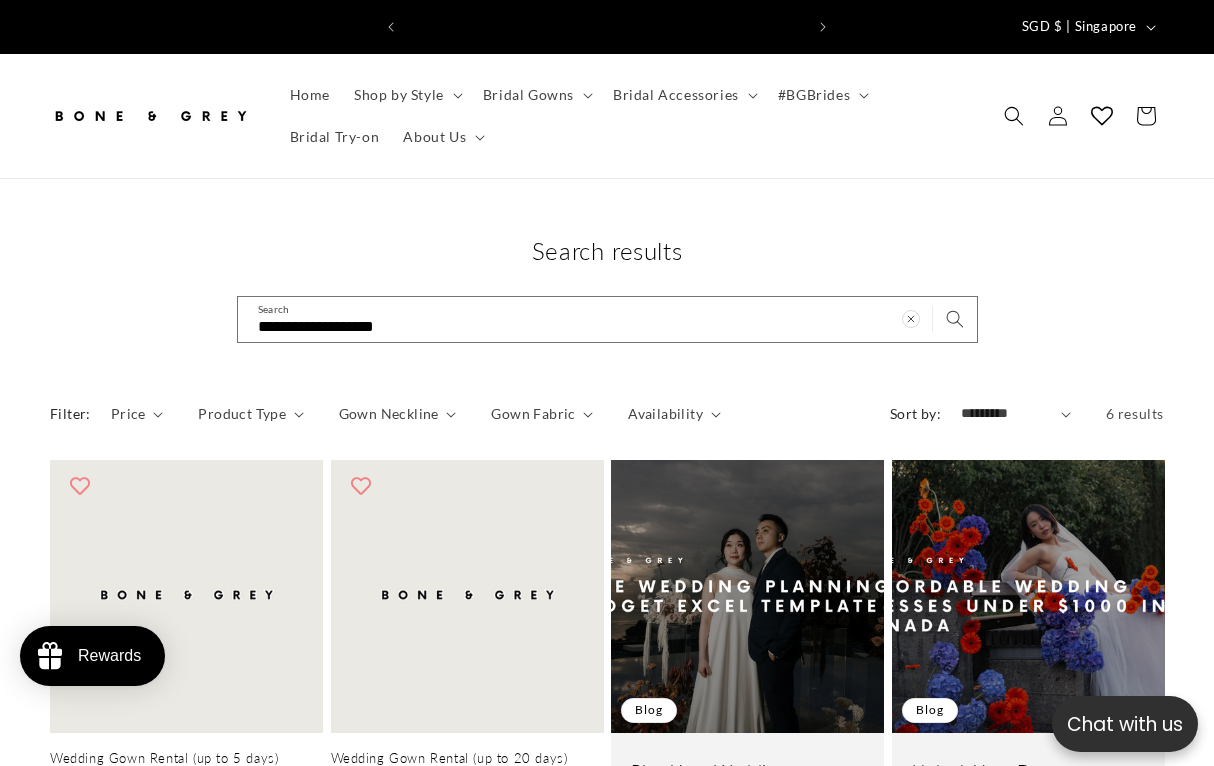 scroll, scrollTop: 0, scrollLeft: 791, axis: horizontal 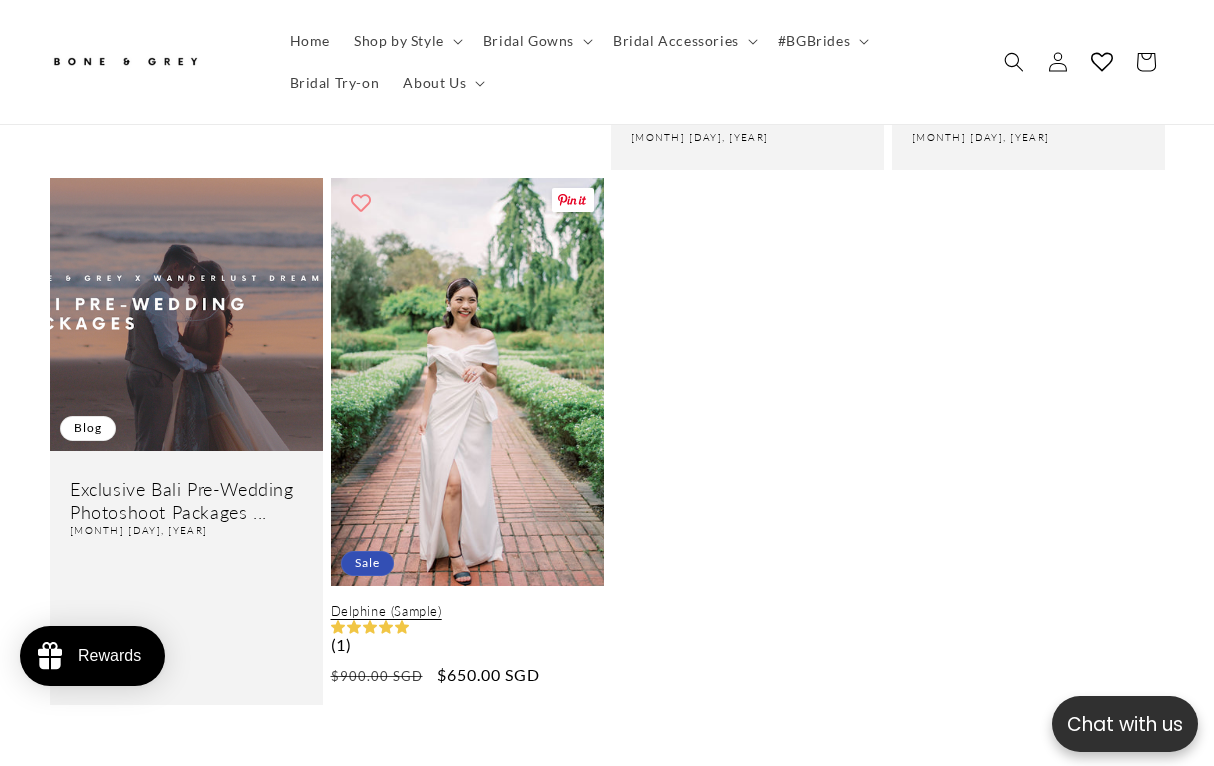 click on "Delphine (Sample)" at bounding box center [467, 611] 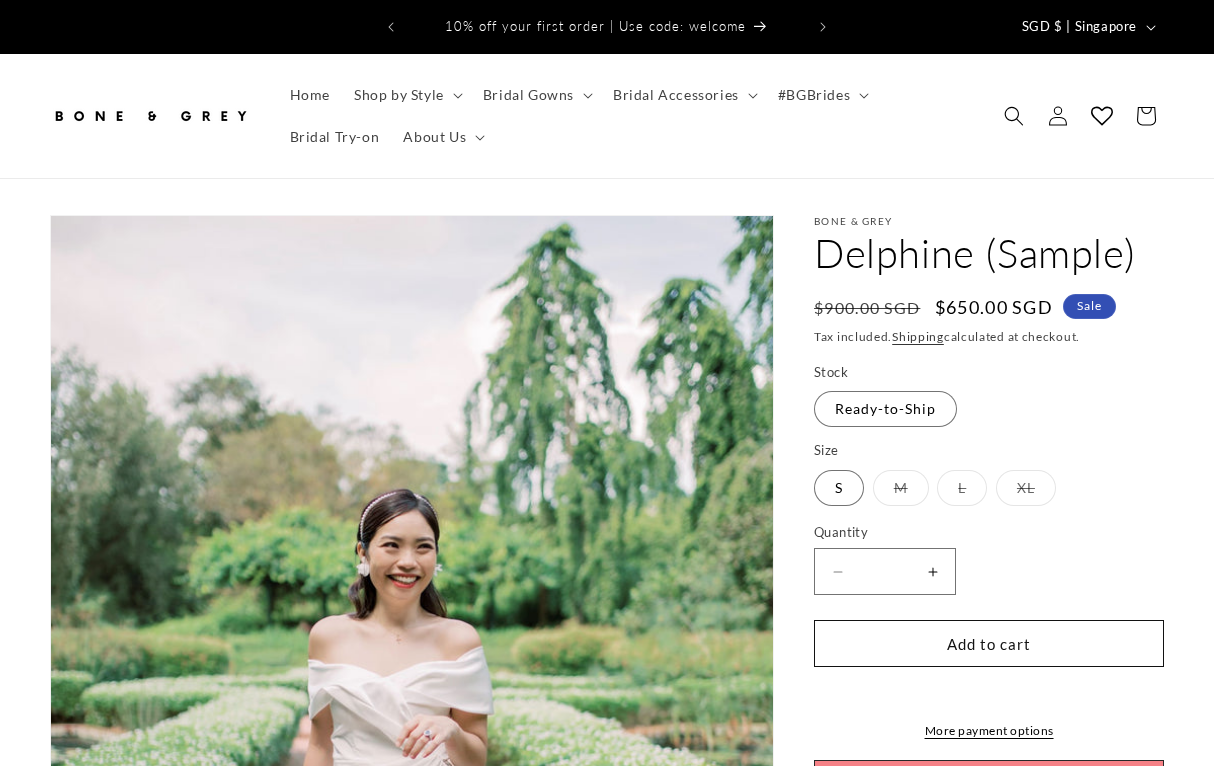 scroll, scrollTop: 0, scrollLeft: 0, axis: both 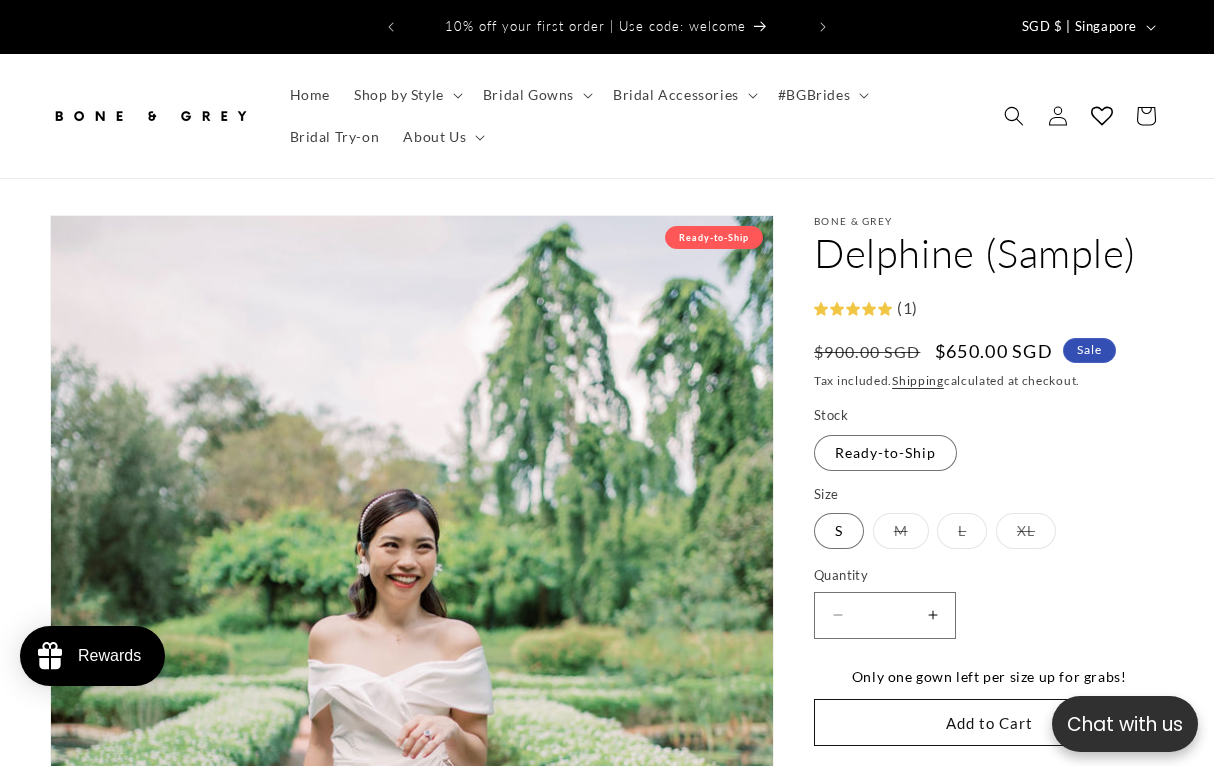 click on "XL Variant sold out or unavailable" at bounding box center (1026, 531) 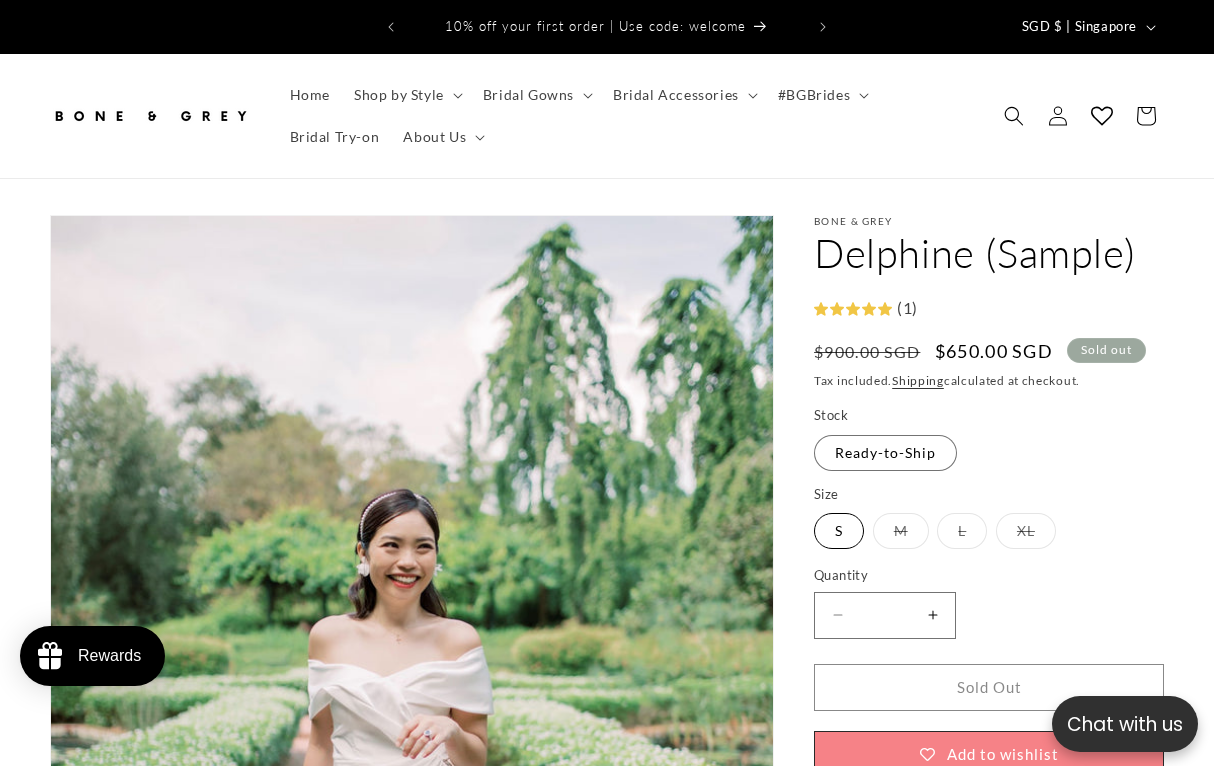 click on "S Variant sold out or unavailable" at bounding box center [839, 531] 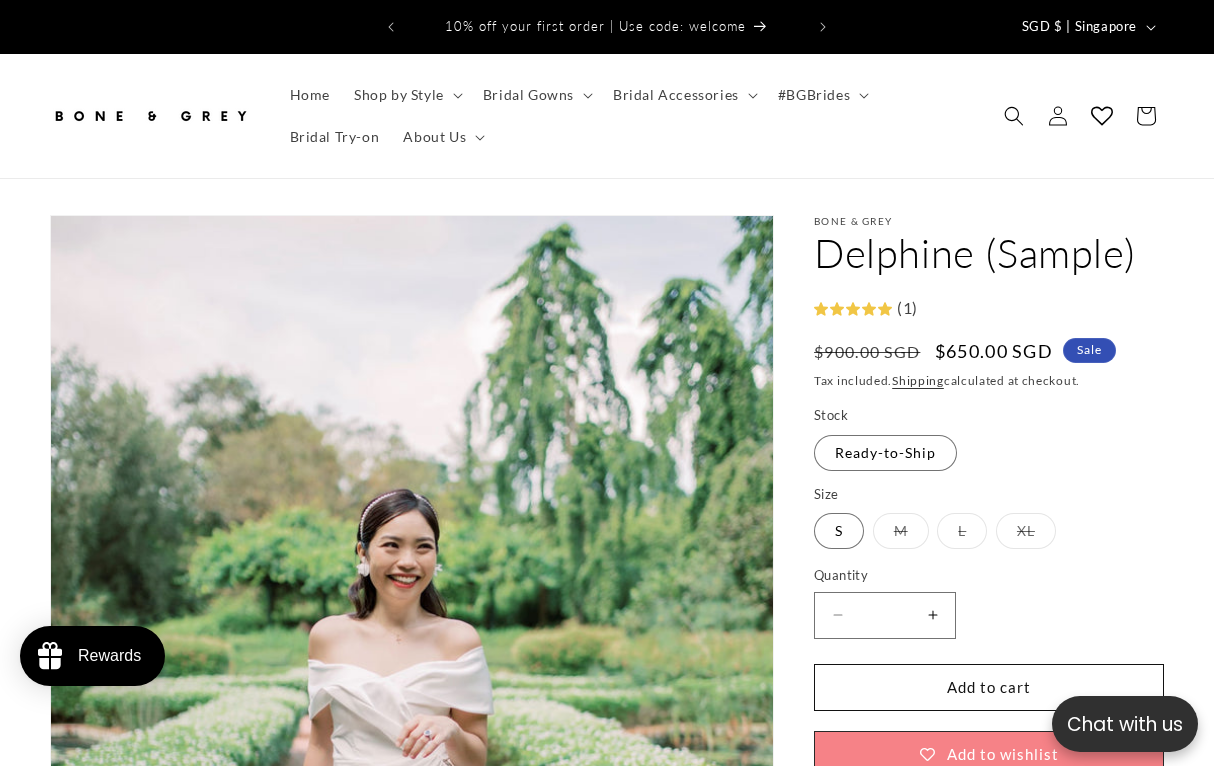 click on "L Variant sold out or unavailable" at bounding box center (962, 531) 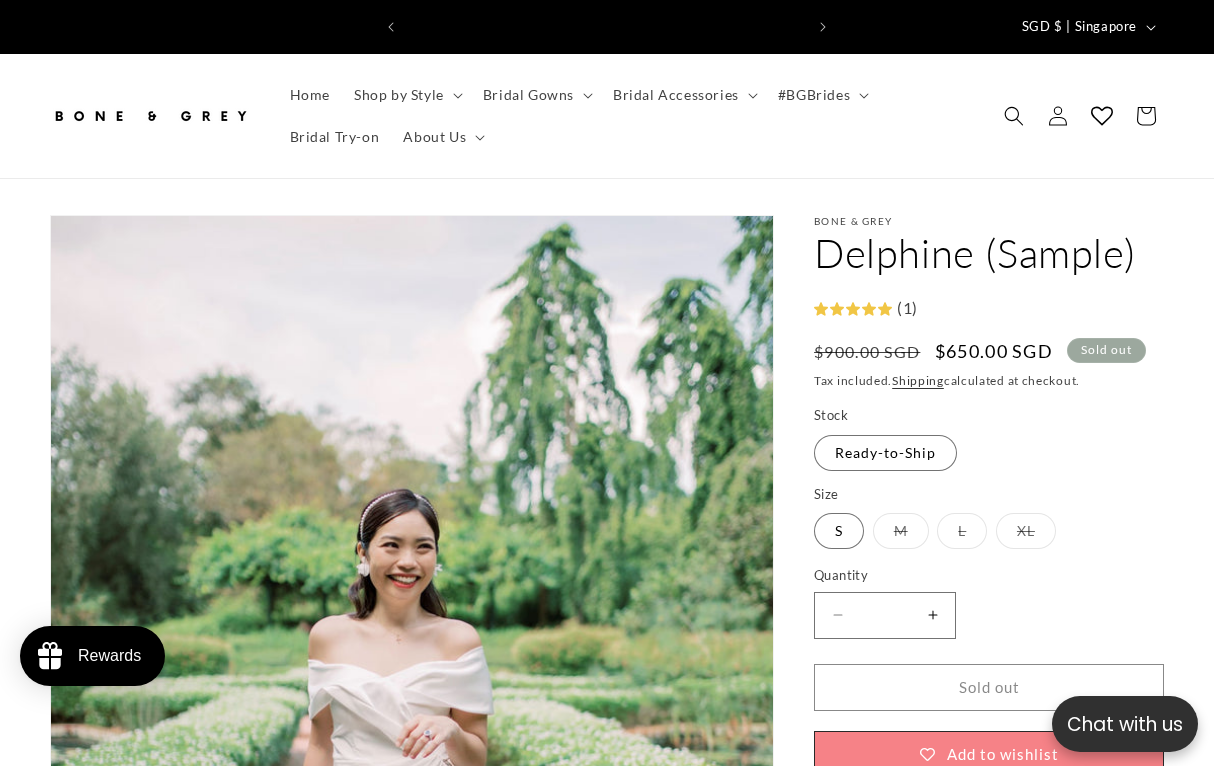 scroll, scrollTop: 0, scrollLeft: 395, axis: horizontal 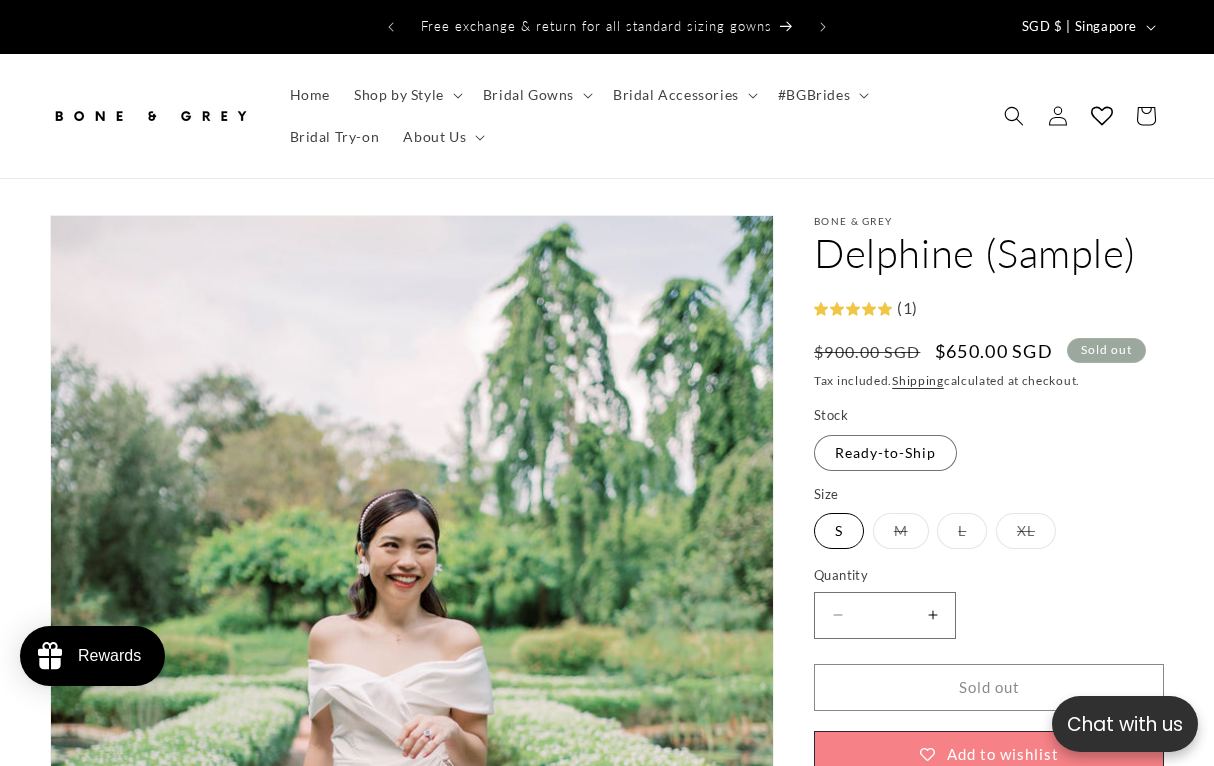 click on "S Variant sold out or unavailable" at bounding box center (839, 531) 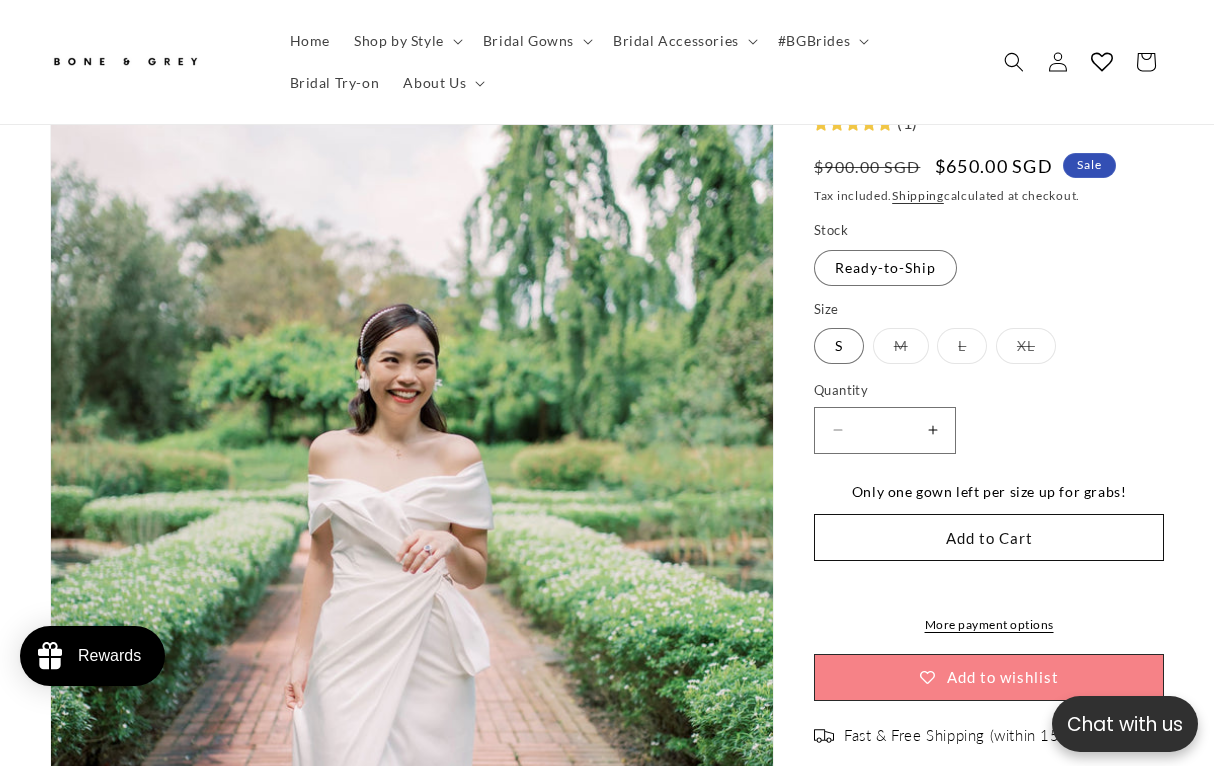 scroll, scrollTop: 262, scrollLeft: 0, axis: vertical 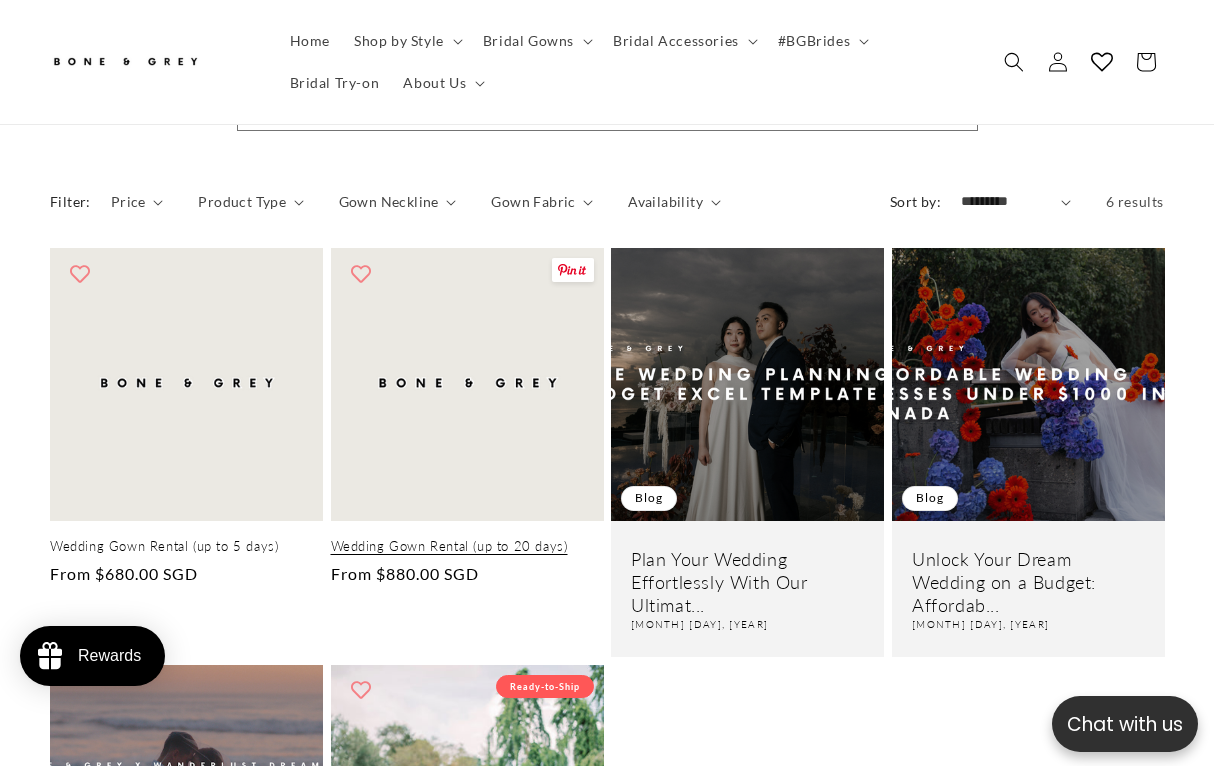 click on "Wedding Gown Rental (up to 20 days)" at bounding box center (467, 546) 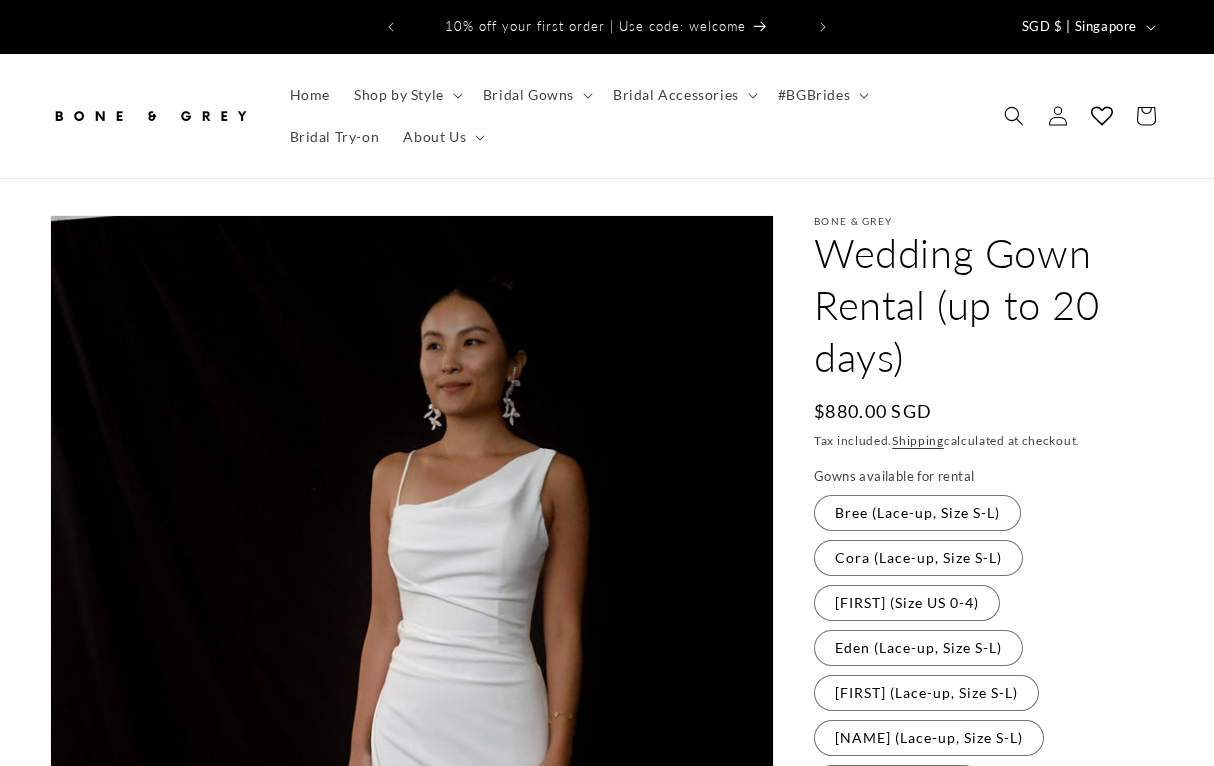 scroll, scrollTop: 0, scrollLeft: 0, axis: both 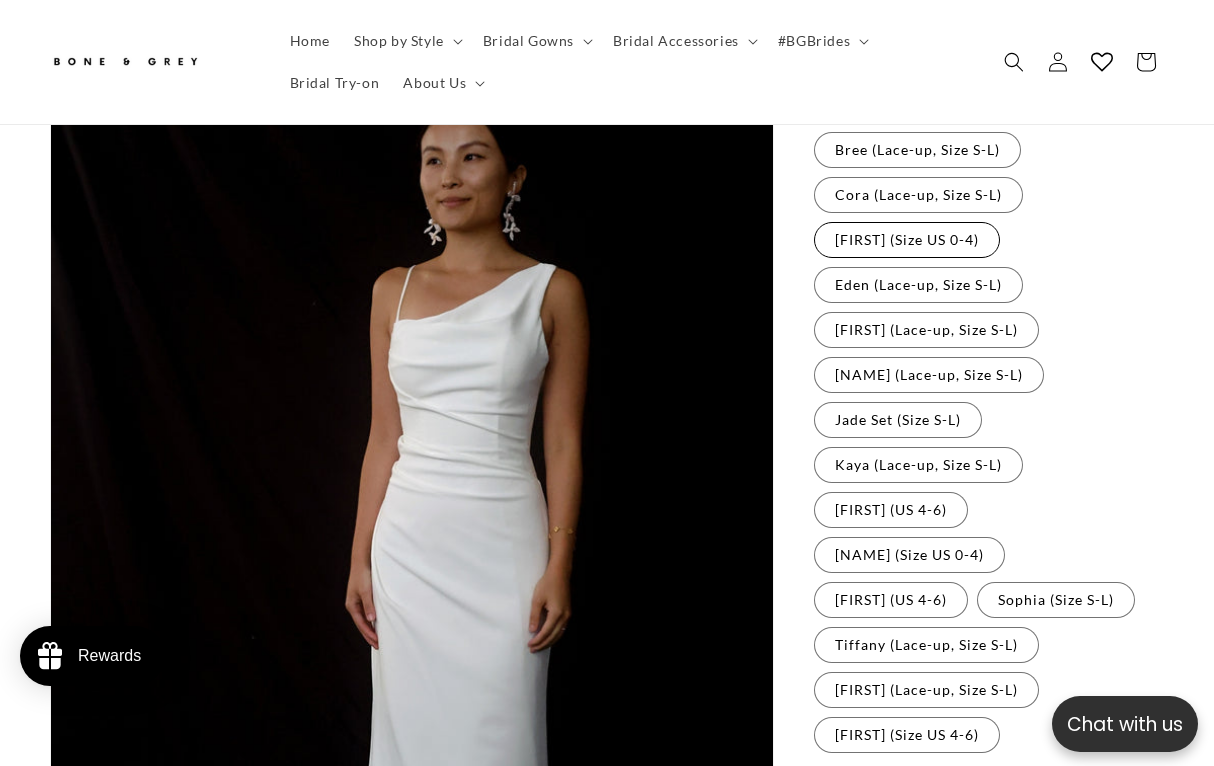 click on "[FIRST] (Size US 0-4) Variant sold out or unavailable" at bounding box center [907, 240] 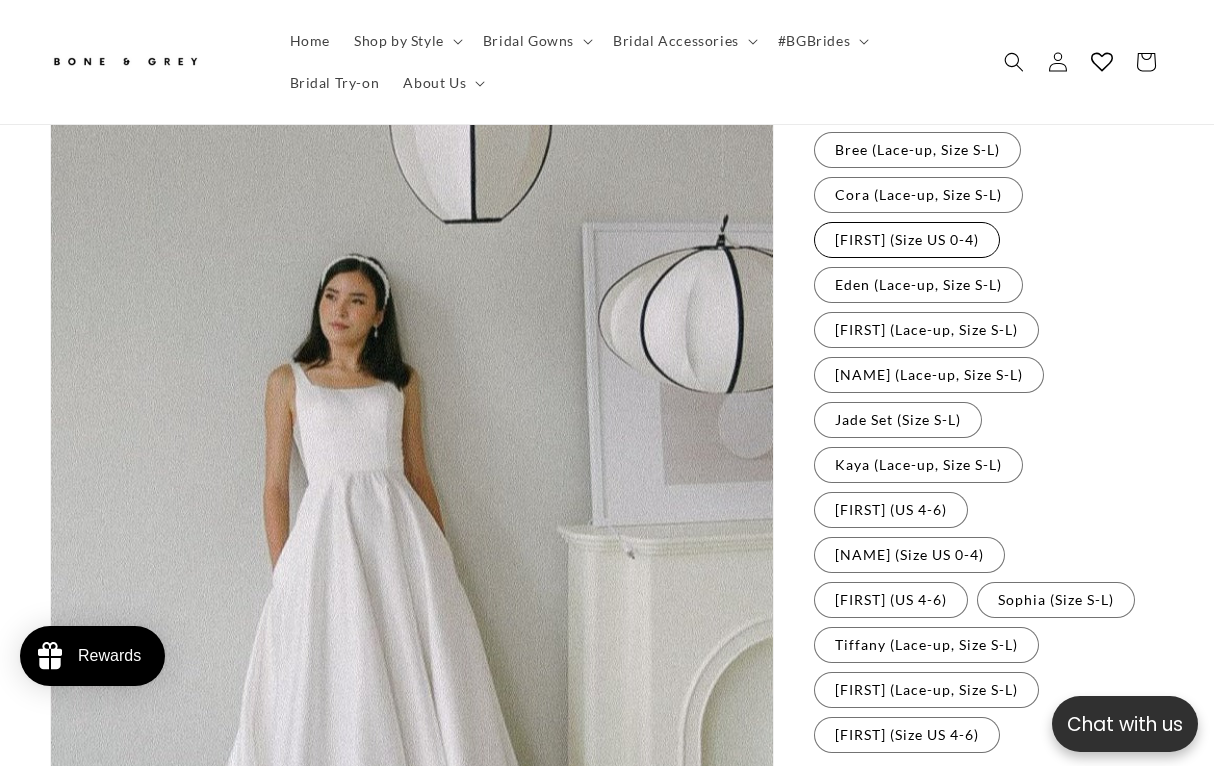 scroll, scrollTop: 437, scrollLeft: 0, axis: vertical 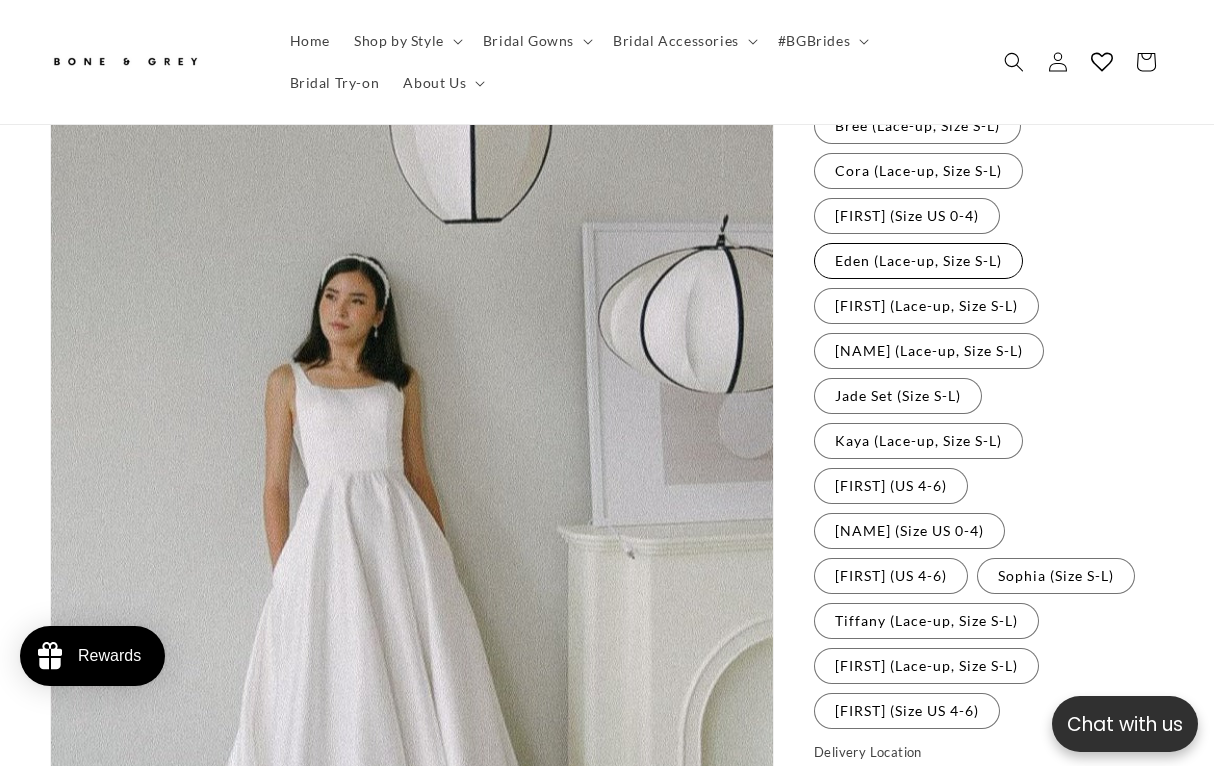 click on "[FIRST] (Lace-up, Size S-L) Variant sold out or unavailable" at bounding box center [918, 261] 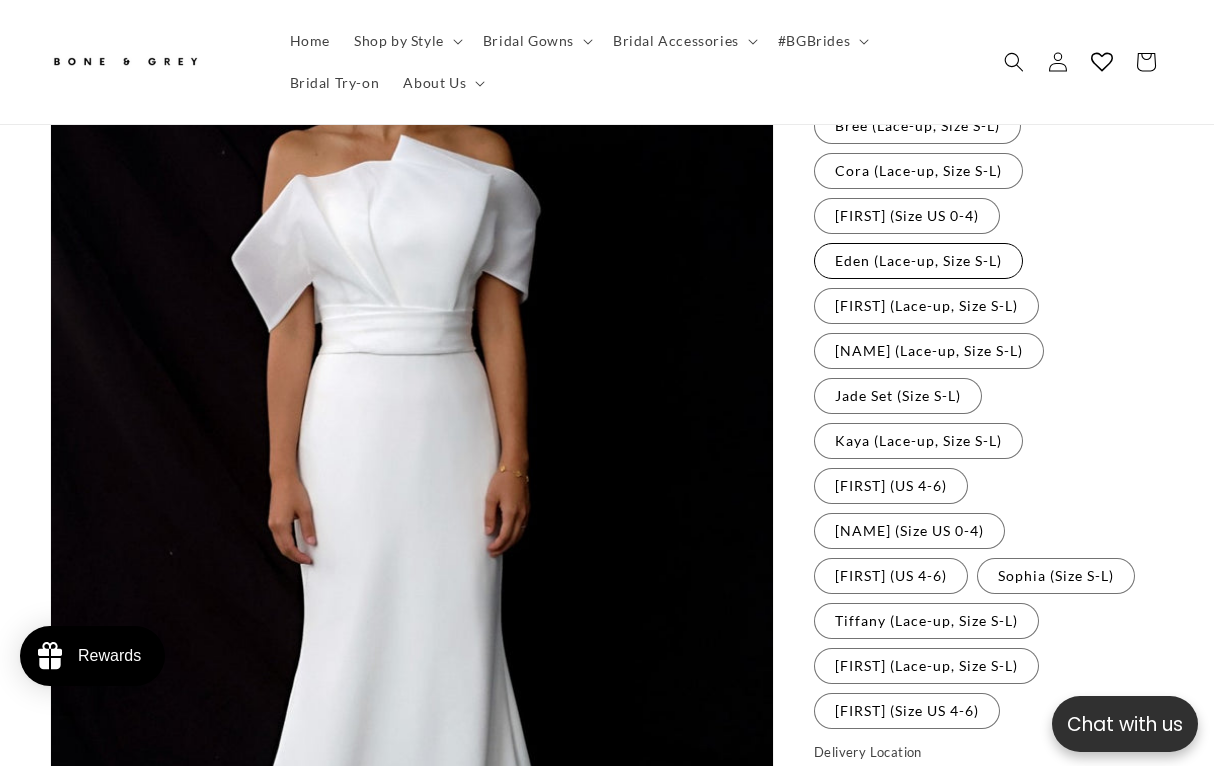 scroll, scrollTop: 461, scrollLeft: 0, axis: vertical 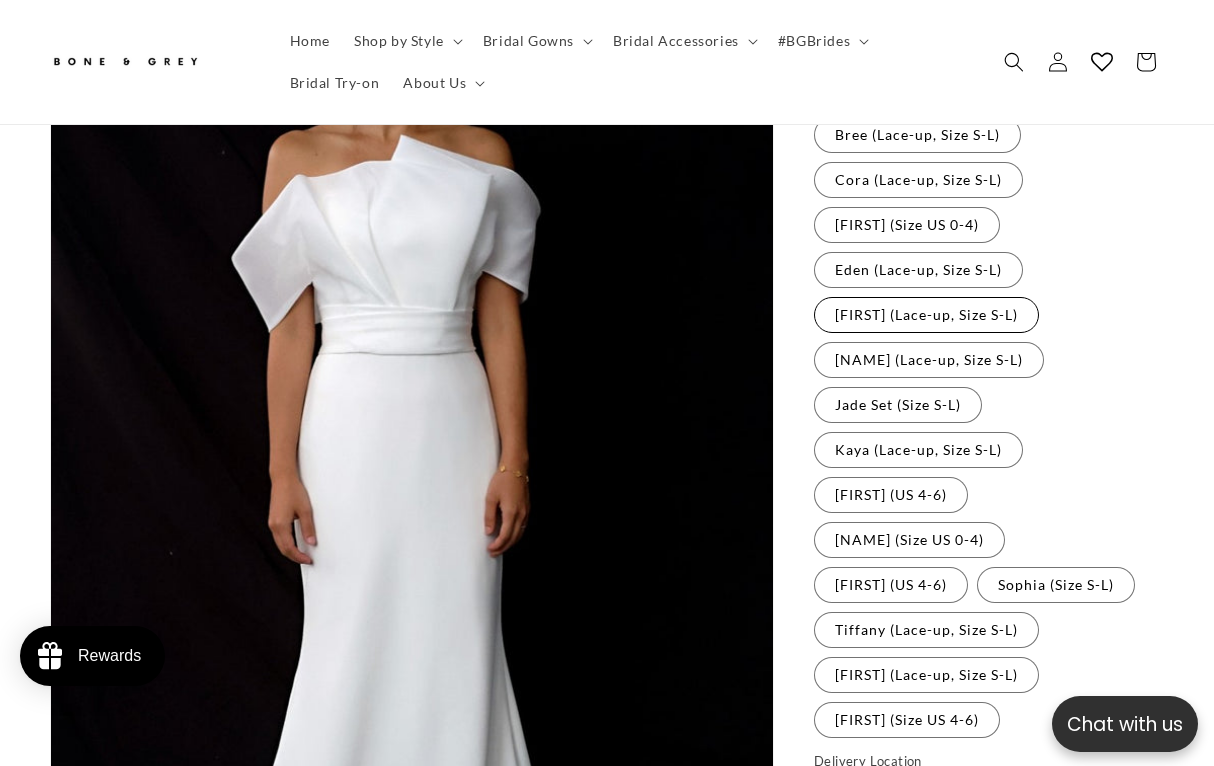 click on "[NAME] (Lace-up, Size S-L) Variant sold out or unavailable" at bounding box center [926, 315] 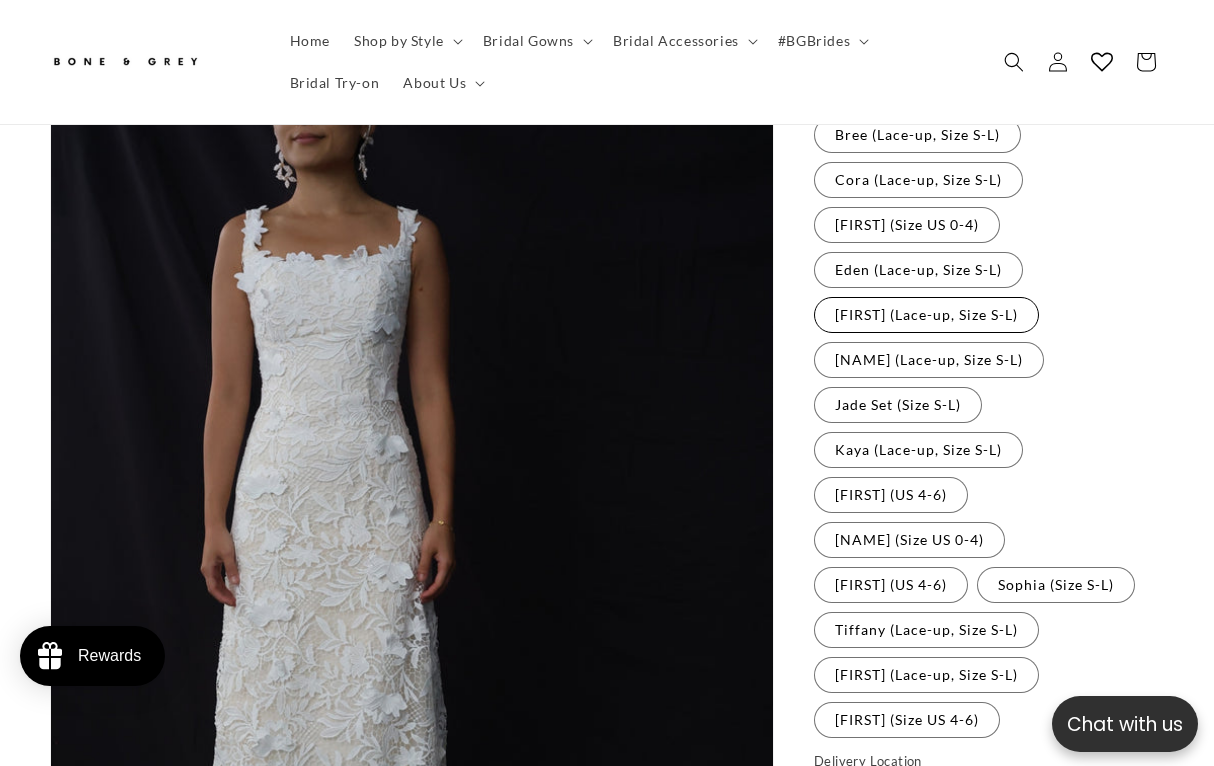 scroll, scrollTop: 452, scrollLeft: 0, axis: vertical 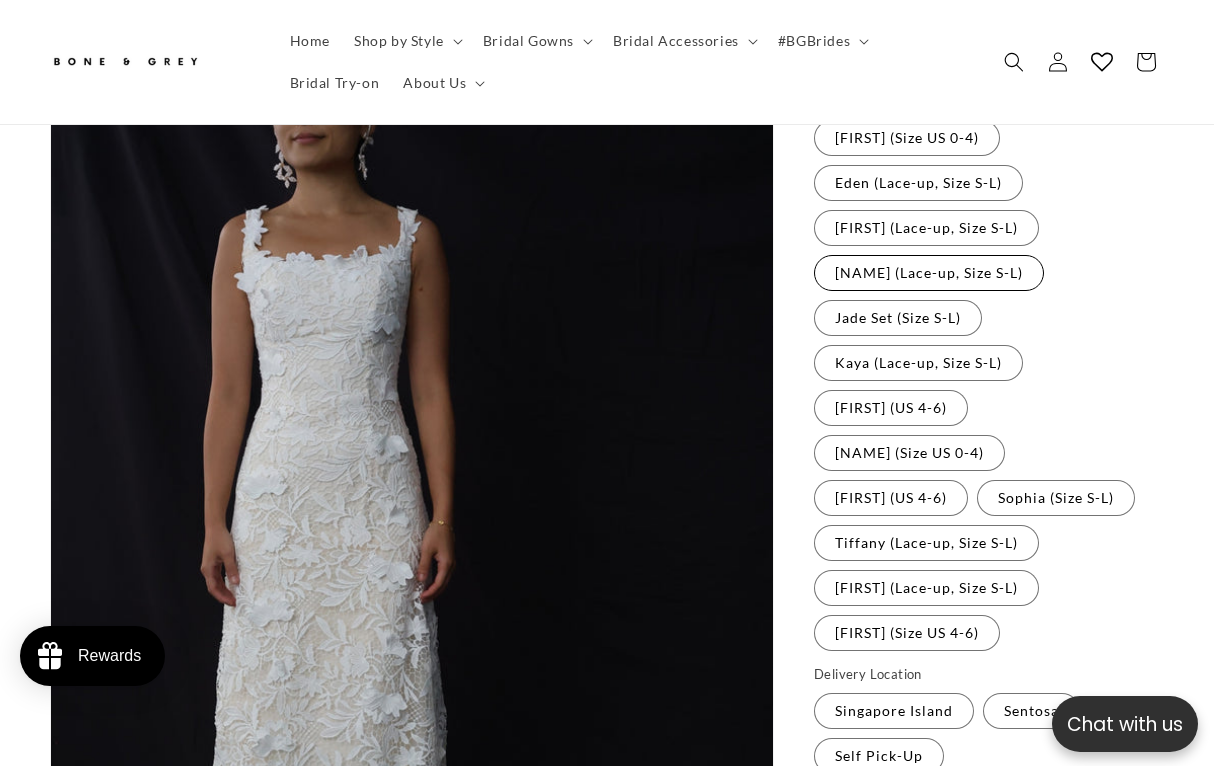 click on "[FIRST] (Lace-up, Size S-L) Variant sold out or unavailable" at bounding box center (929, 273) 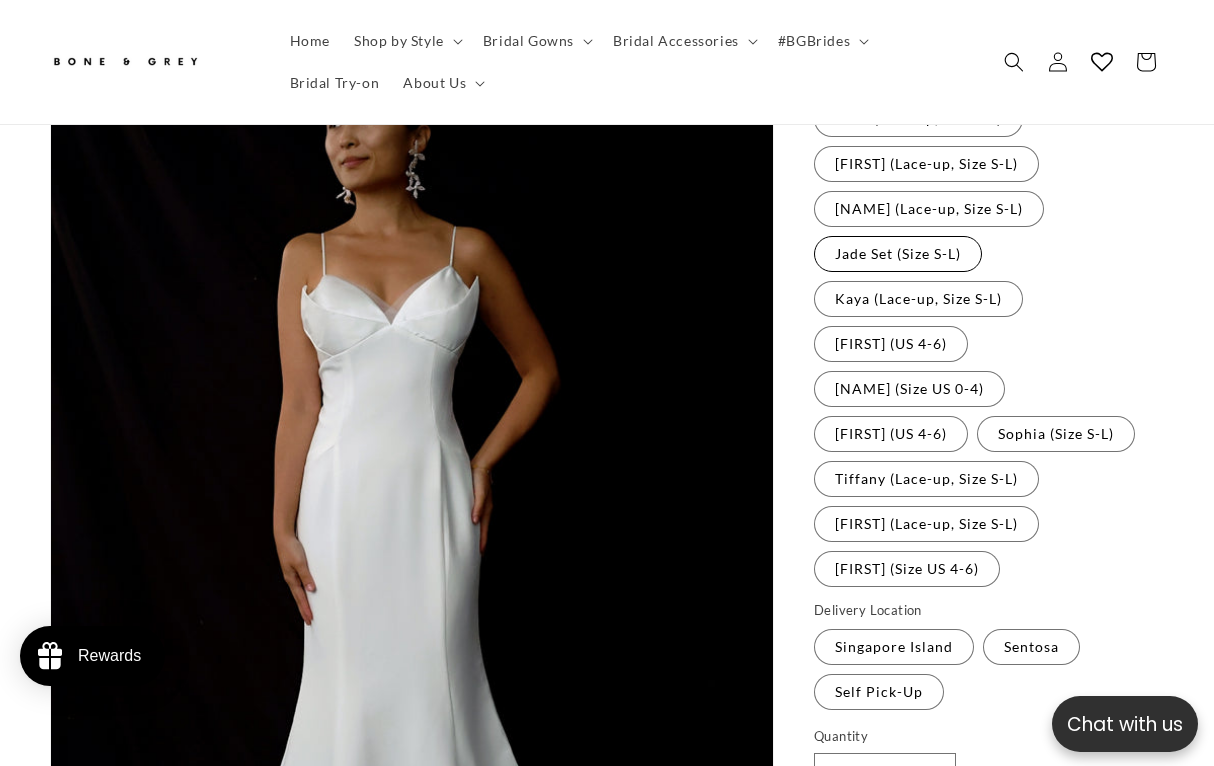 click on "Jade Set (Size S-L) Variant sold out or unavailable" at bounding box center [898, 254] 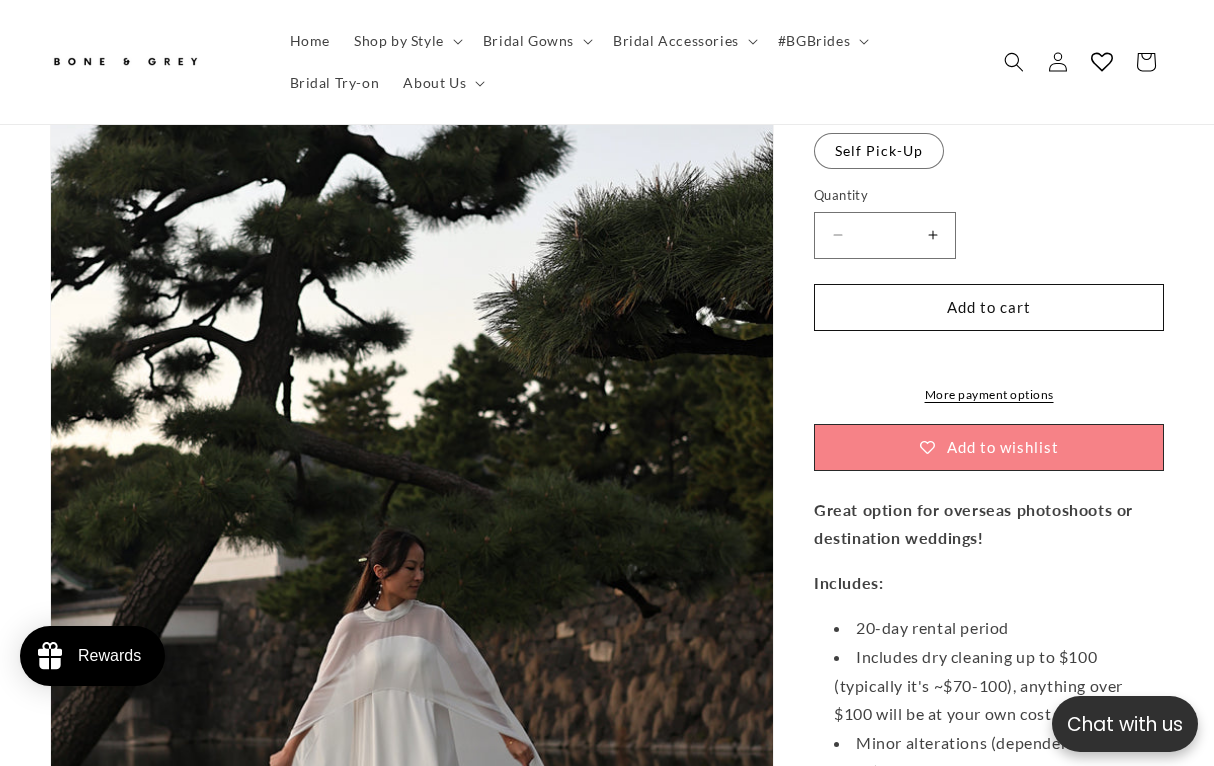 scroll, scrollTop: 1151, scrollLeft: 0, axis: vertical 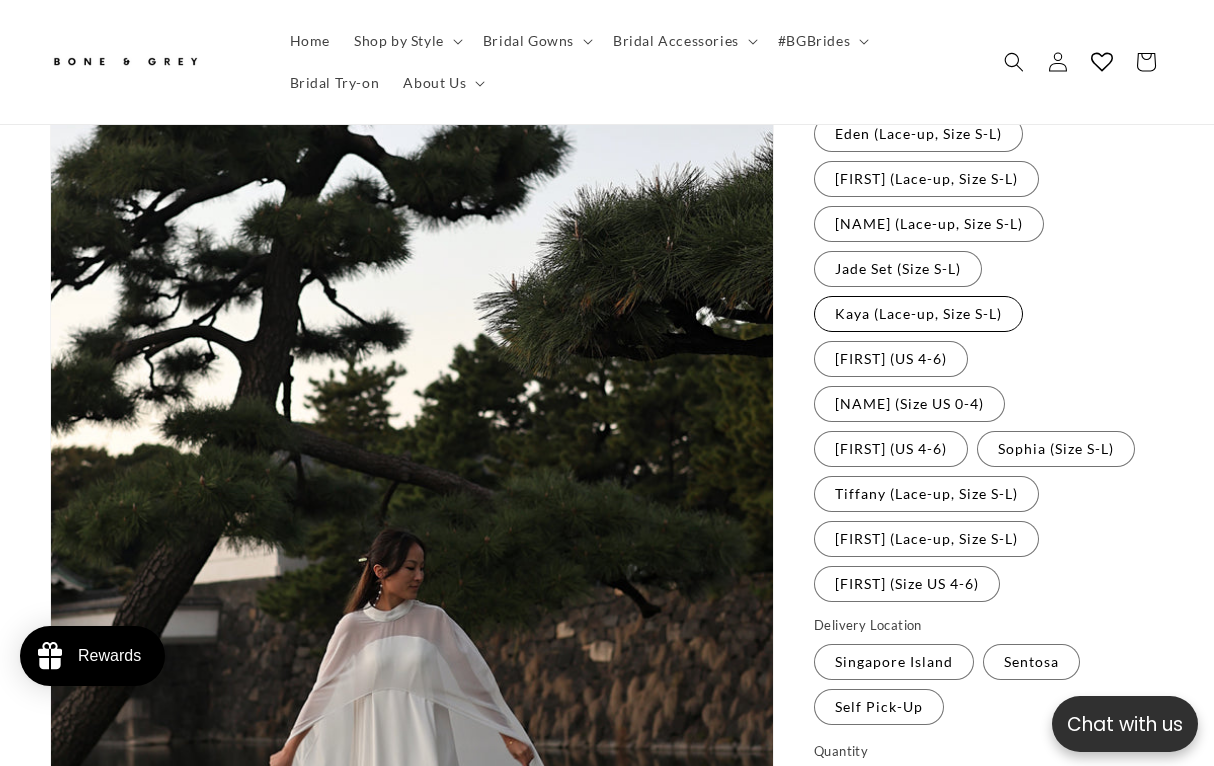 click on "Kaya (Lace-up, Size S-L) Variant sold out or unavailable" at bounding box center (918, 314) 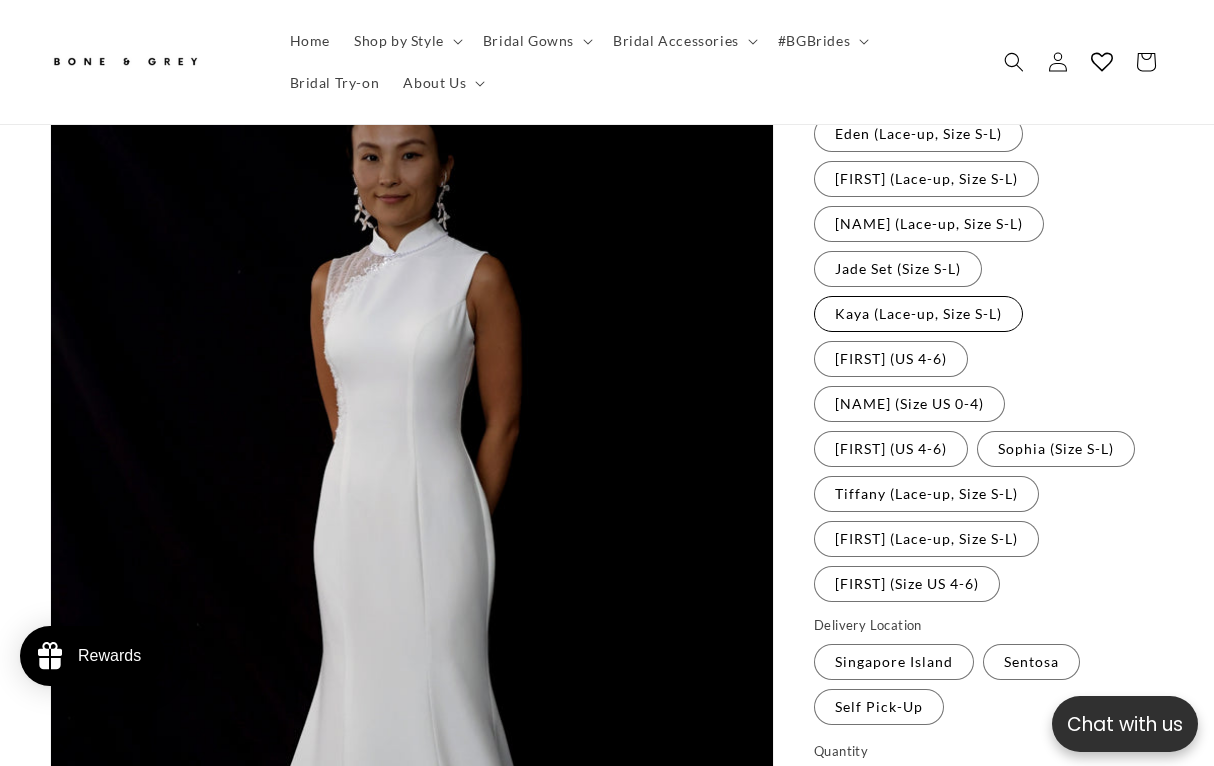 scroll, scrollTop: 588, scrollLeft: 0, axis: vertical 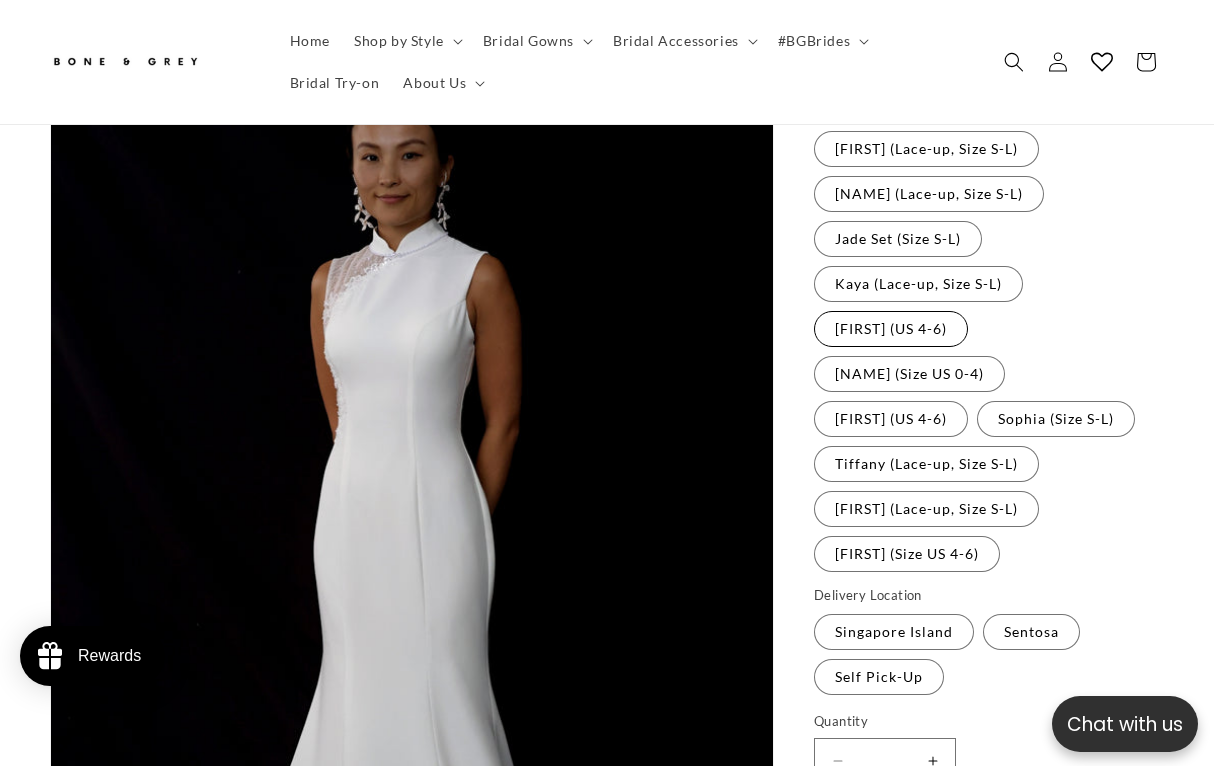 click on "[FIRST] (US 4-6) Variant sold out or unavailable" at bounding box center [891, 329] 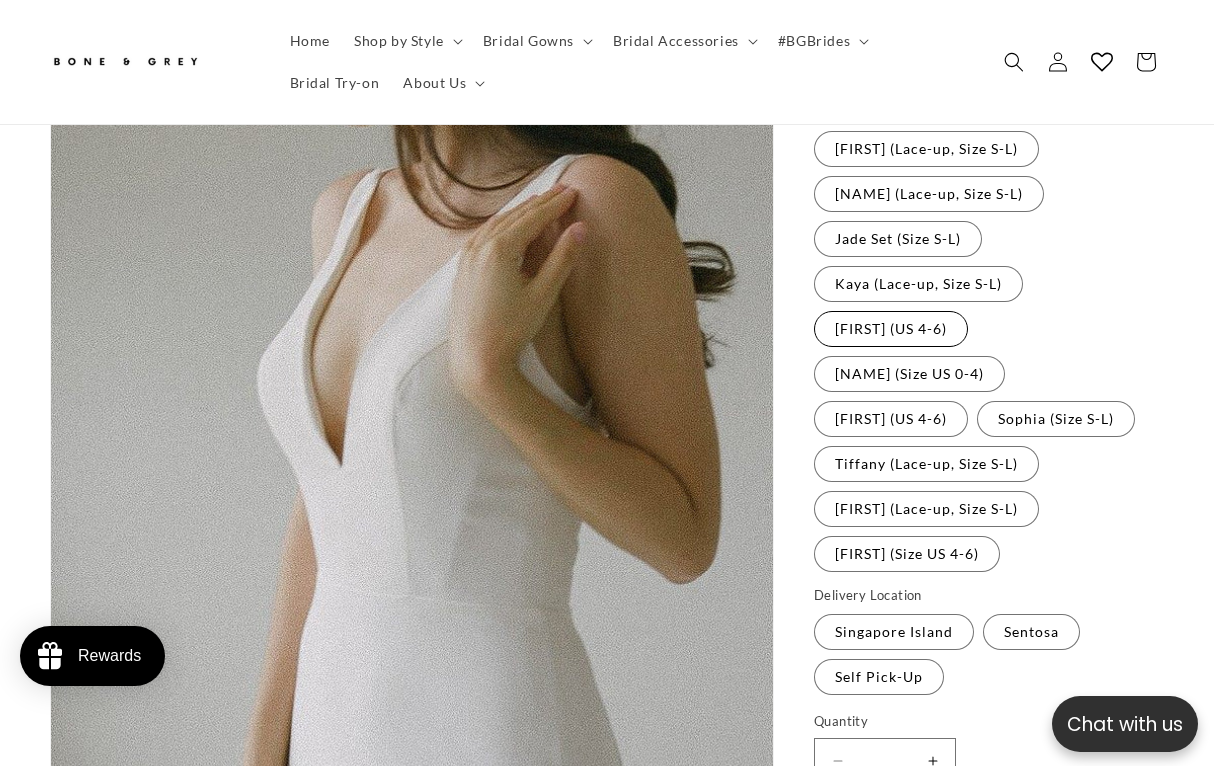 scroll, scrollTop: 618, scrollLeft: 0, axis: vertical 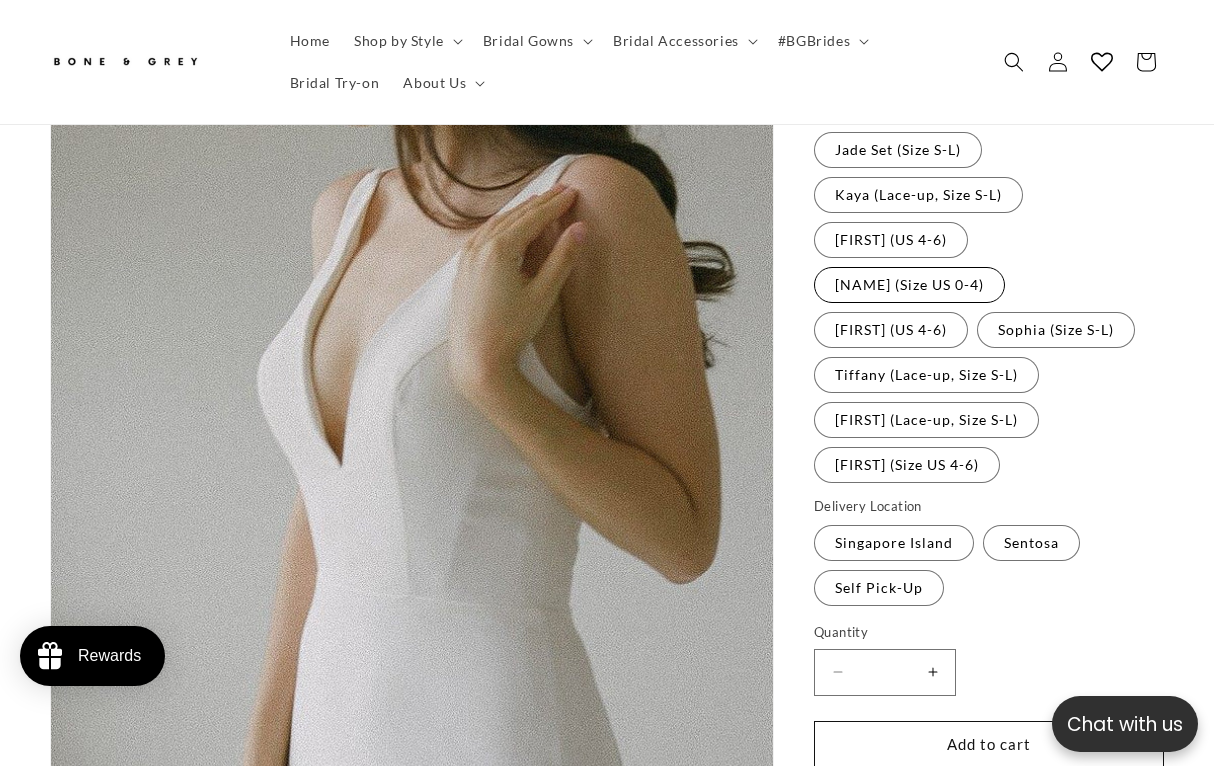 click on "[FIRST] (Size US 0-4) Variant sold out or unavailable" at bounding box center [909, 285] 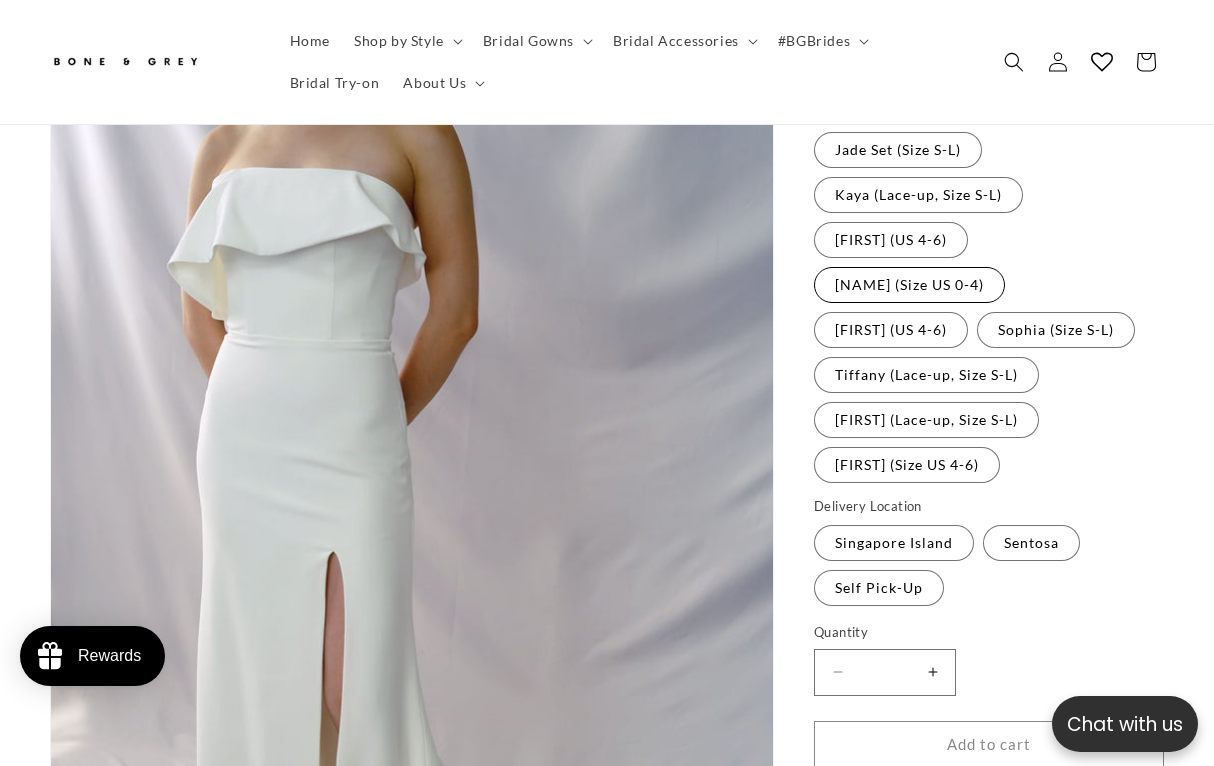 scroll, scrollTop: 707, scrollLeft: 0, axis: vertical 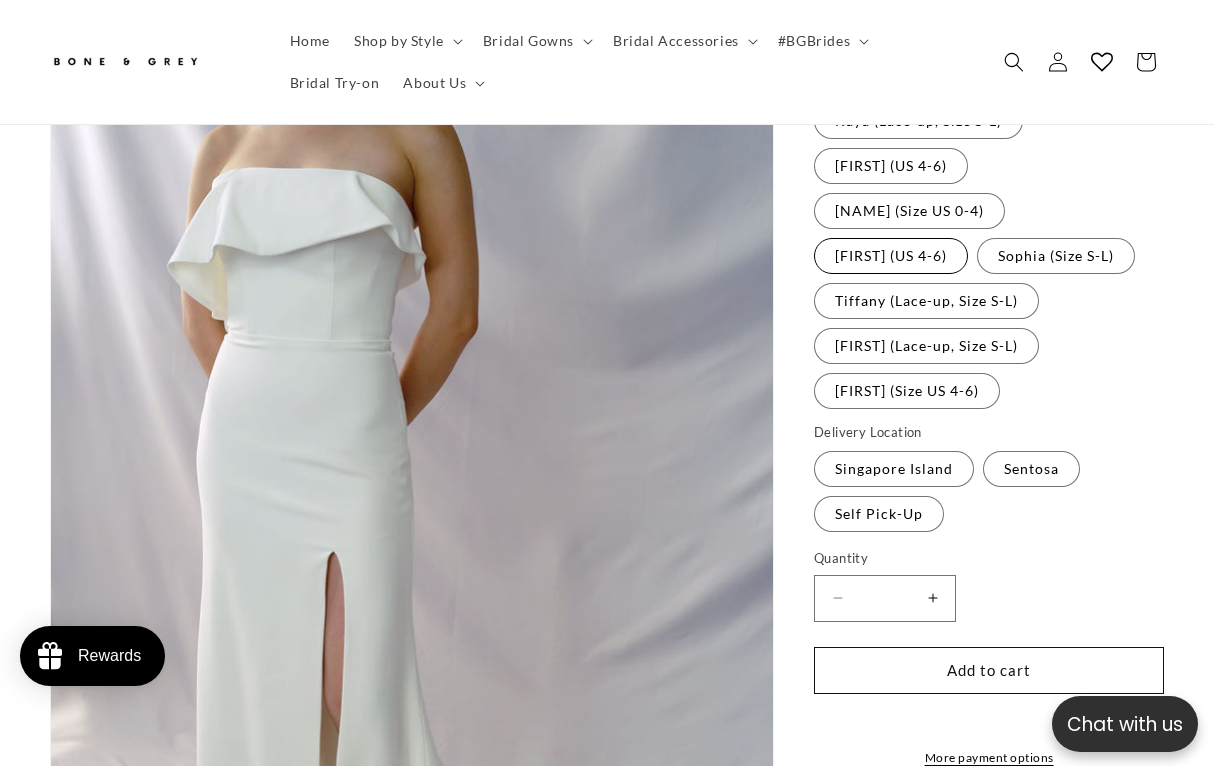 click on "[FIRST] (US 4-6) Variant sold out or unavailable" at bounding box center (891, 256) 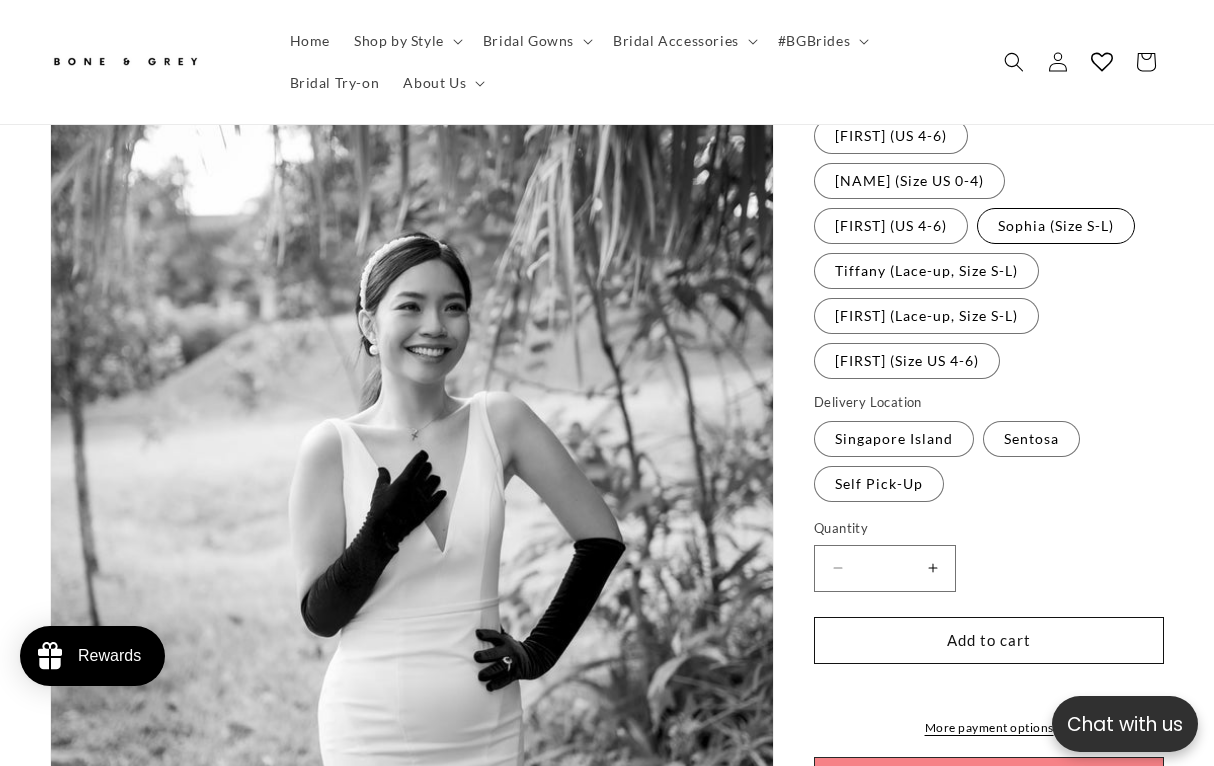 click on "[FIRST] (Size S-L) Variant sold out or unavailable" at bounding box center [1056, 226] 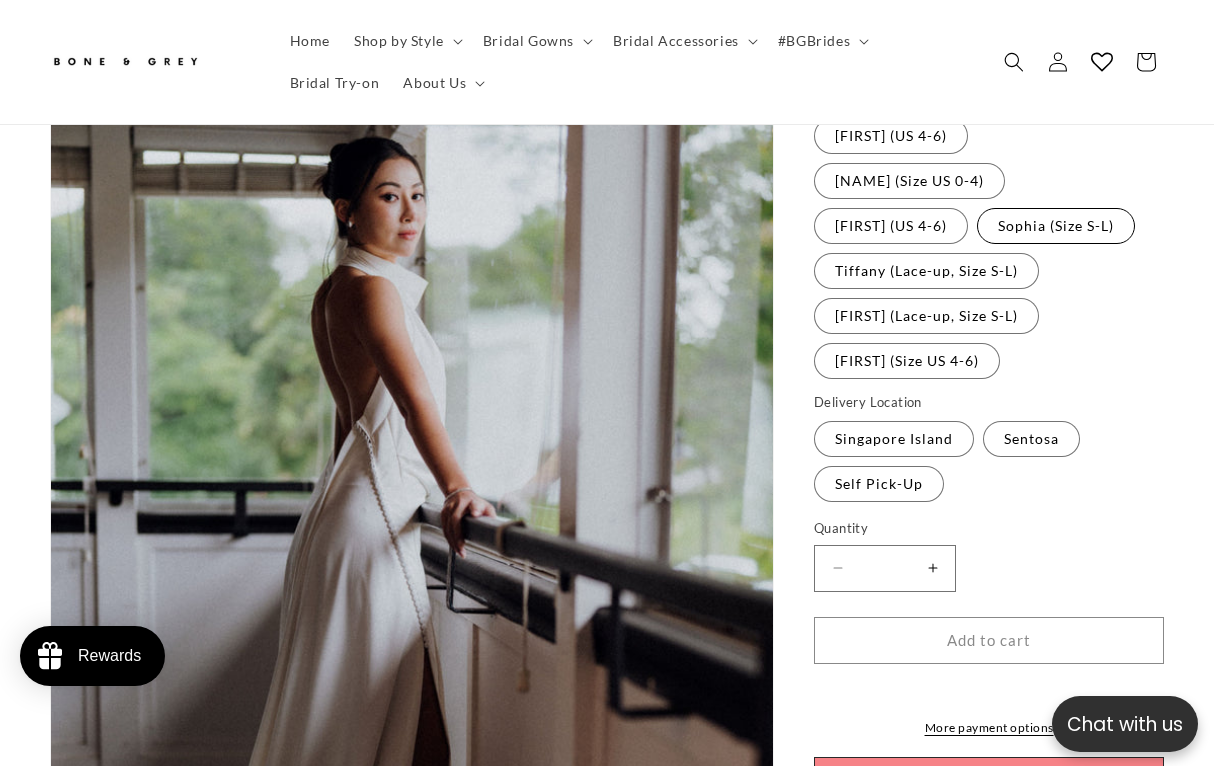 scroll, scrollTop: 811, scrollLeft: 0, axis: vertical 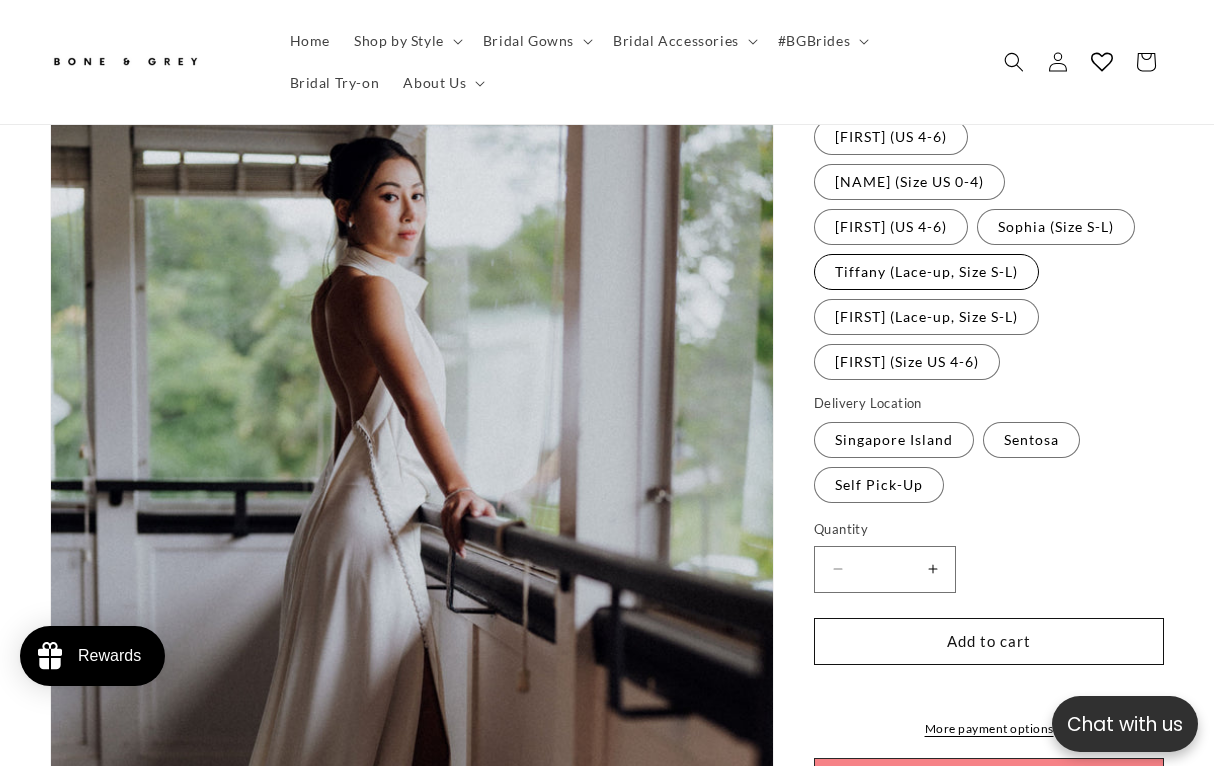 click on "[FIRST] (Lace-up, Size S-L) Variant sold out or unavailable" at bounding box center (926, 272) 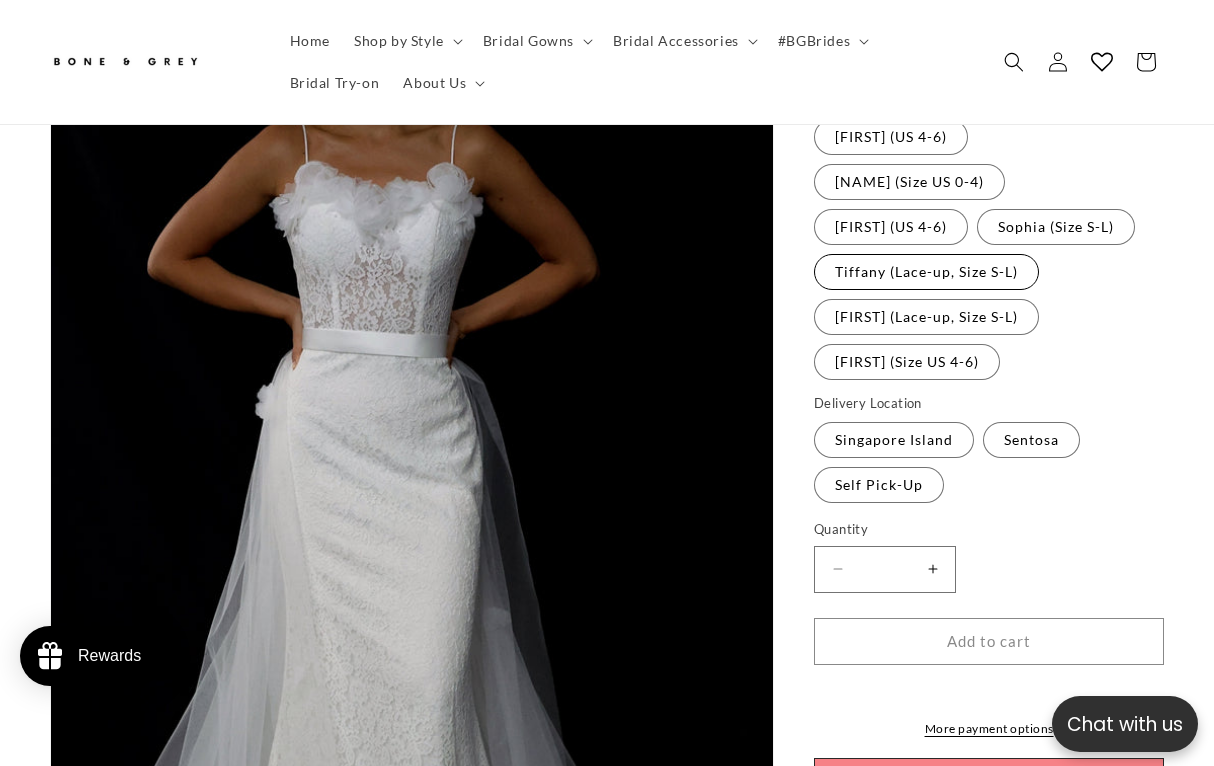 scroll, scrollTop: 810, scrollLeft: 0, axis: vertical 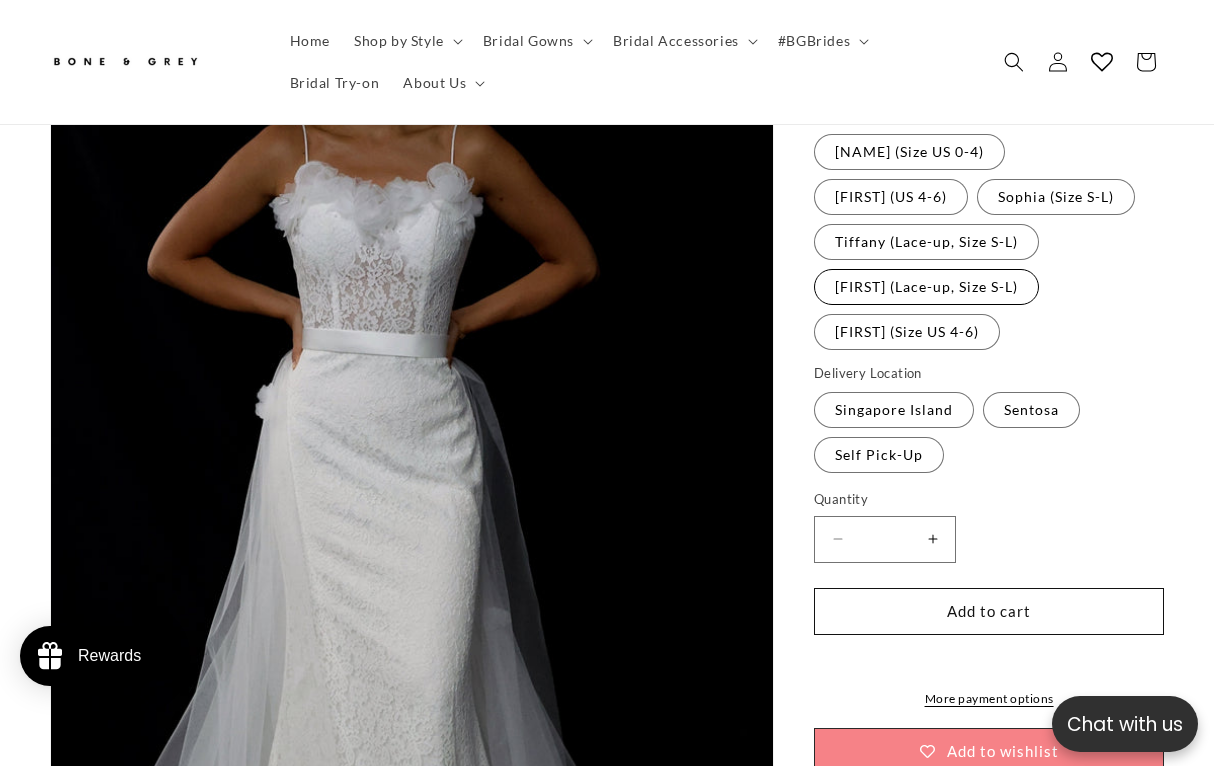 click on "Wynter (Lace-up, Size S-L) Variant sold out or unavailable" at bounding box center [926, 287] 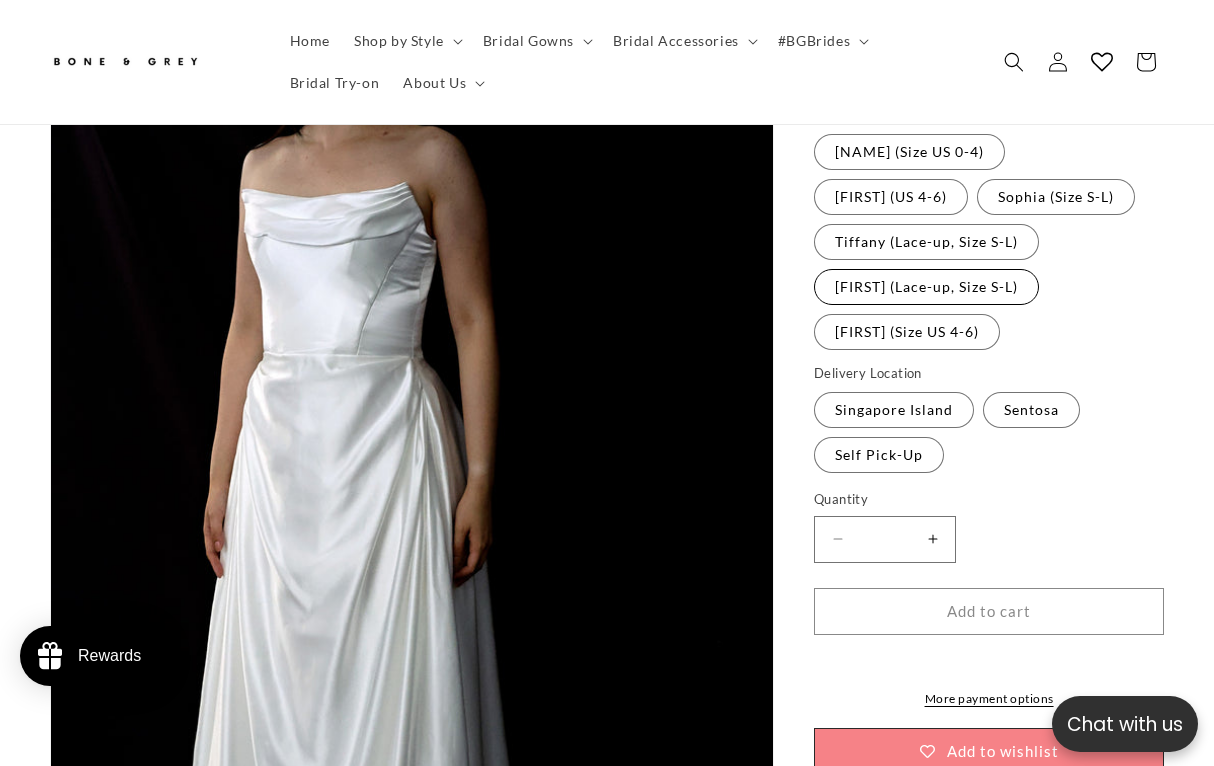scroll, scrollTop: 840, scrollLeft: 0, axis: vertical 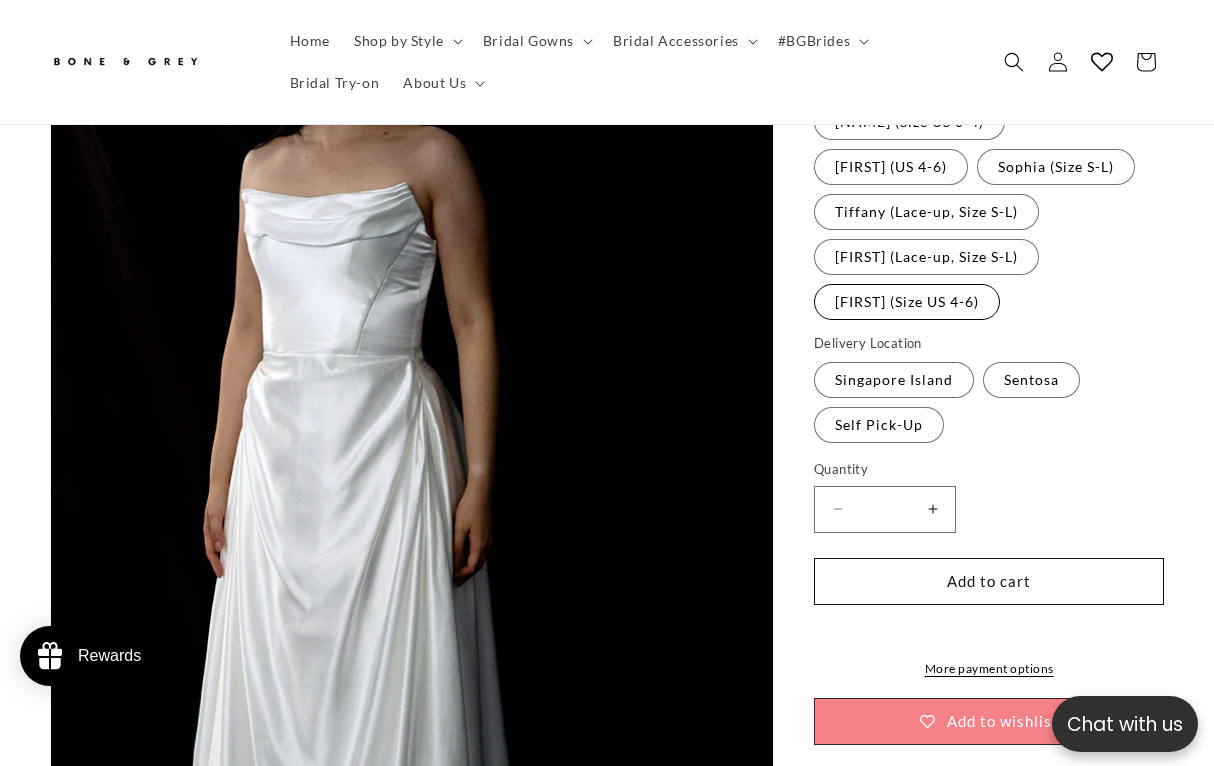 click on "[FIRST] (Size US 4-6) Variant sold out or unavailable" at bounding box center (907, 302) 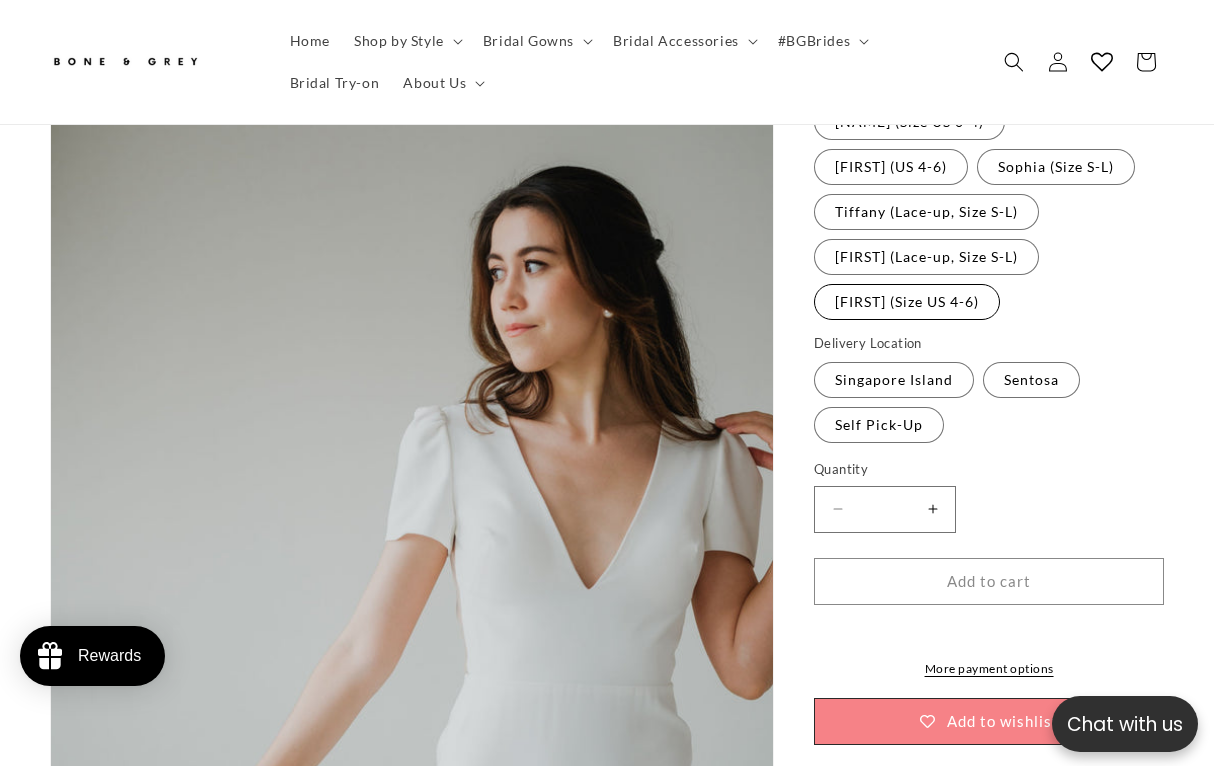 scroll, scrollTop: 870, scrollLeft: 0, axis: vertical 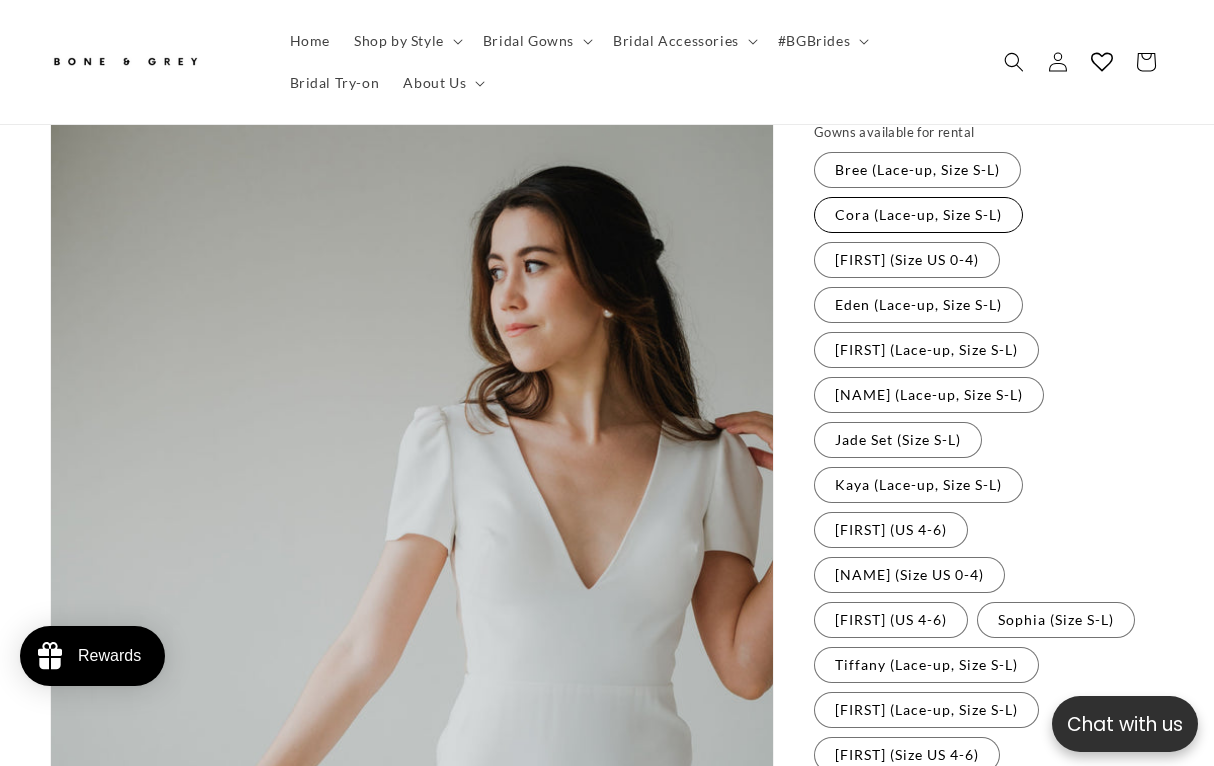 click on "Cora (Lace-up, Size S-L) Variant sold out or unavailable" at bounding box center (918, 215) 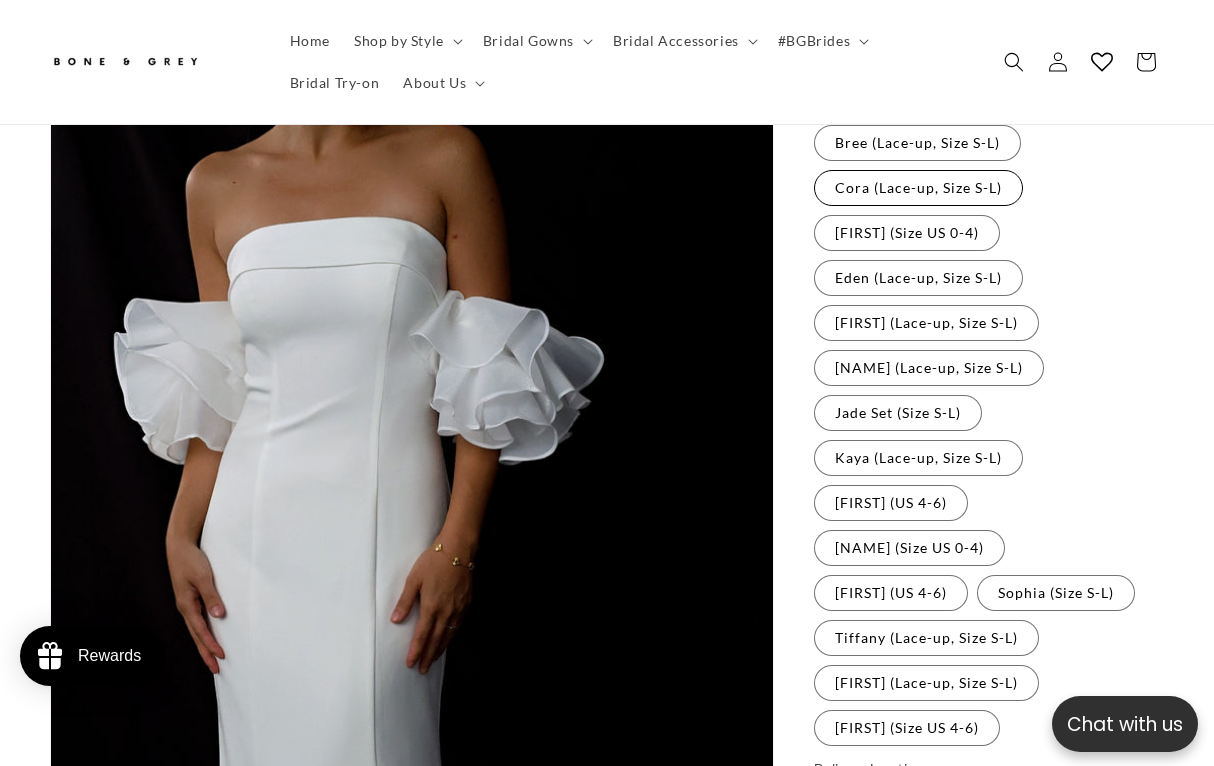 scroll, scrollTop: 417, scrollLeft: 0, axis: vertical 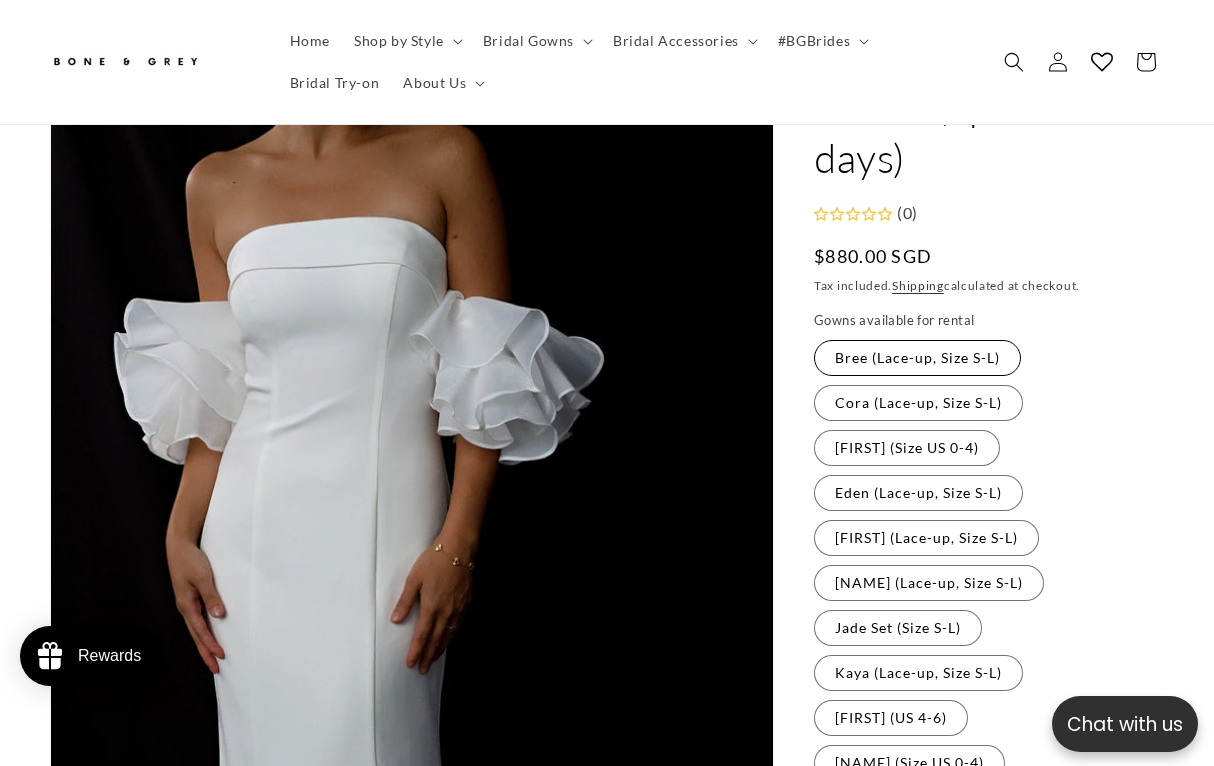 click on "[FIRST] (Lace-up, Size S-L) Variant sold out or unavailable" at bounding box center (917, 358) 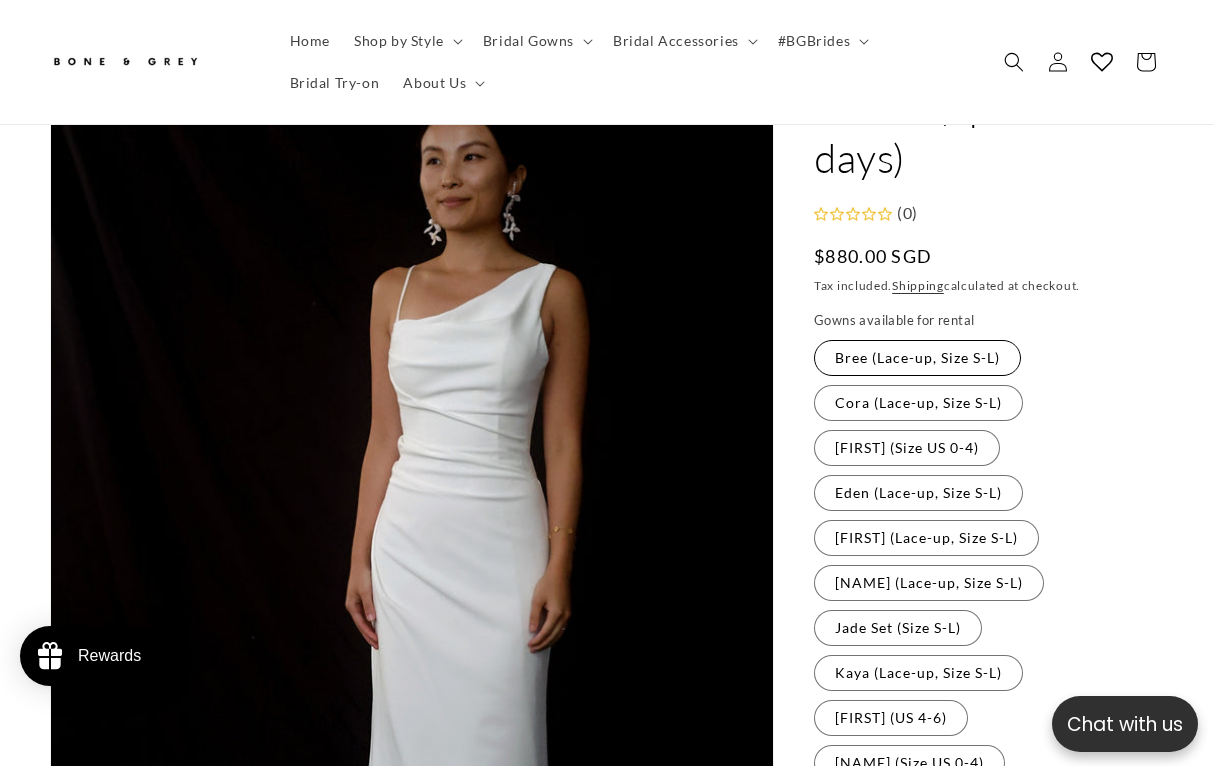 scroll, scrollTop: 229, scrollLeft: 0, axis: vertical 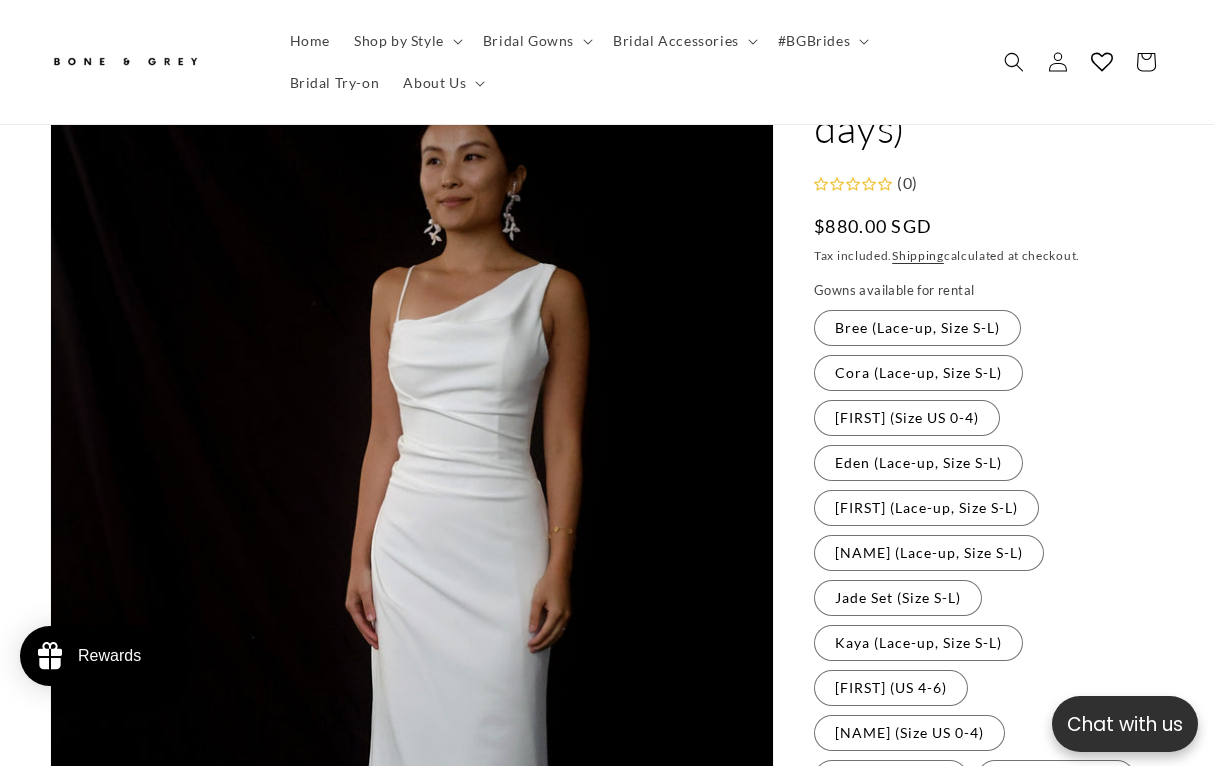 click on "Gowns available for rental
Bree (Lace-up, Size S-L) Variant sold out or unavailable
Cora (Lace-up, Size S-L) Variant sold out or unavailable
Diana (Size US 0-4) Variant sold out or unavailable
Eden (Lace-up, Size S-L) Variant sold out or unavailable
Florence (Lace-up, Size S-L) Variant sold out or unavailable
Hazel (Lace-up, Size S-L) Variant sold out or unavailable
Jade Set (Size S-L) Variant sold out or unavailable
Kaya (Lace-up, Size S-L) Variant sold out or unavailable
Michelle (US 4-6) Variant sold out or unavailable
Olivia (Size US 0-4) Variant sold out or unavailable
Rosalind (US 4-6) Variant sold out or unavailable
Sophia (Size S-L) Variant sold out or unavailable
Tiffany (Lace-up, Size S-L) Variant sold out or unavailable" at bounding box center (989, 607) 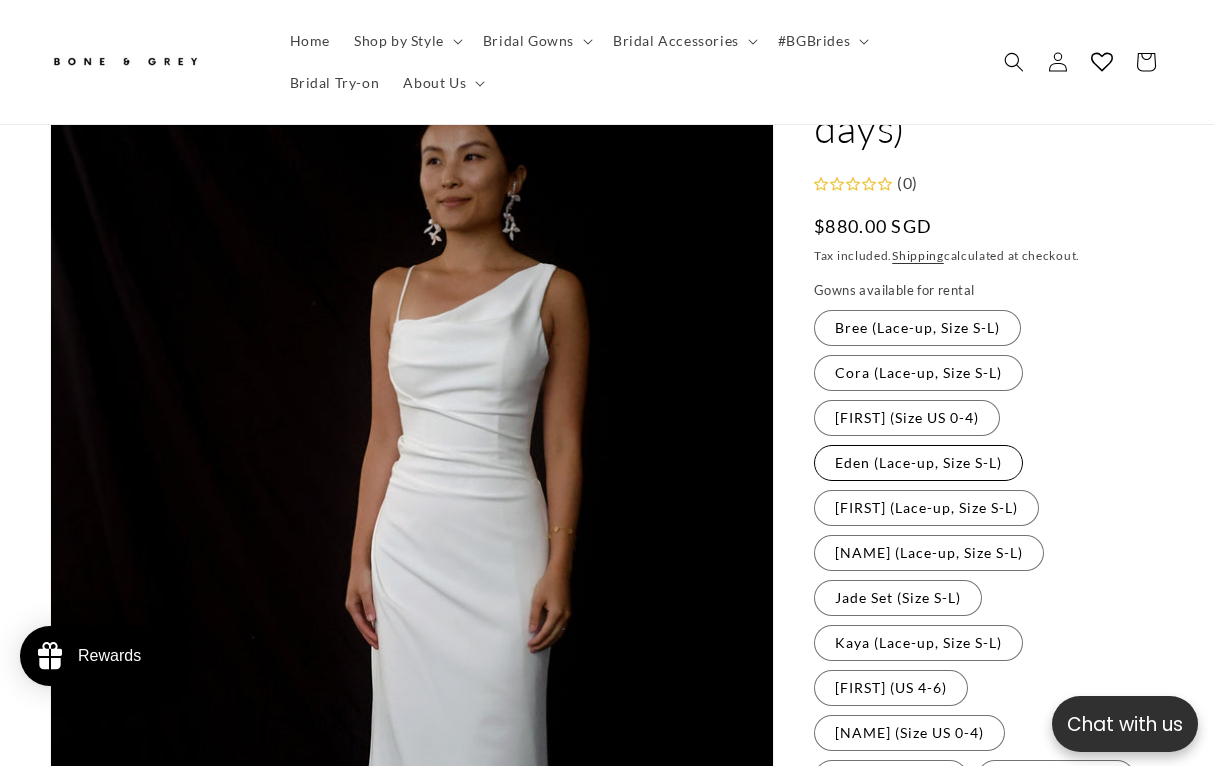 click on "[FIRST] (Lace-up, Size S-L) Variant sold out or unavailable" at bounding box center (918, 463) 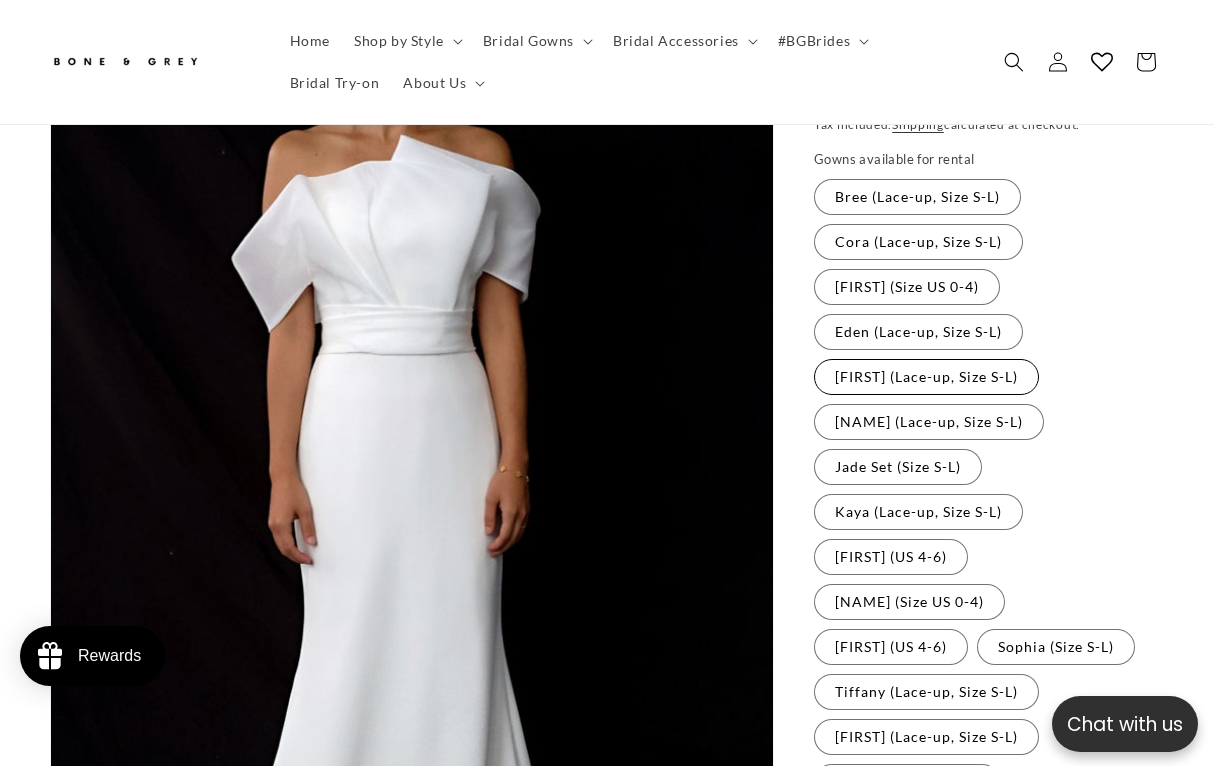 click on "[NAME] (Lace-up, Size S-L) Variant sold out or unavailable" at bounding box center (926, 377) 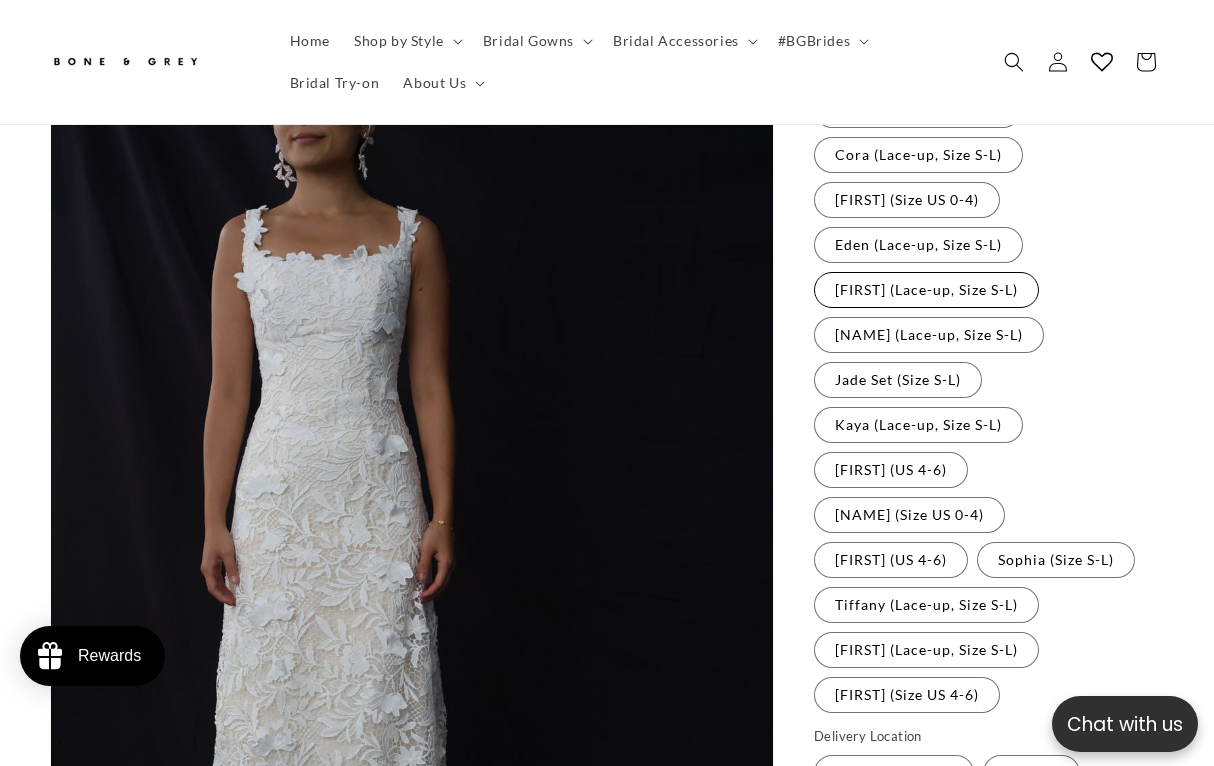 scroll, scrollTop: 456, scrollLeft: 0, axis: vertical 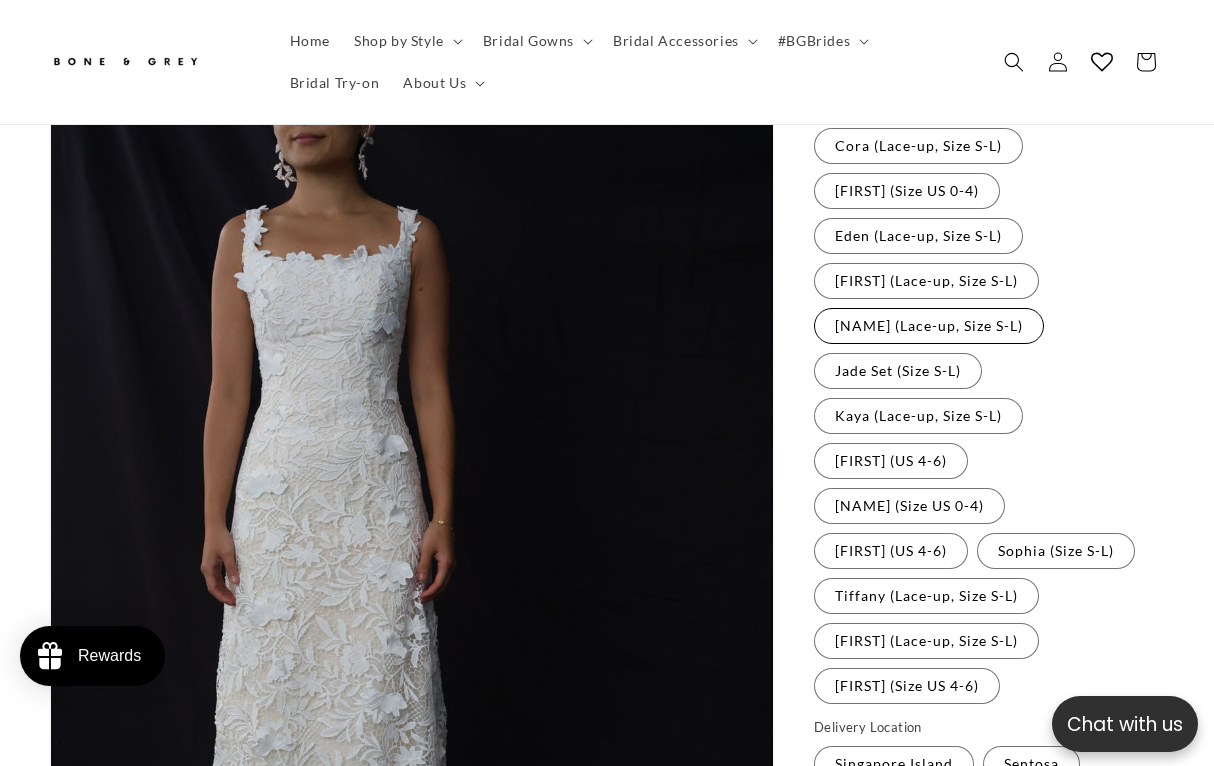 click on "[FIRST] (Lace-up, Size S-L) Variant sold out or unavailable" at bounding box center (929, 326) 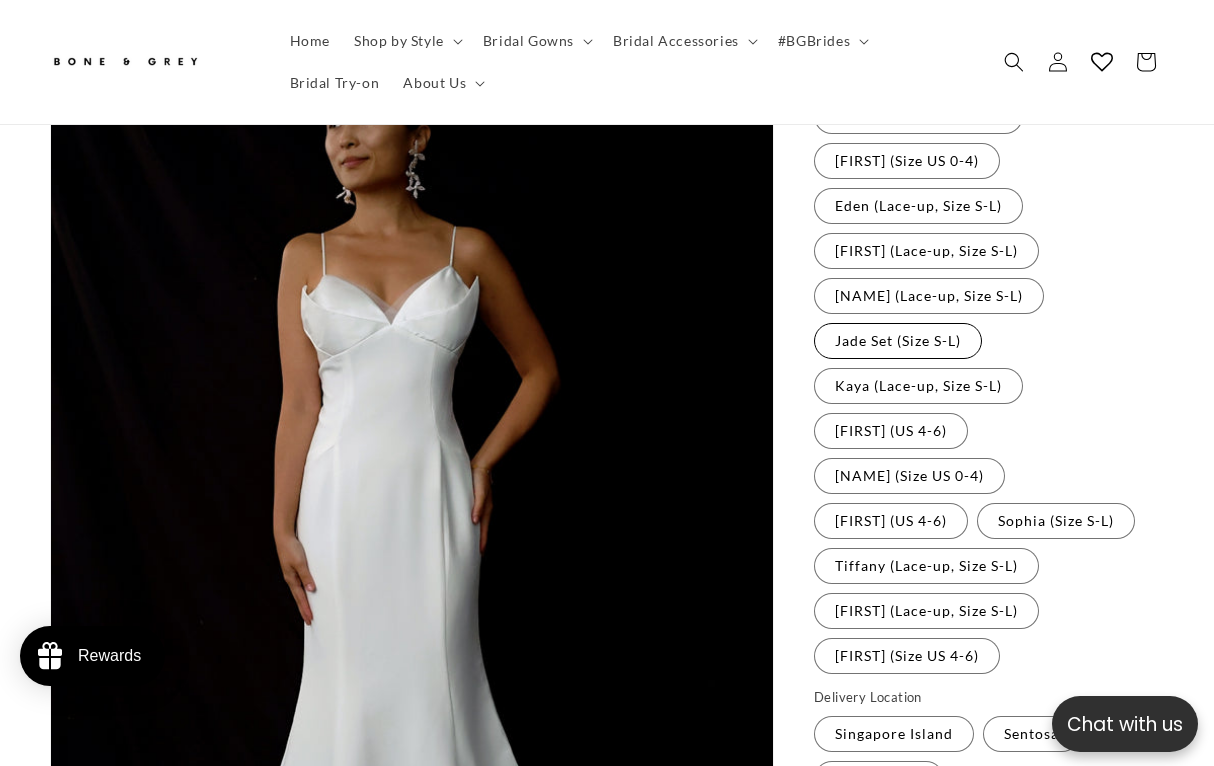click on "Jade Set (Size S-L) Variant sold out or unavailable" at bounding box center (898, 341) 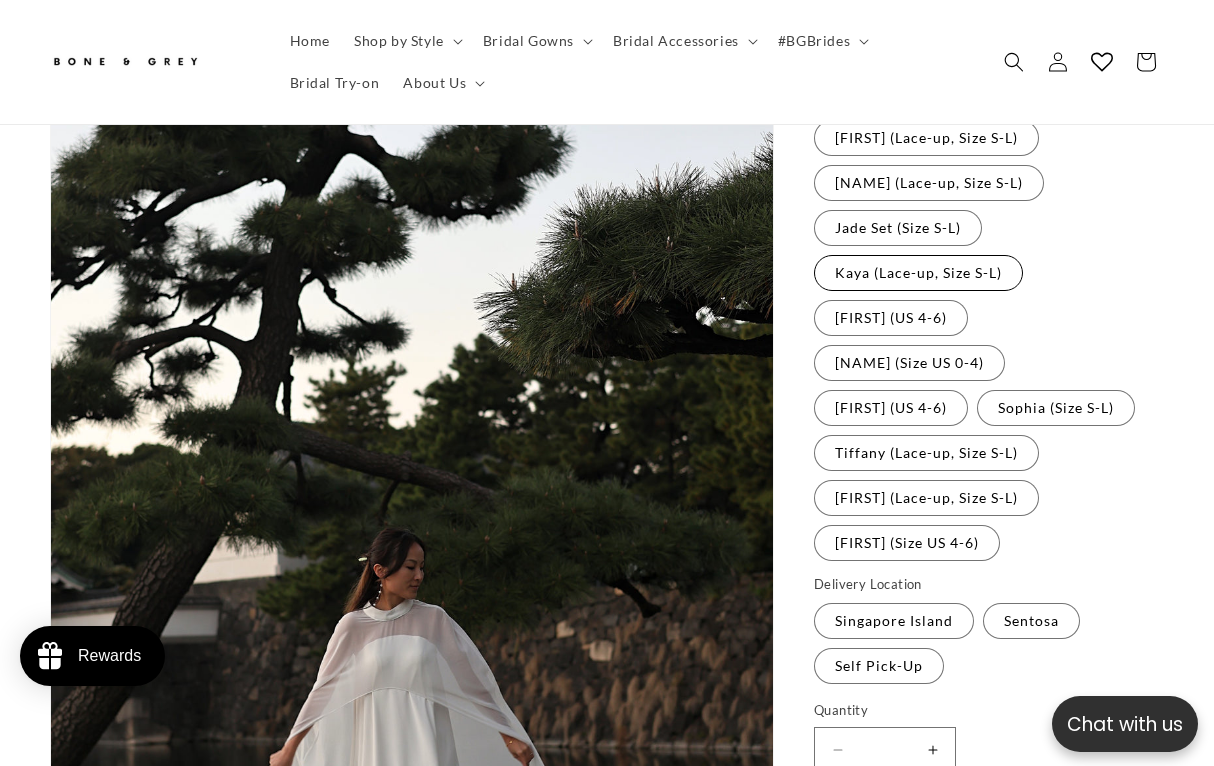 click on "Kaya (Lace-up, Size S-L) Variant sold out or unavailable" at bounding box center [918, 273] 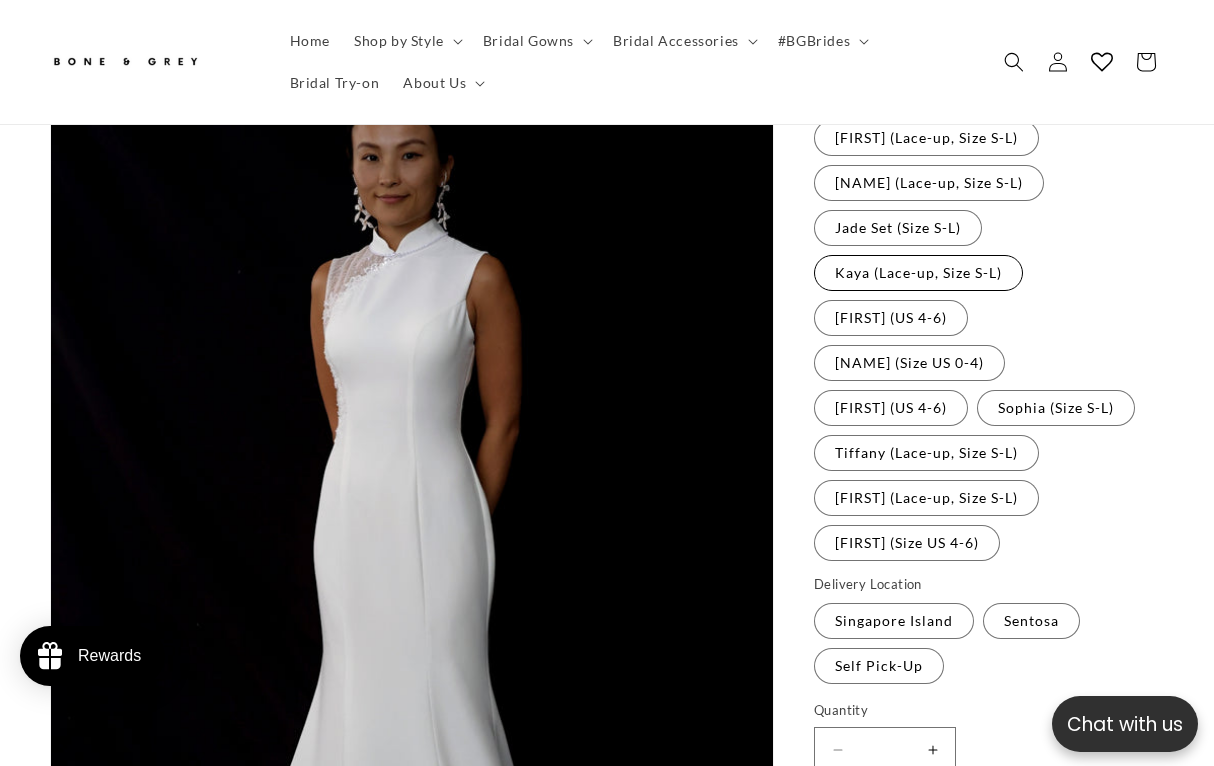 scroll, scrollTop: 629, scrollLeft: 0, axis: vertical 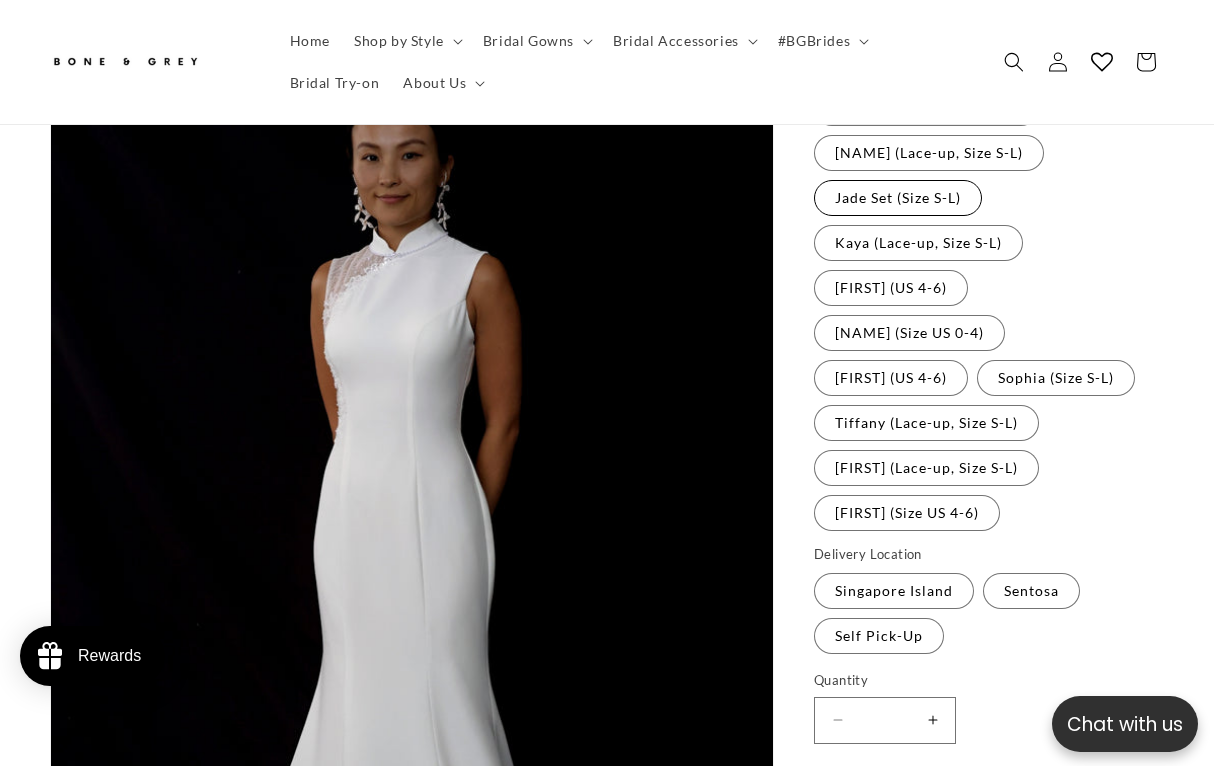 click on "Jade Set (Size S-L) Variant sold out or unavailable" at bounding box center [898, 198] 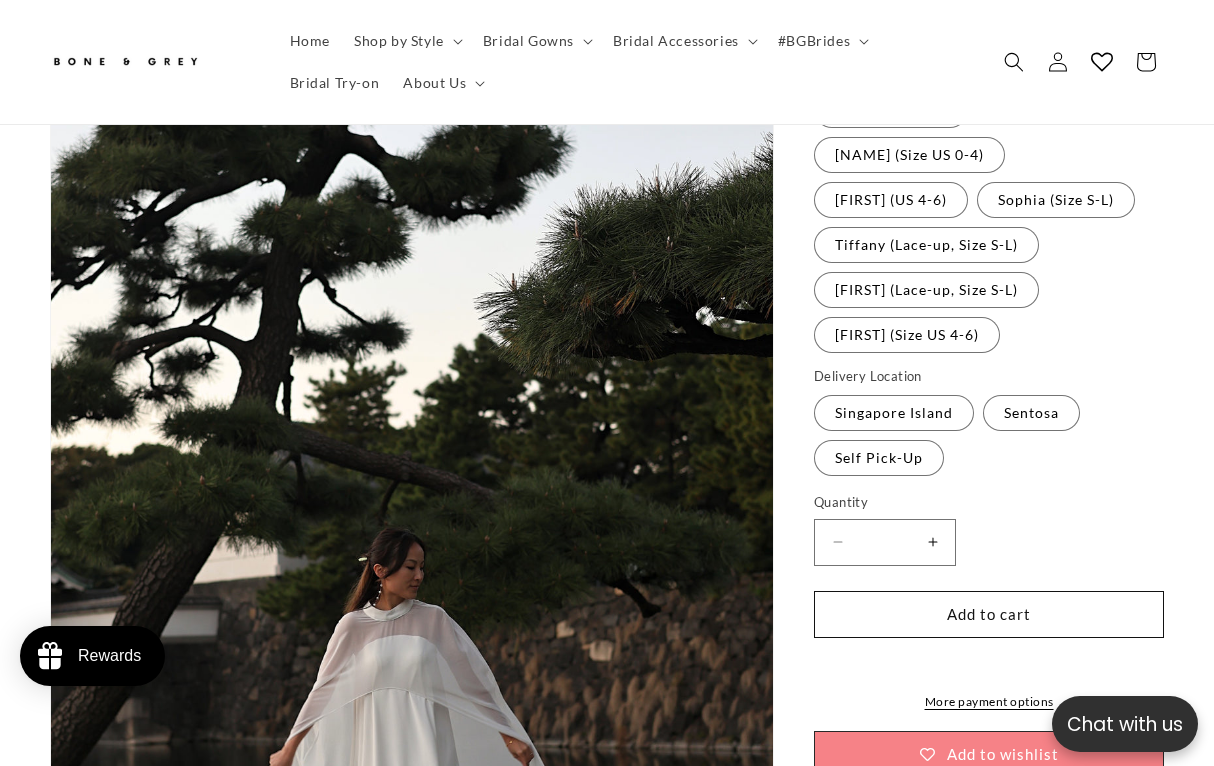 scroll, scrollTop: 869, scrollLeft: 0, axis: vertical 